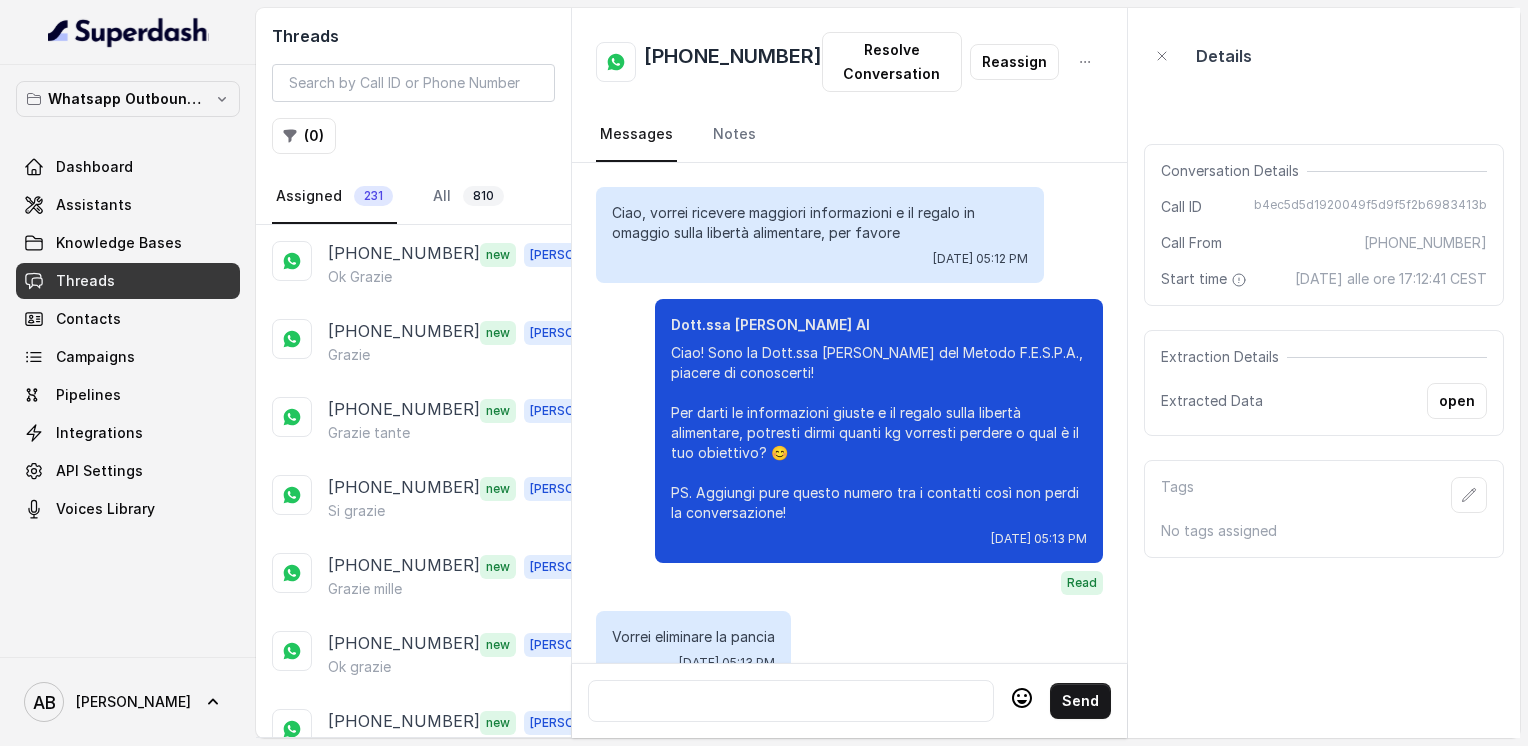 scroll, scrollTop: 0, scrollLeft: 0, axis: both 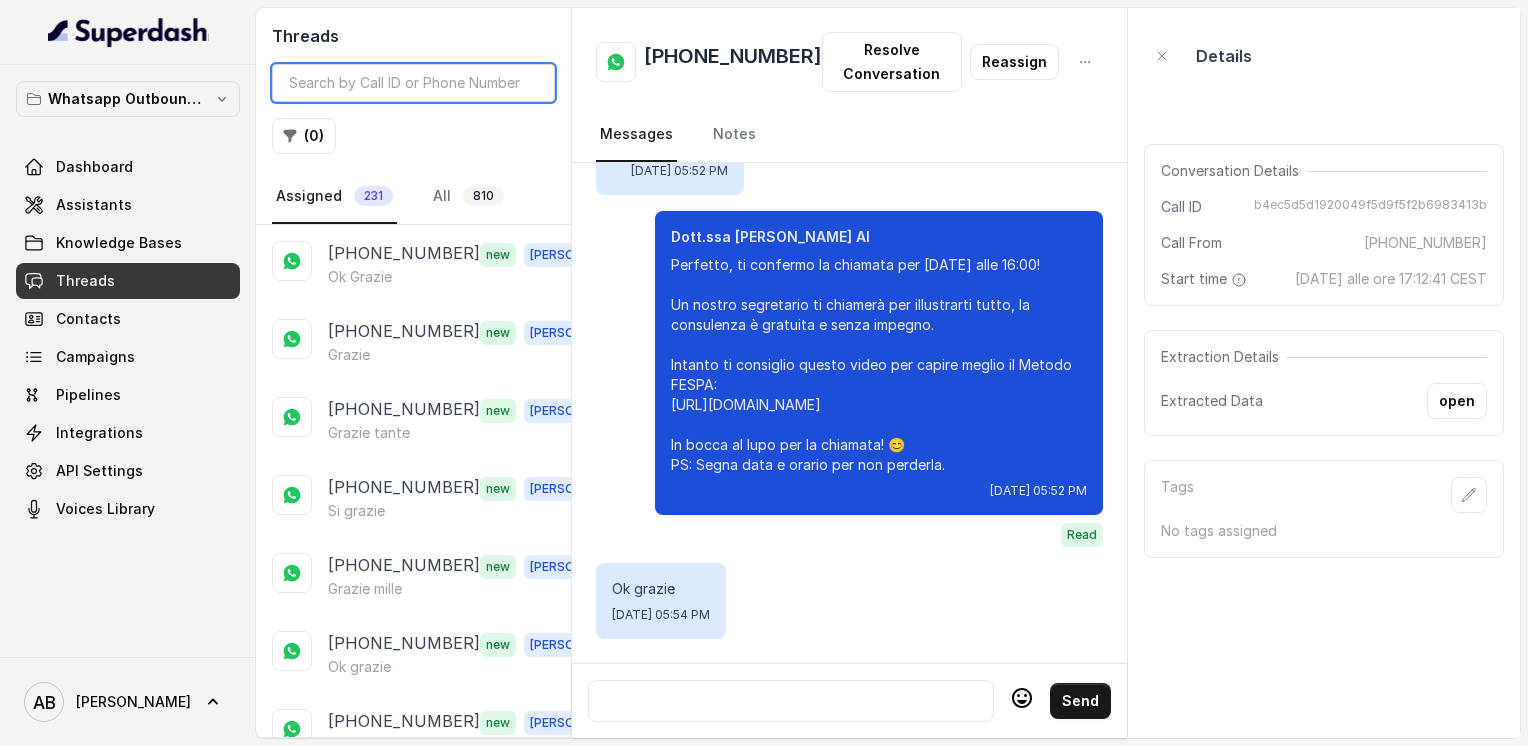 click at bounding box center (413, 83) 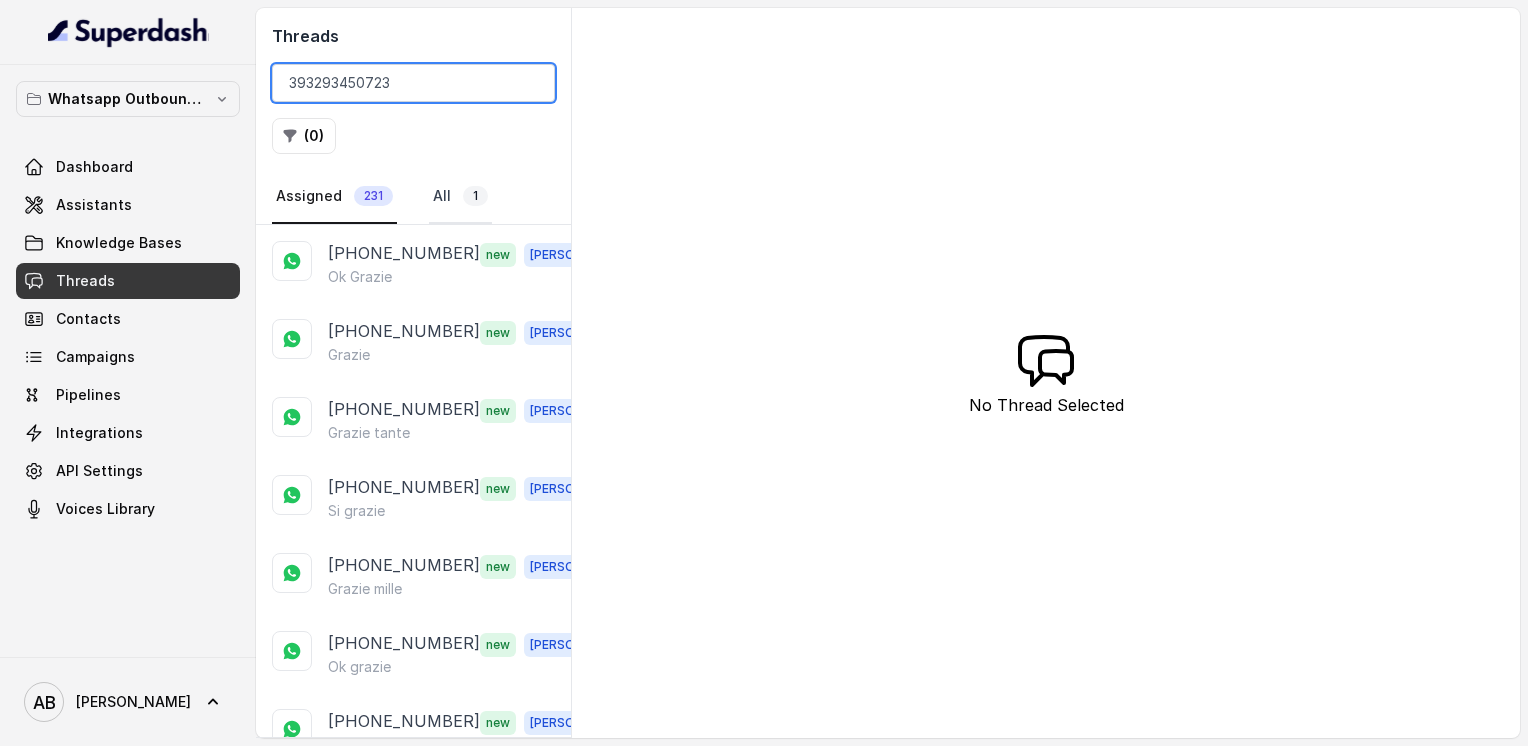 type on "393293450723" 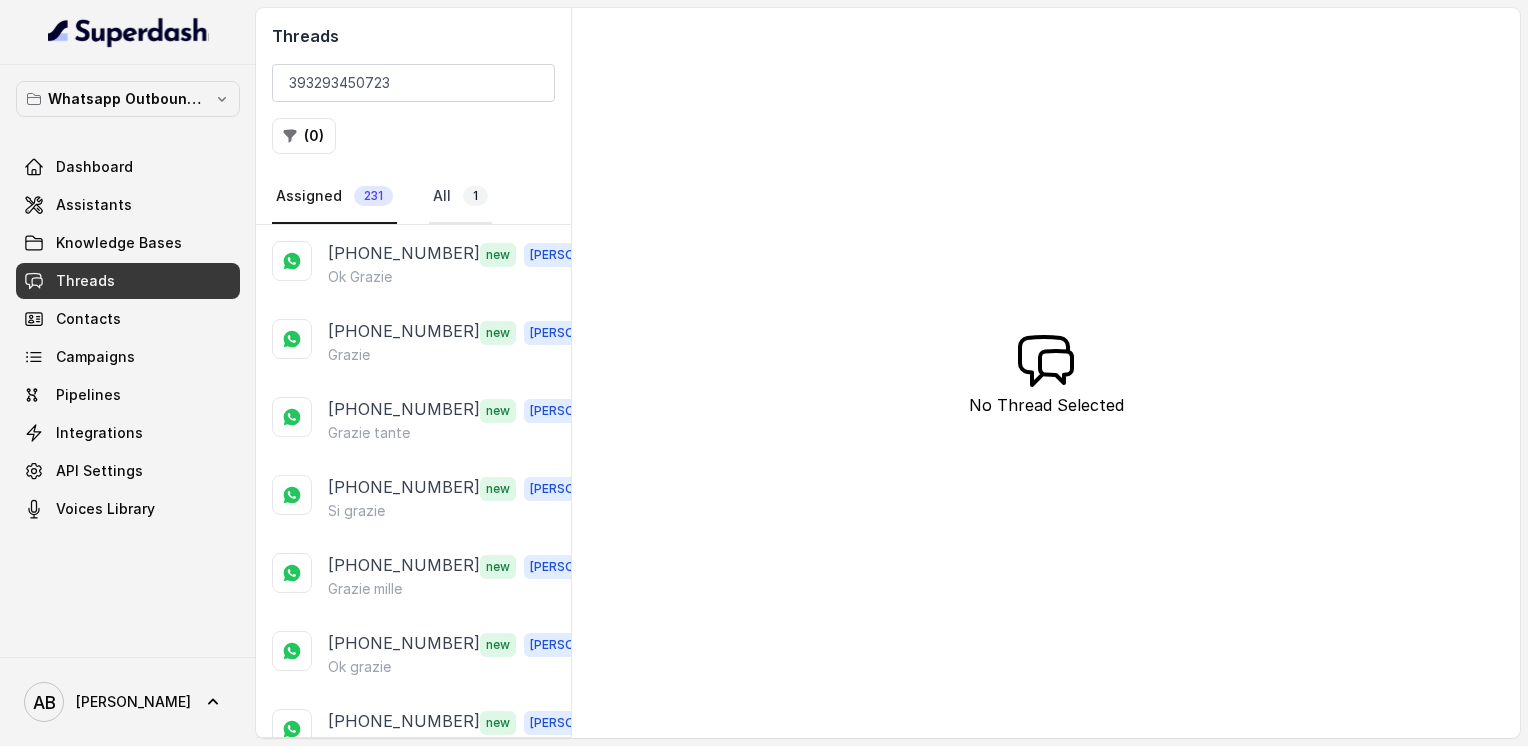 click on "All 1" at bounding box center (460, 197) 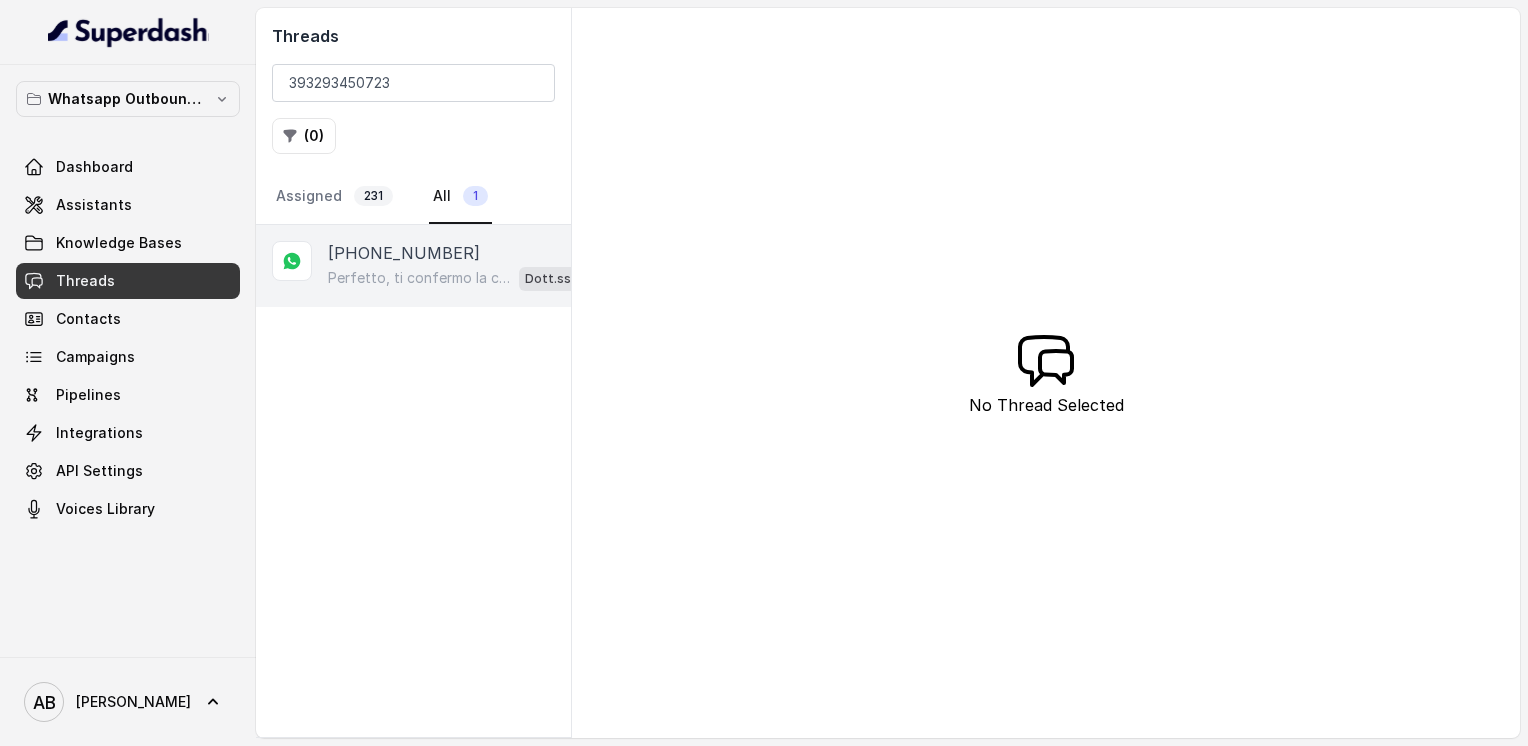 click on "Perfetto, ti confermo la chiamata gratuita per [DATE] mattina alle 7:00!
Un nostro operatore ti chiamerà per spiegarti come funziona il Metodo FESPA e cosa può fare per te, senza impegno.
Intanto ti consiglio di guardare questo video che ti aiuterà a capire meglio il tutto:
[URL][DOMAIN_NAME]
In bocca al lupo per la chiamata e buona giornata!
PS: Segna data e orario per aspettarti la chiamata, va bene? 😊" at bounding box center [419, 278] 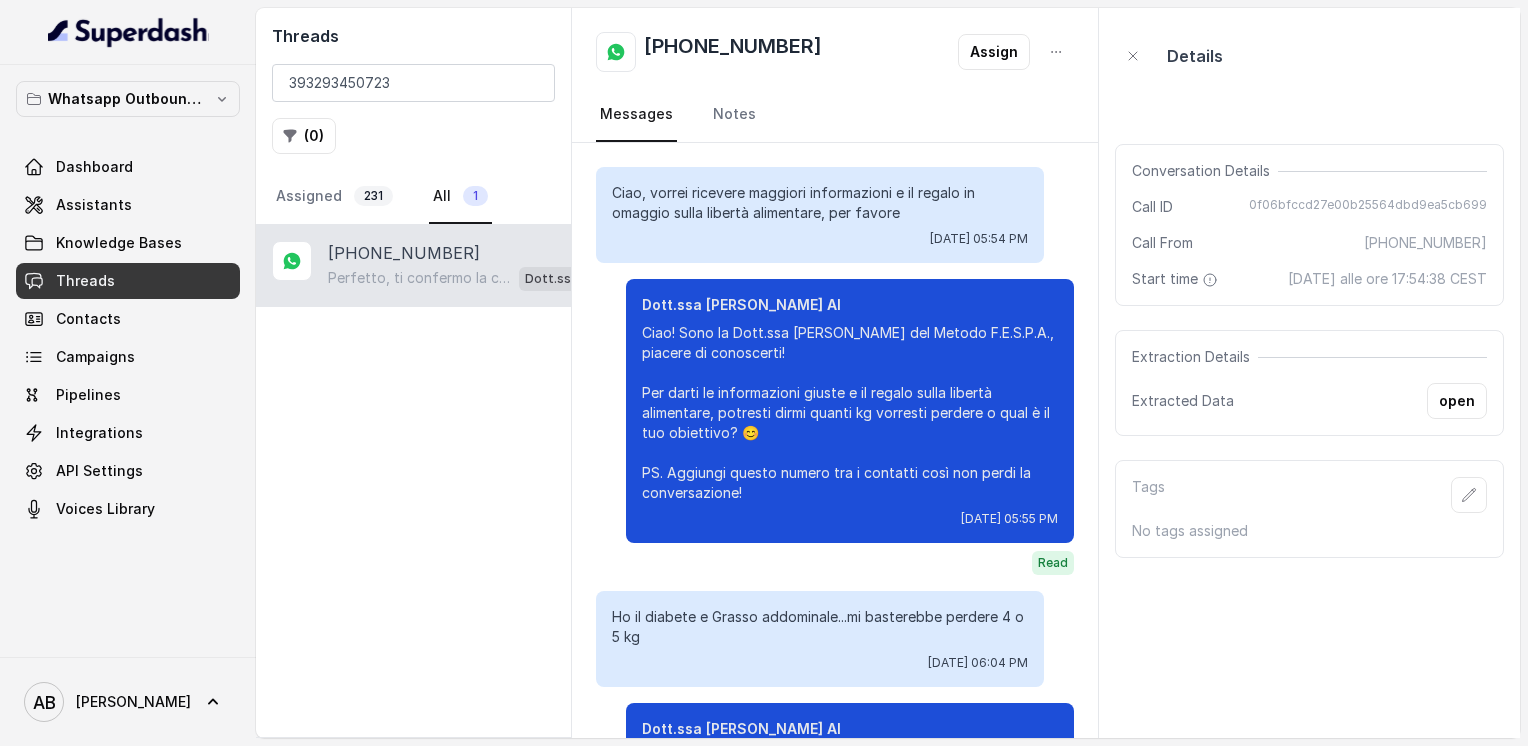 scroll, scrollTop: 3348, scrollLeft: 0, axis: vertical 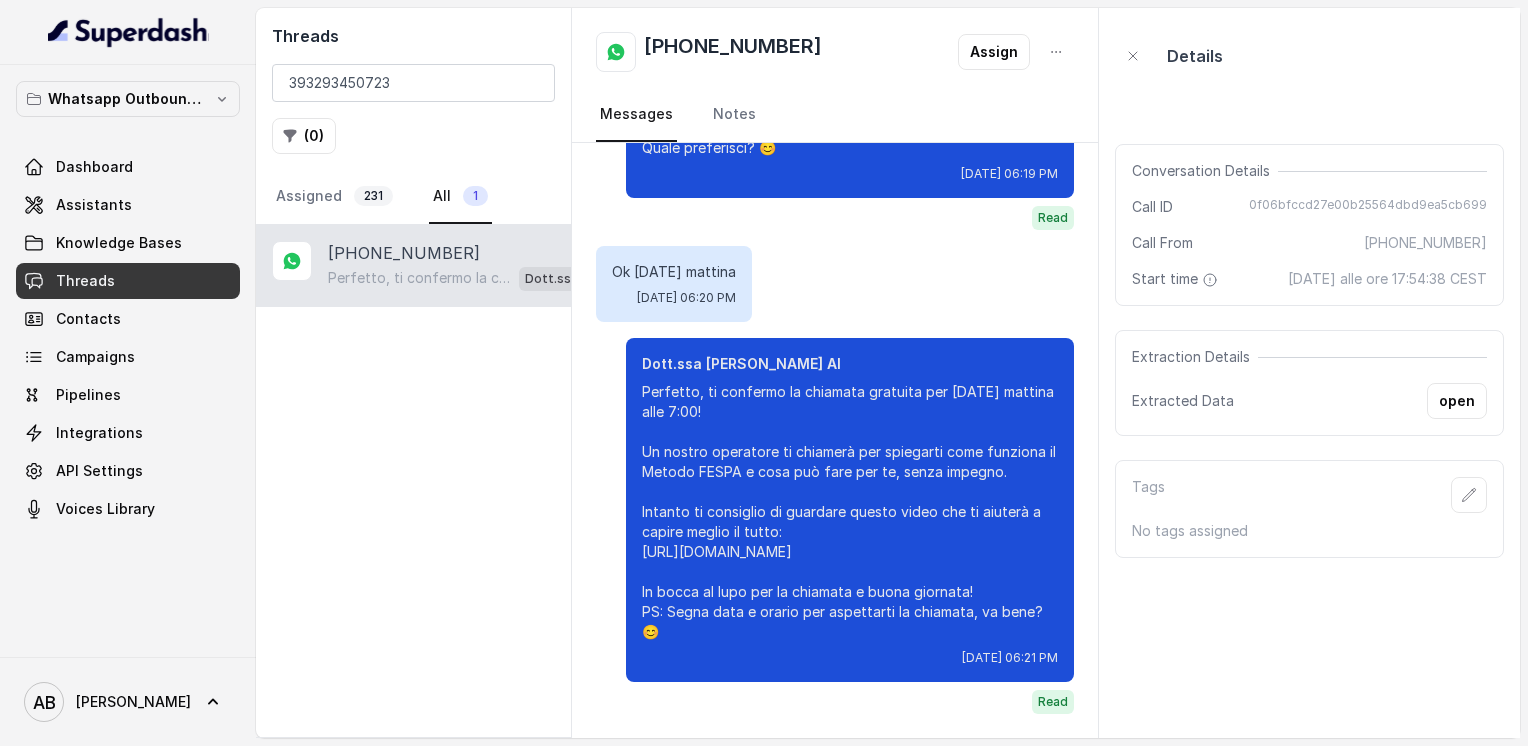 click on "[PHONE_NUMBER]" at bounding box center [733, 52] 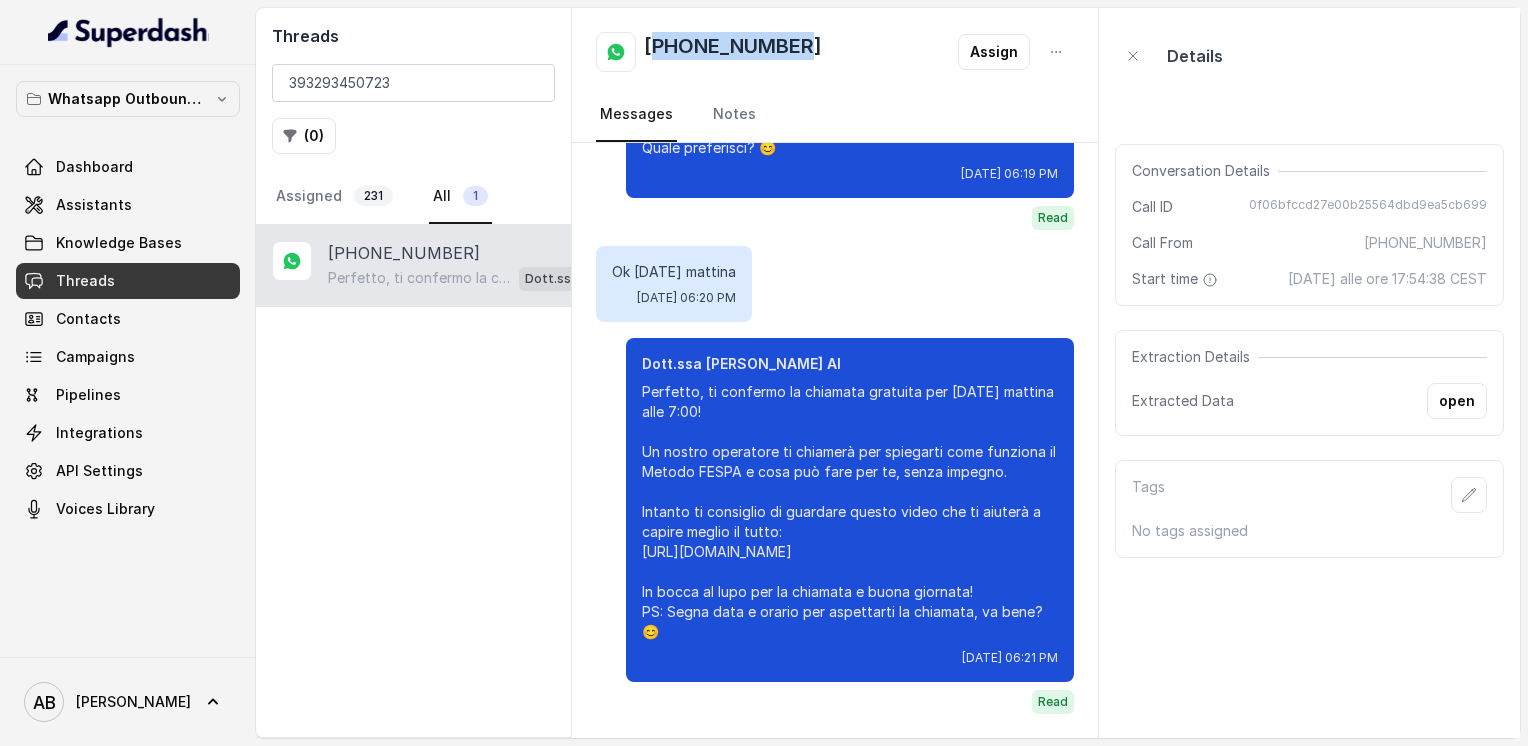 click on "[PHONE_NUMBER]" at bounding box center [733, 52] 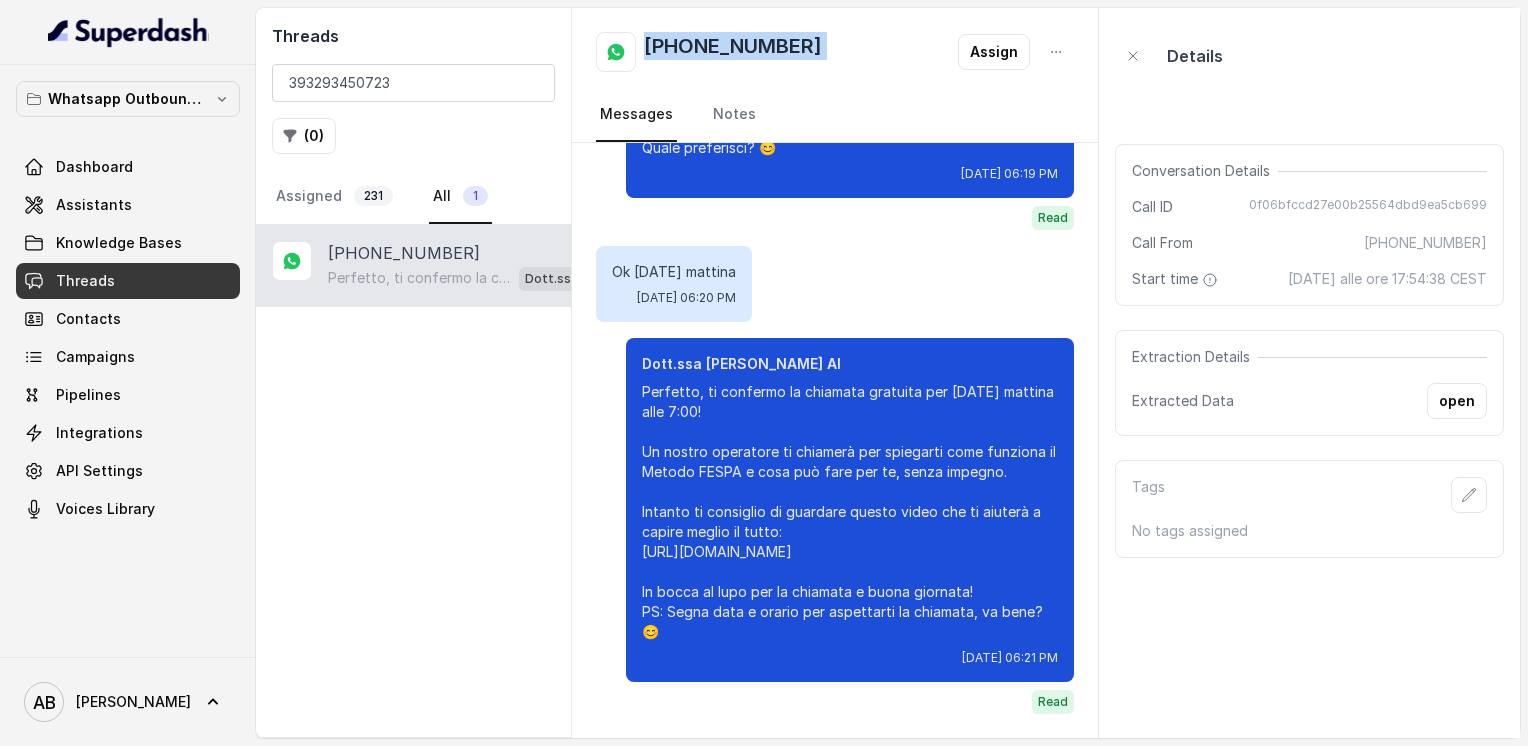 click on "[PHONE_NUMBER]" at bounding box center (733, 52) 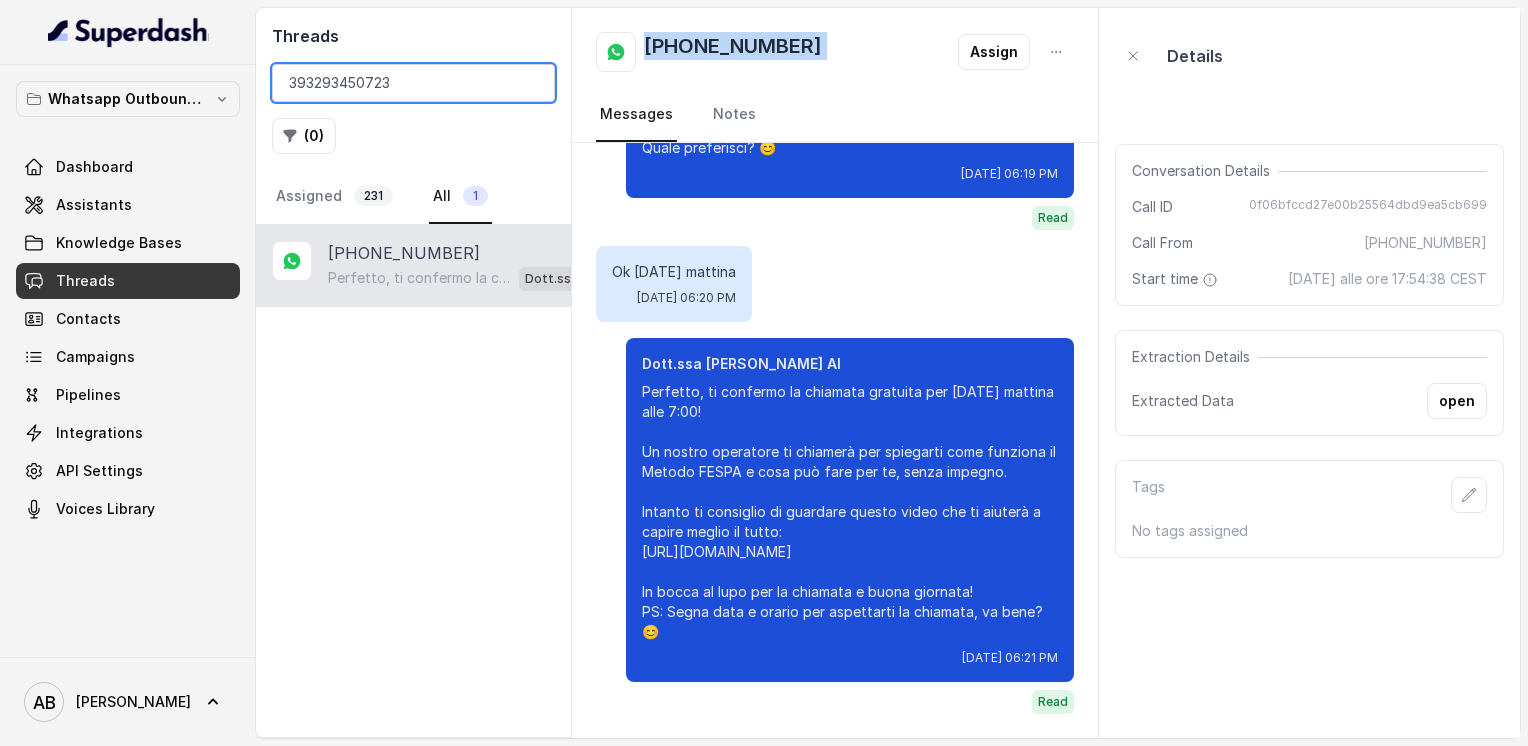 click on "393293450723" at bounding box center [413, 83] 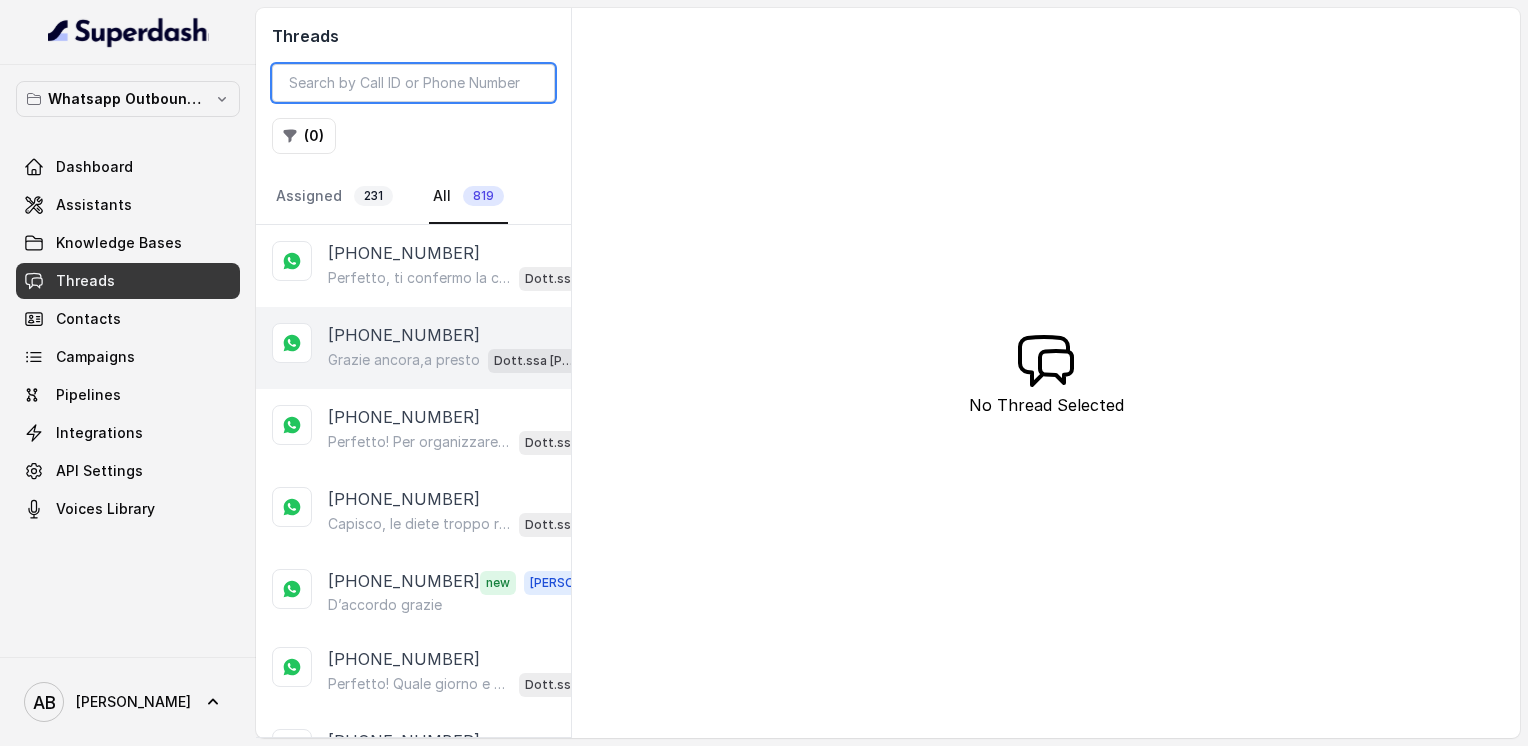 type 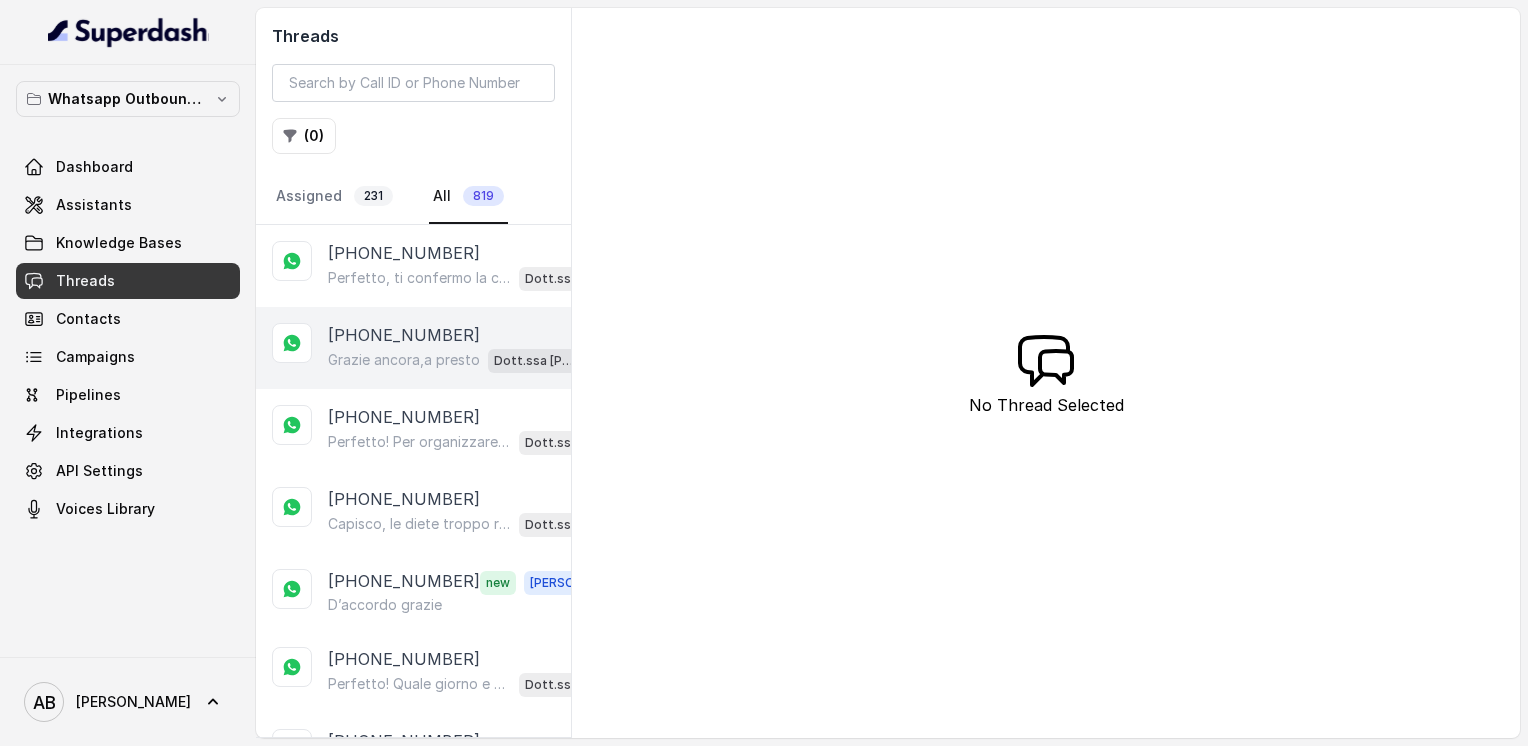 click on "Grazie ancora,a presto Dott.ssa [PERSON_NAME] AI" at bounding box center (454, 360) 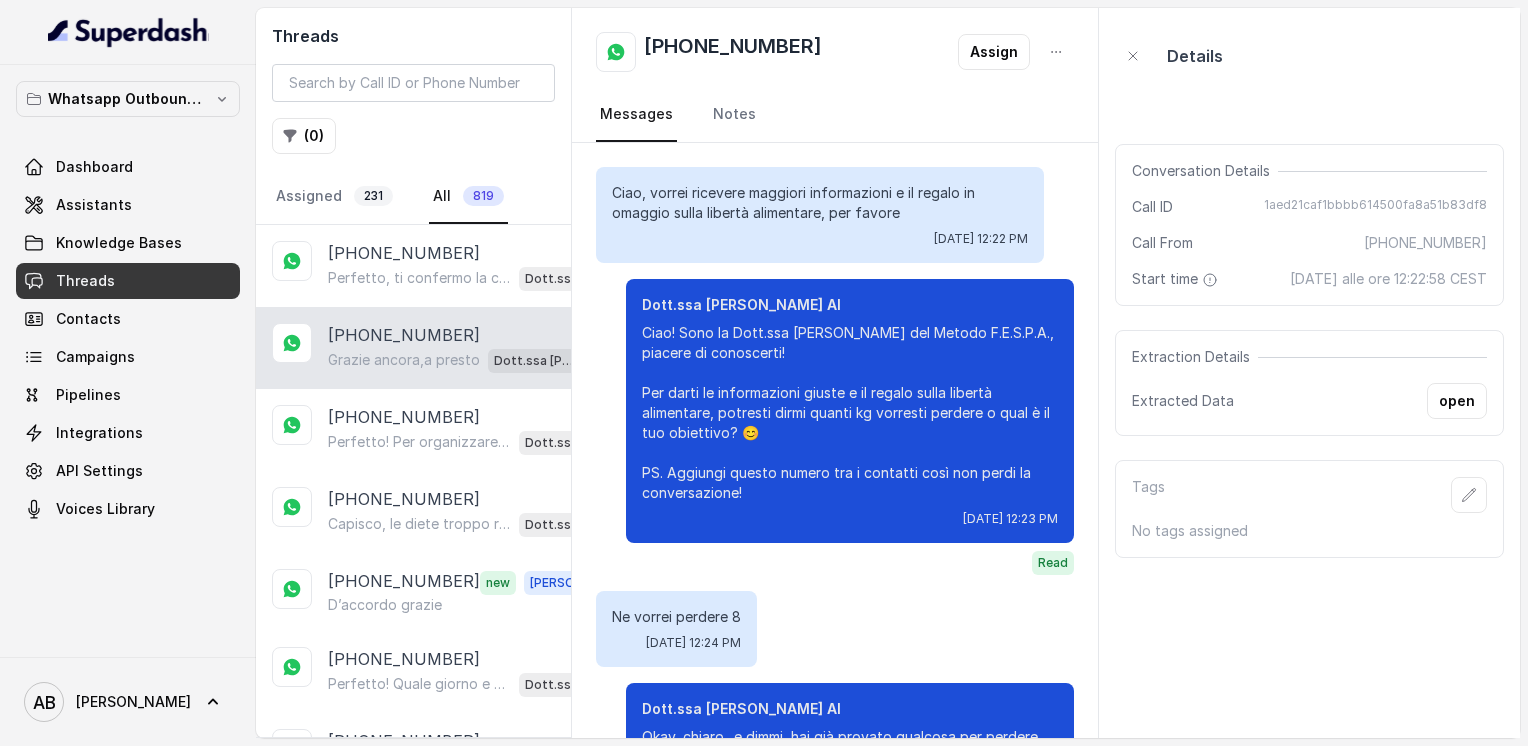 scroll, scrollTop: 1652, scrollLeft: 0, axis: vertical 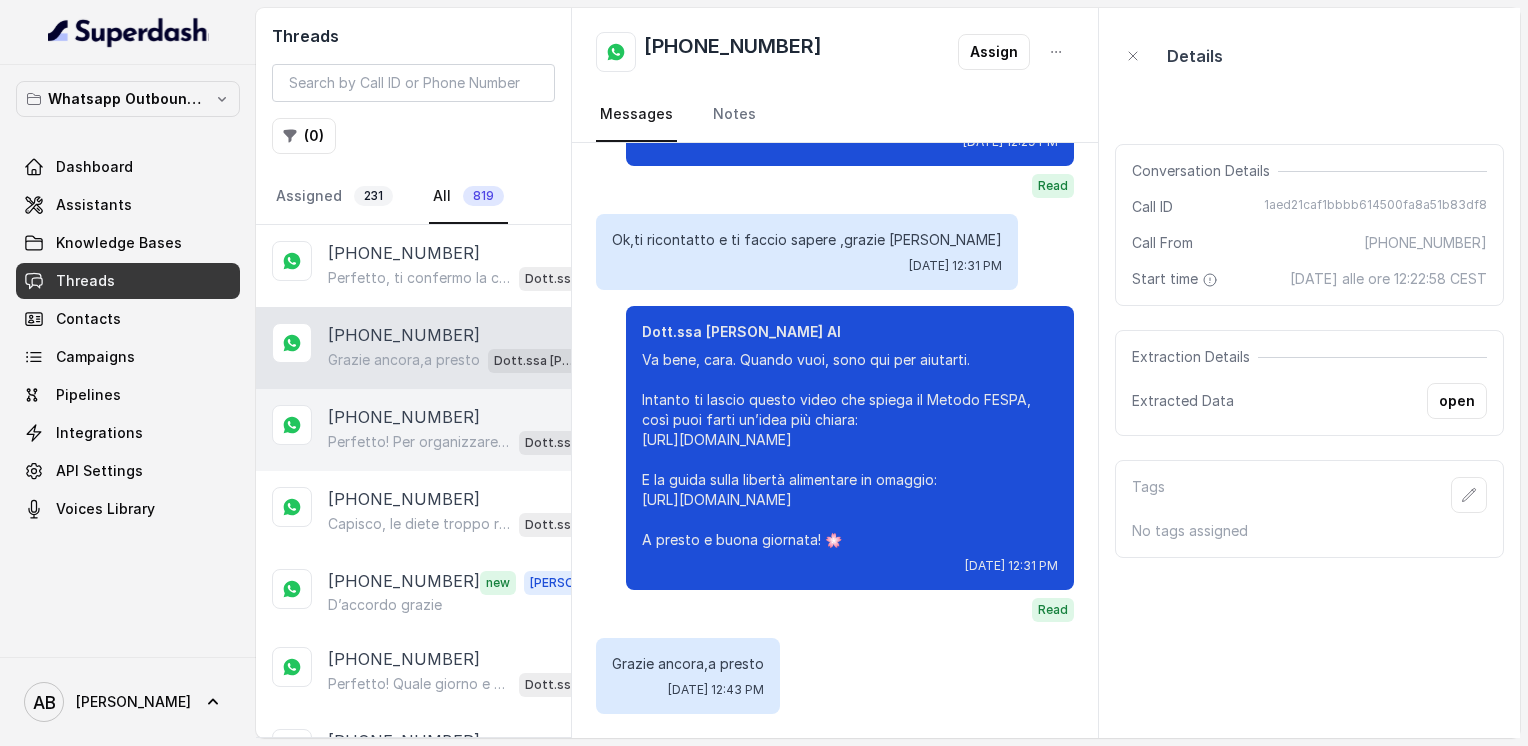 click on "[PHONE_NUMBER]" at bounding box center (469, 417) 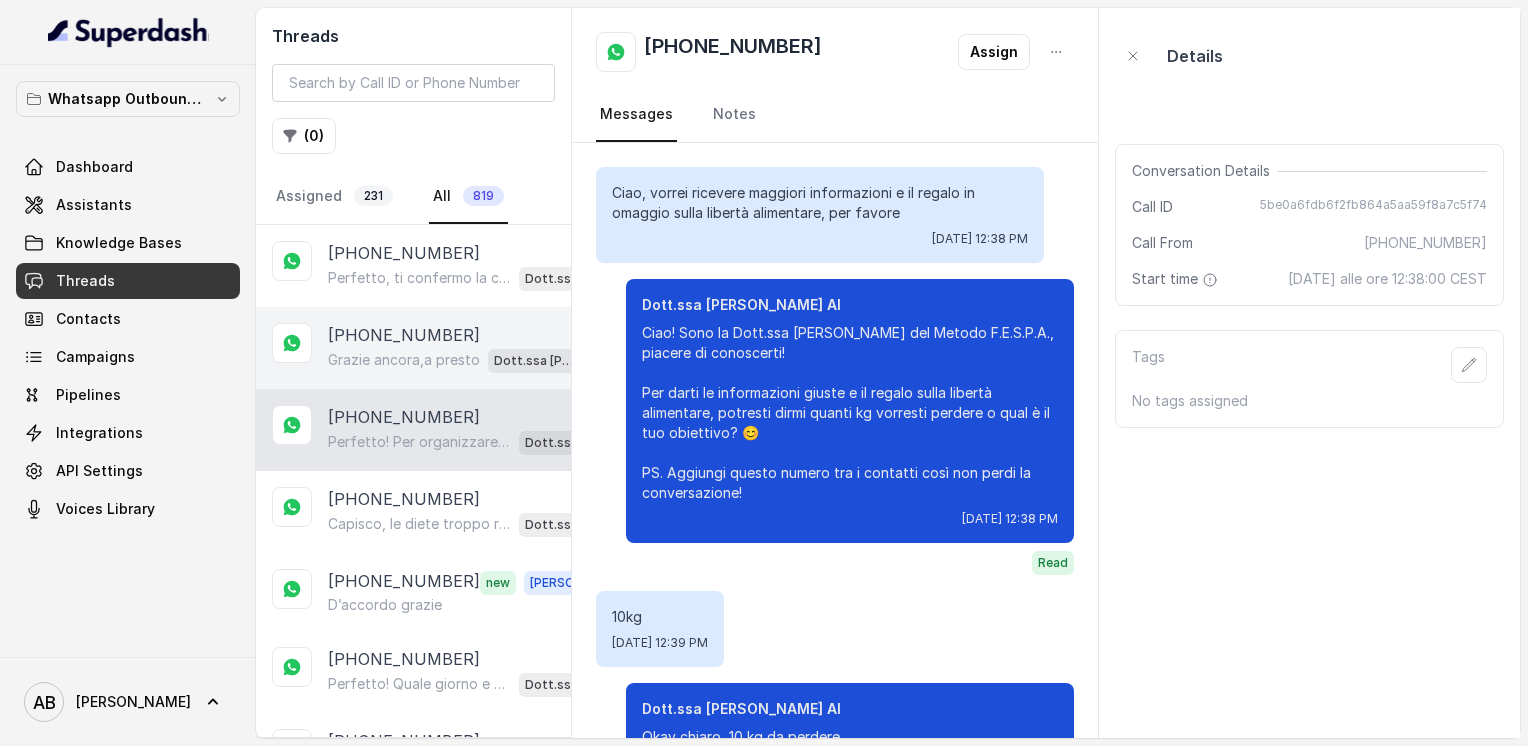 scroll, scrollTop: 984, scrollLeft: 0, axis: vertical 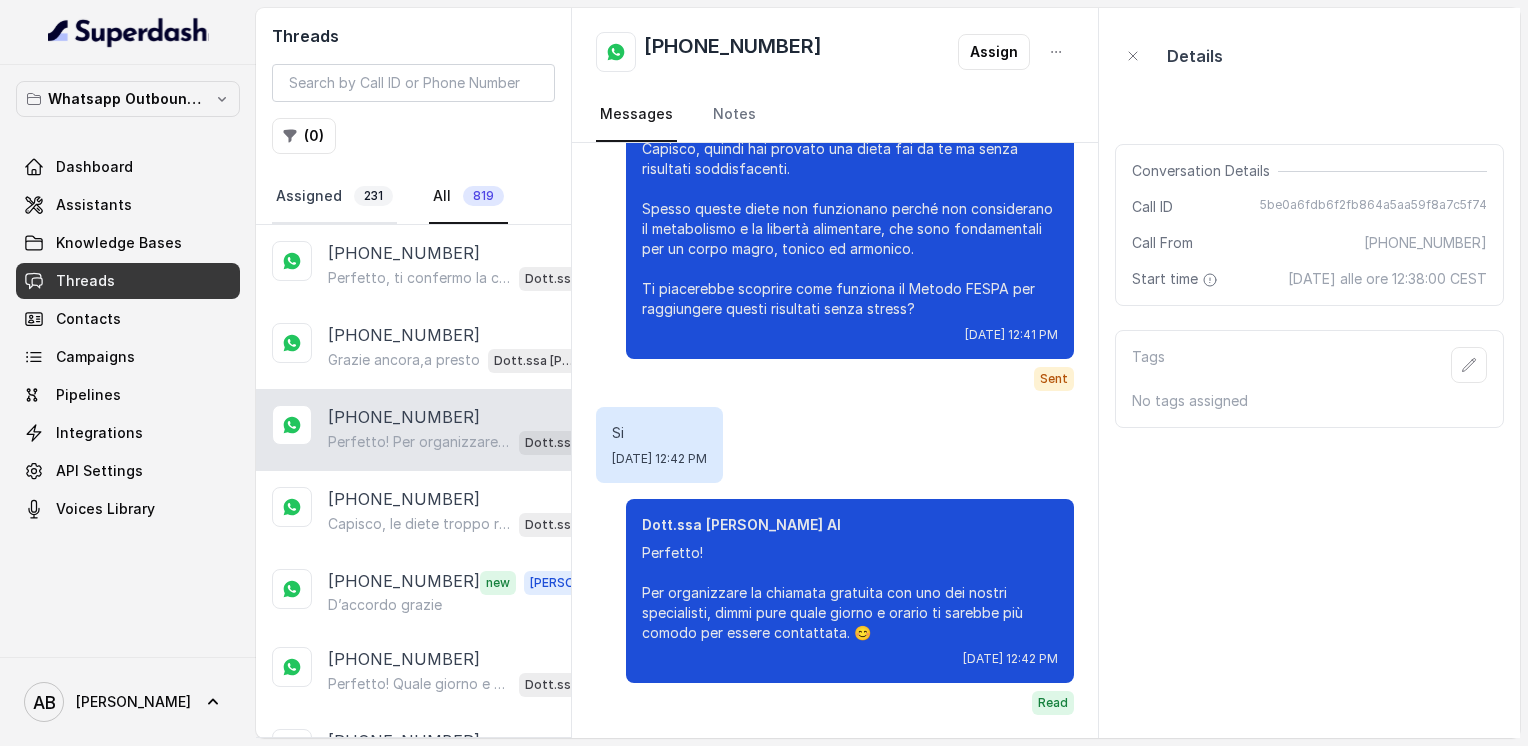 click on "Assigned 231" at bounding box center (334, 197) 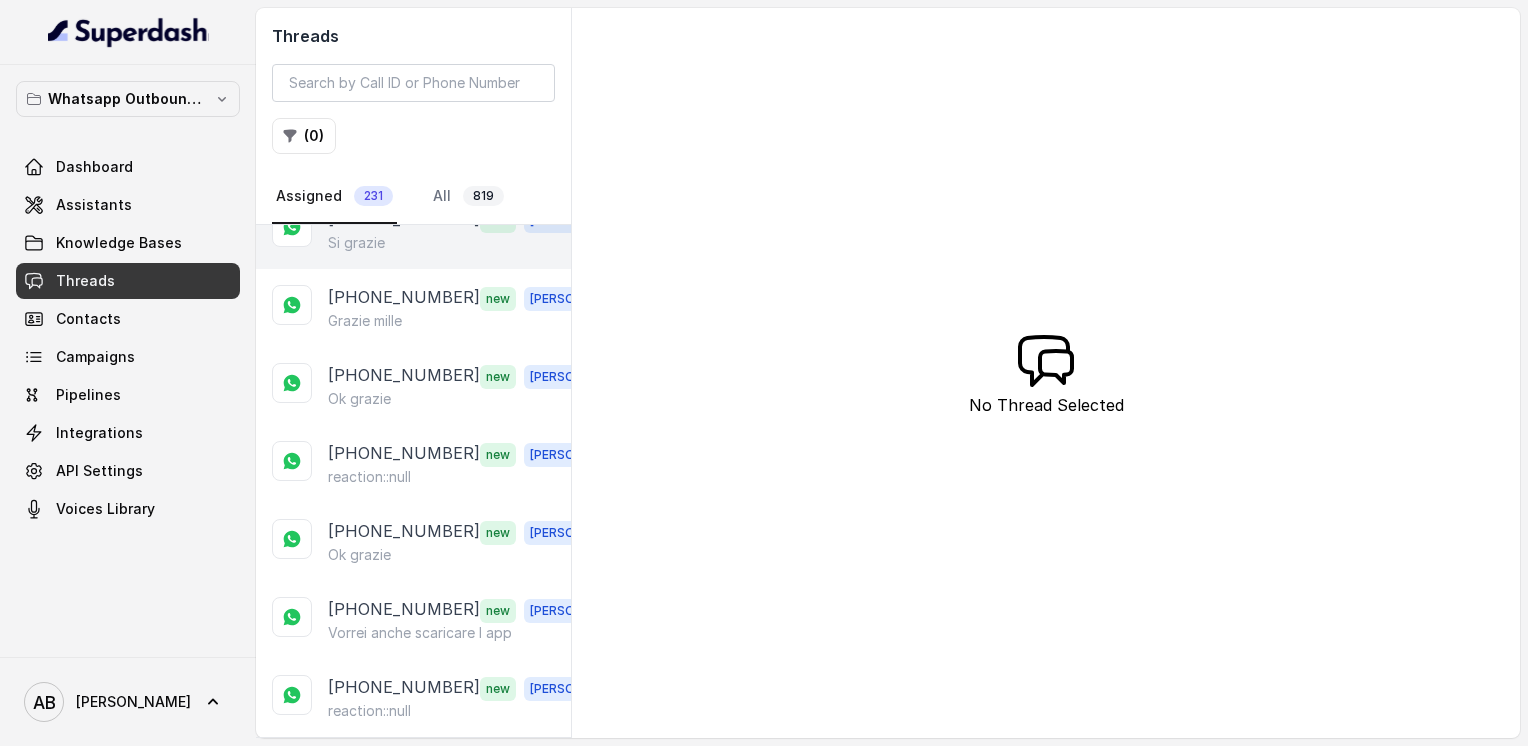 scroll, scrollTop: 300, scrollLeft: 0, axis: vertical 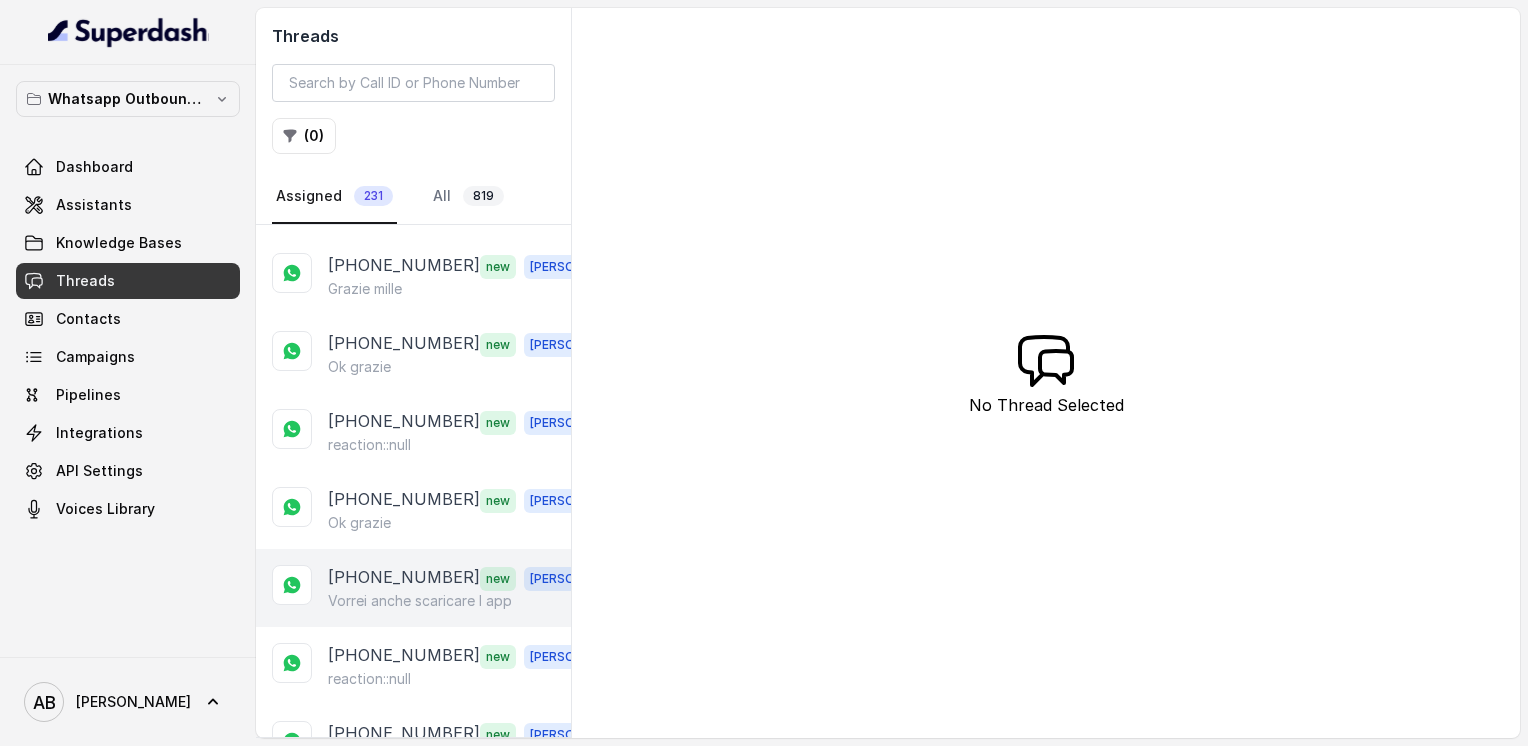 click on "[PHONE_NUMBER]" at bounding box center (404, 578) 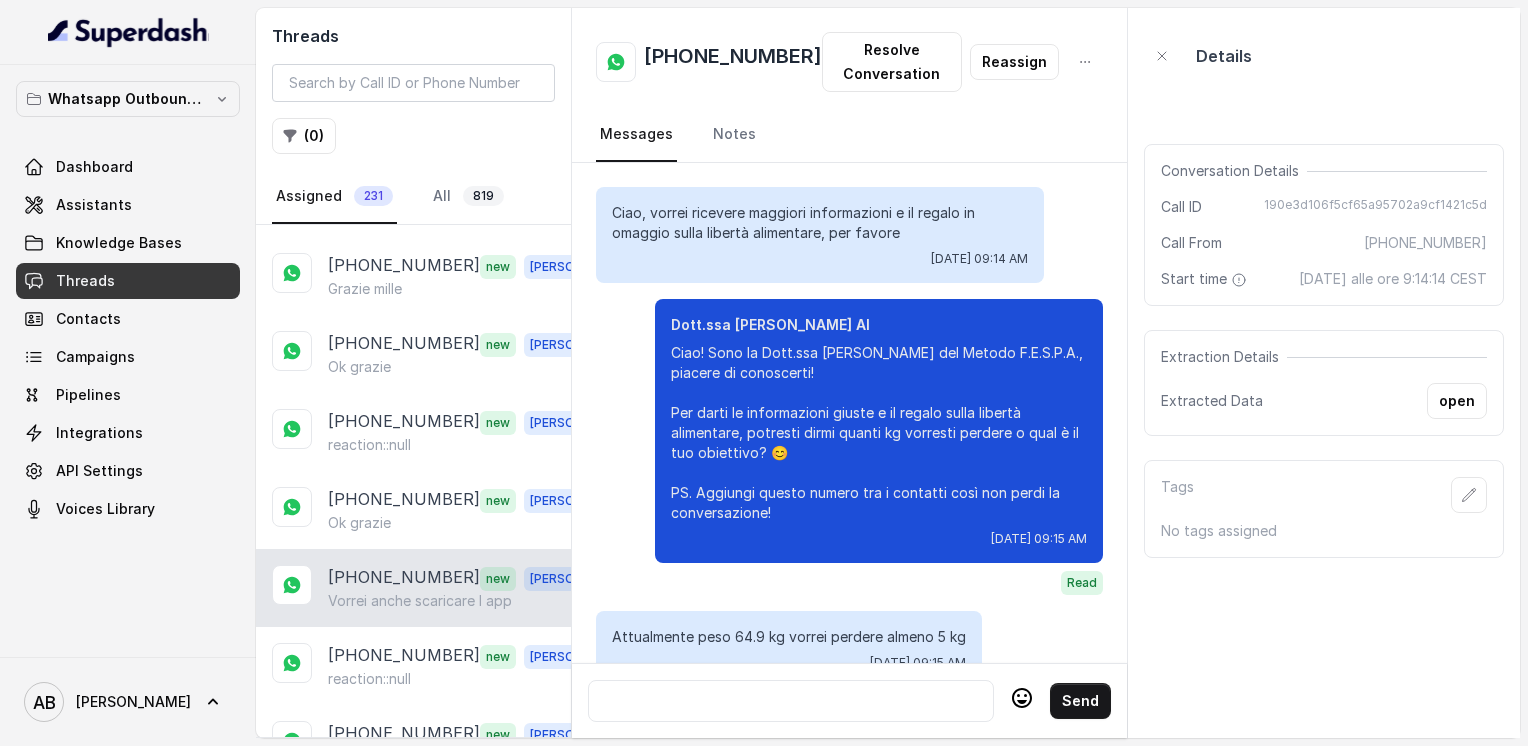 scroll, scrollTop: 3060, scrollLeft: 0, axis: vertical 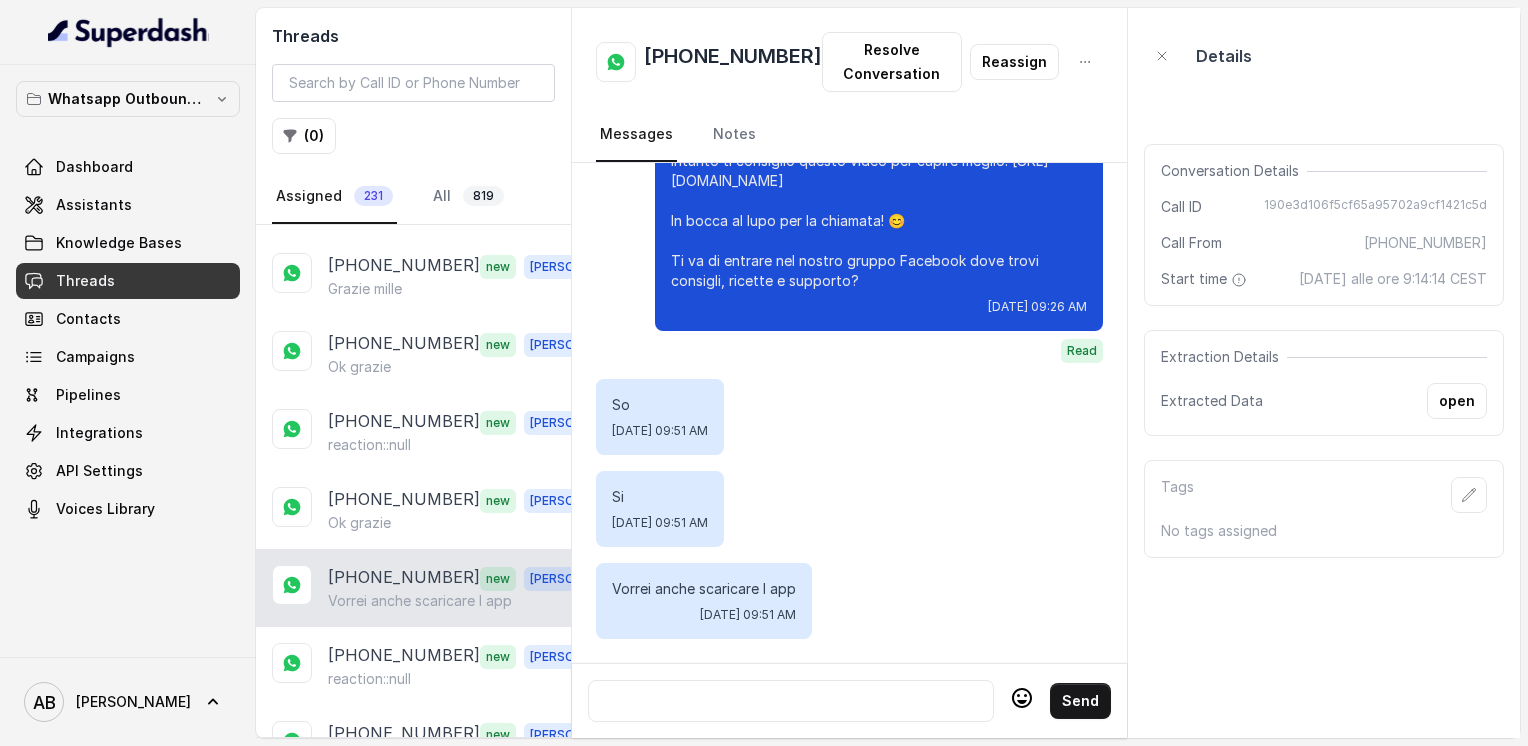 click at bounding box center [791, 701] 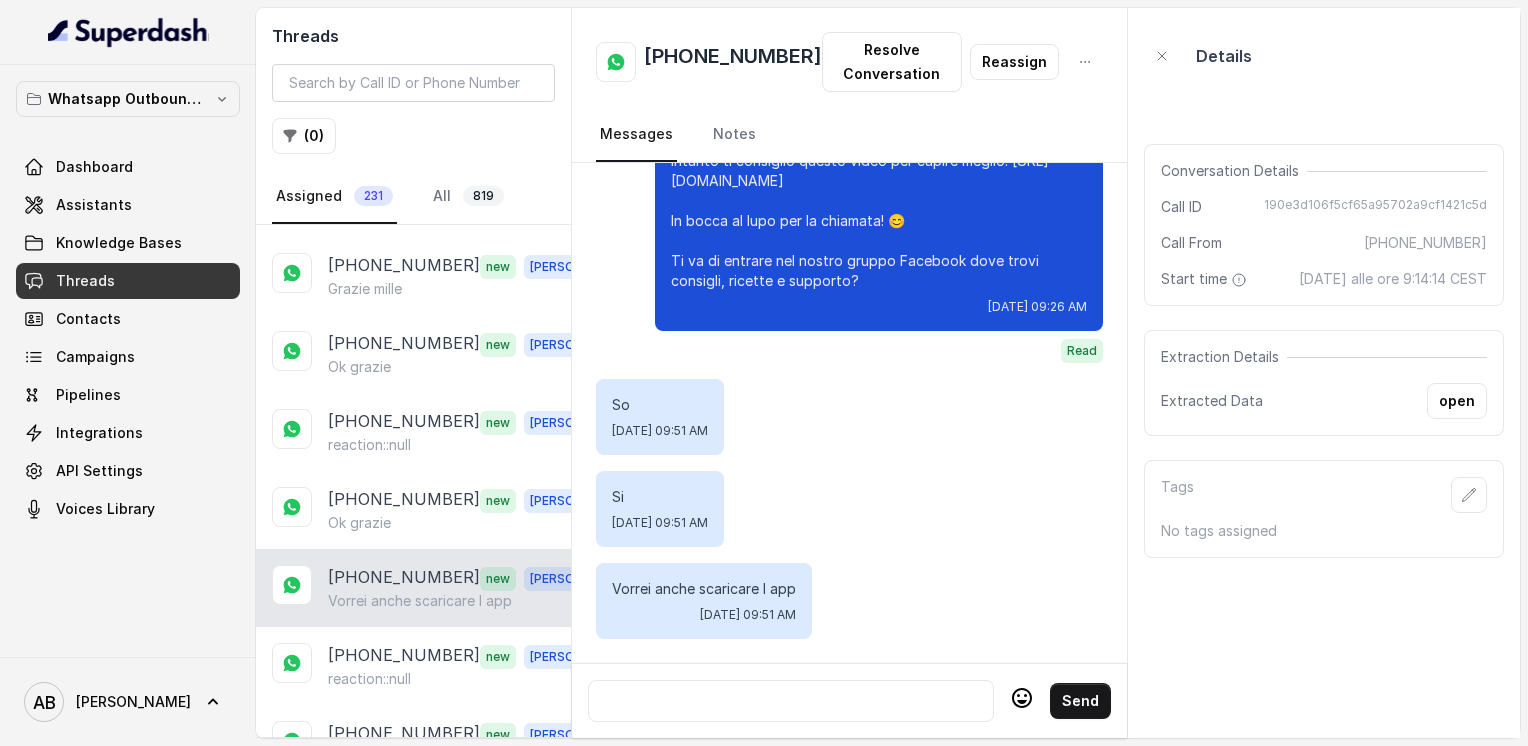 scroll, scrollTop: 3060, scrollLeft: 0, axis: vertical 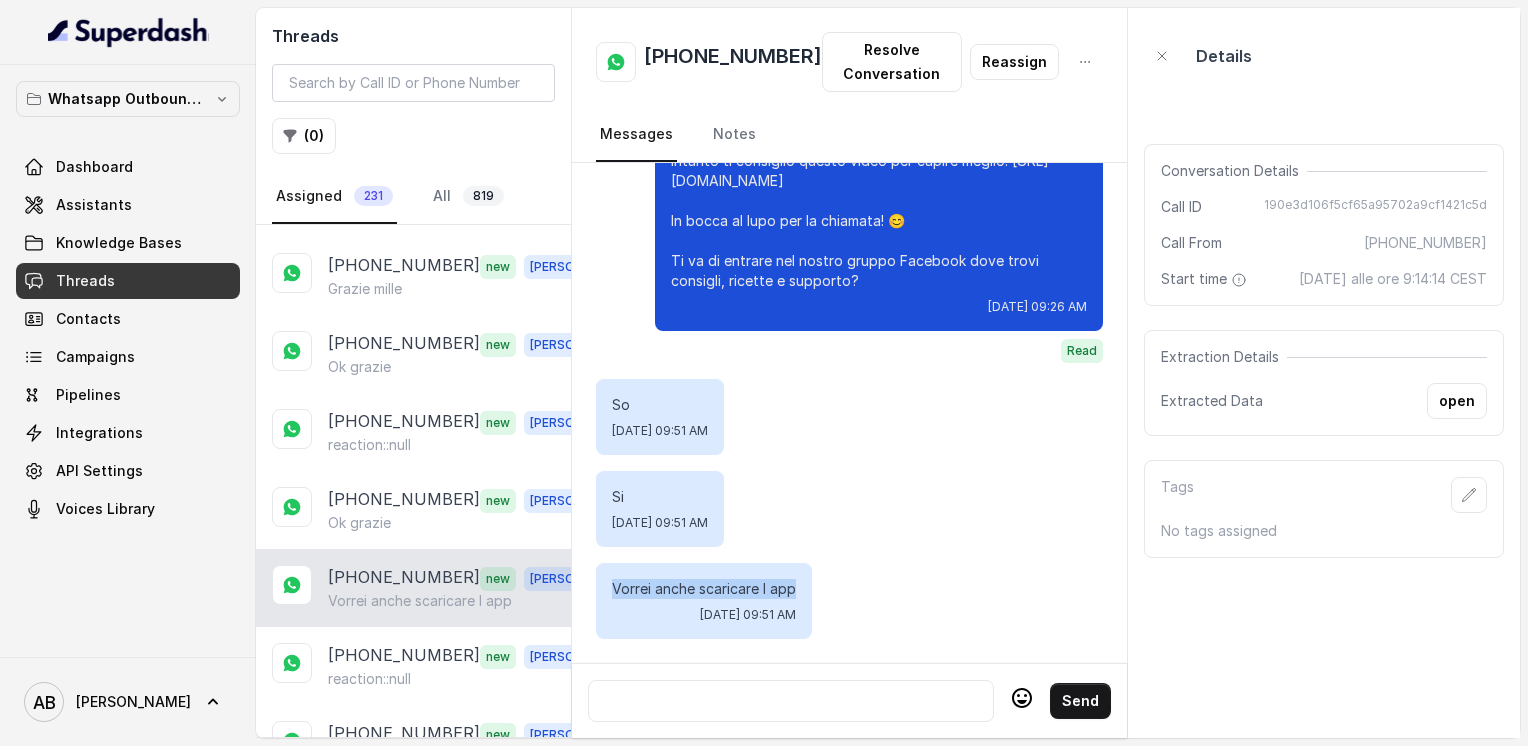 drag, startPoint x: 609, startPoint y: 573, endPoint x: 794, endPoint y: 581, distance: 185.1729 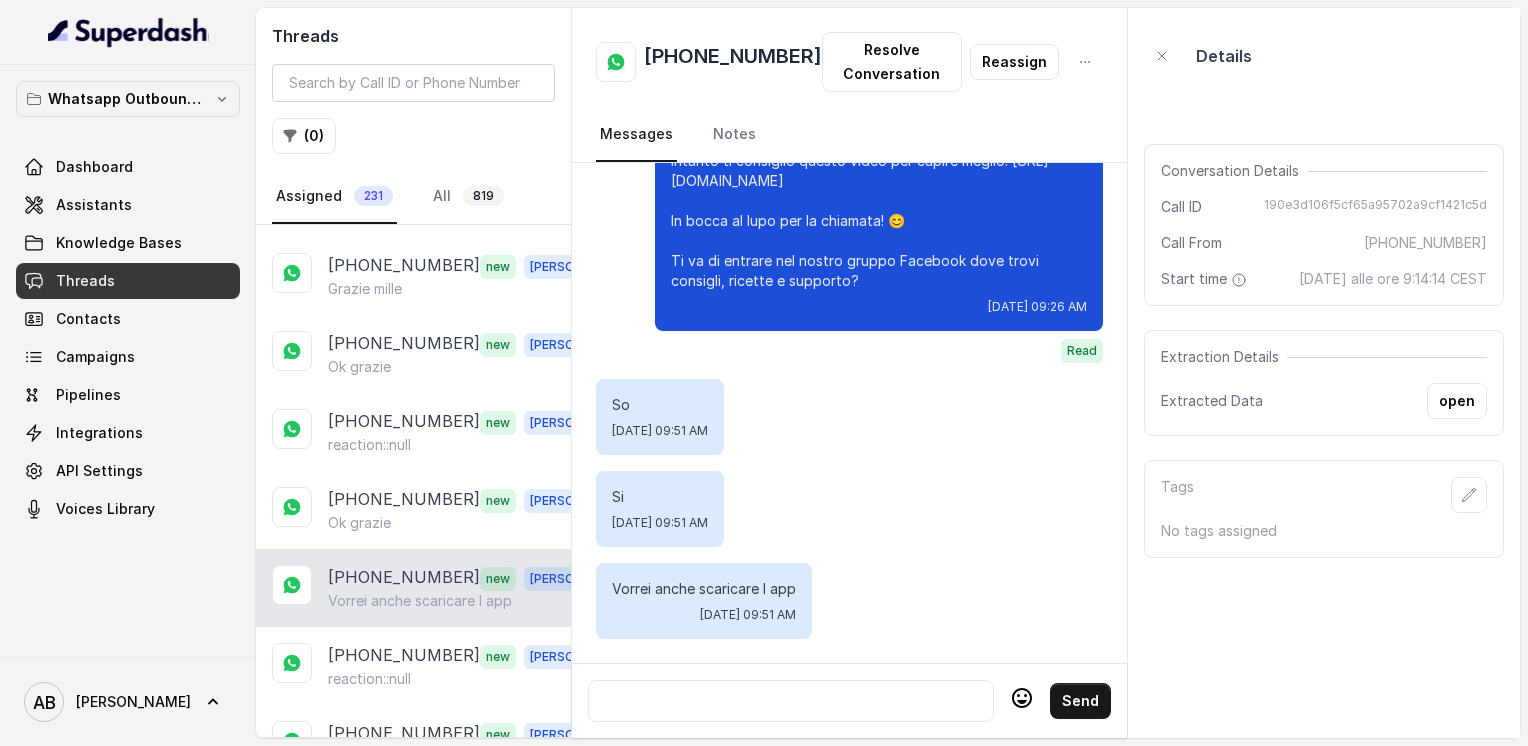click at bounding box center (791, 701) 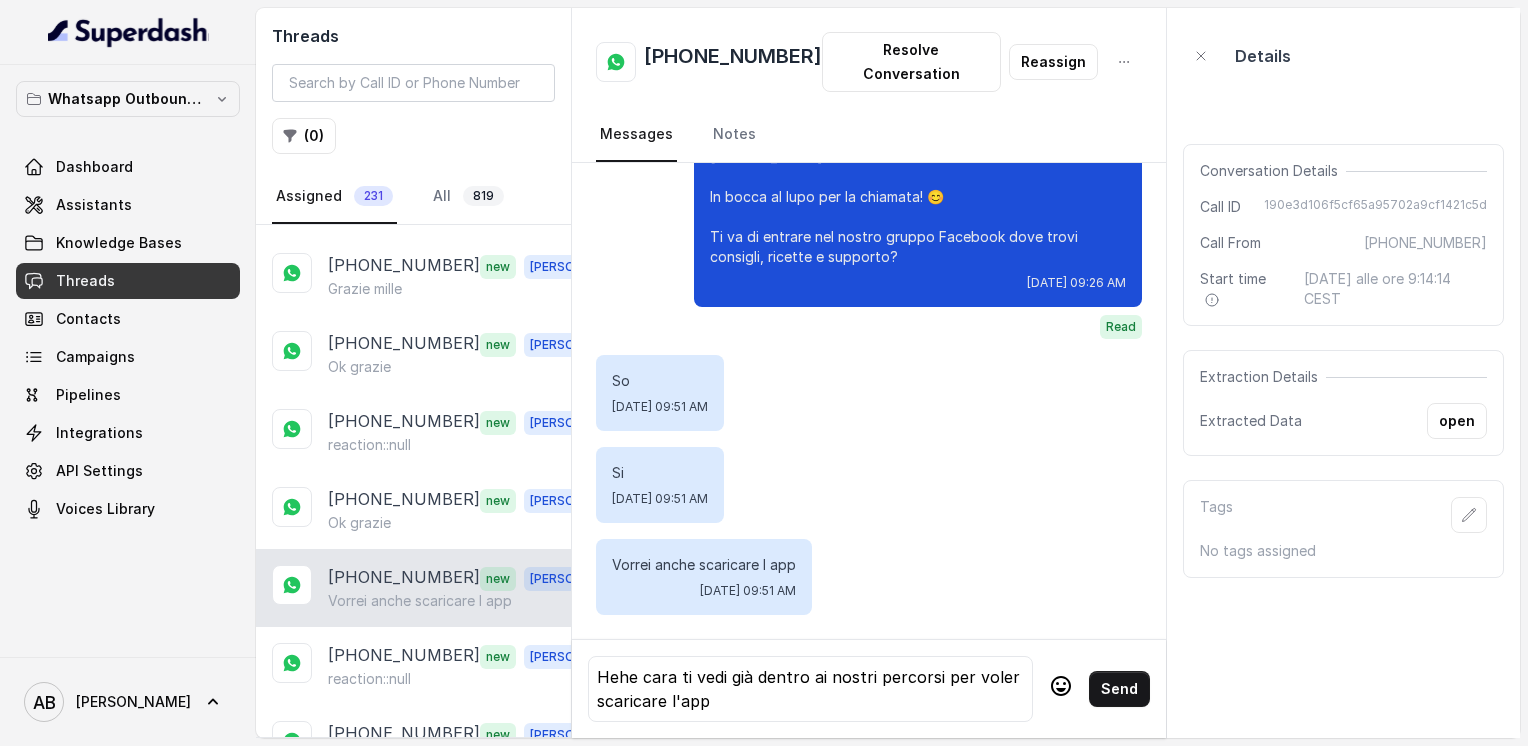 click 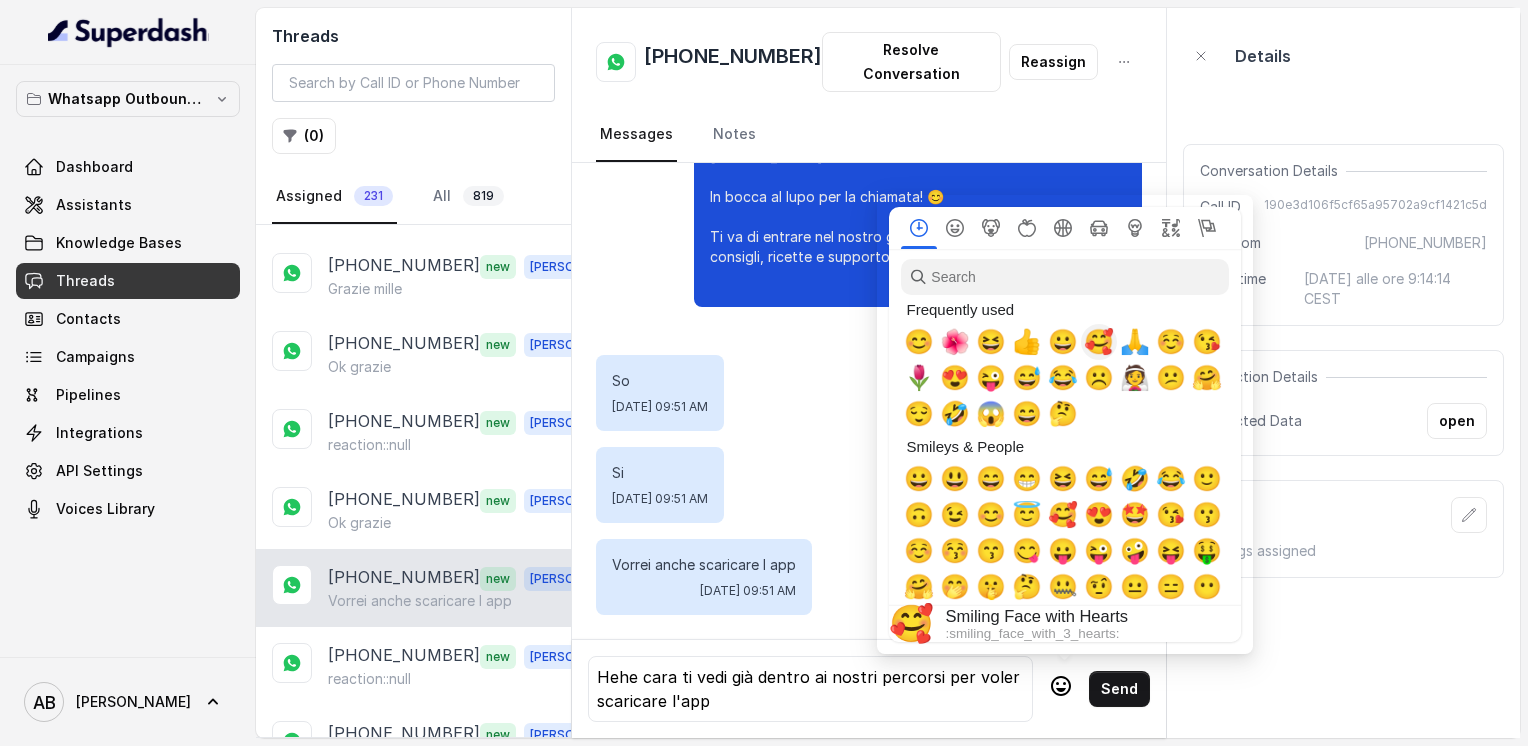 click on "🥰" at bounding box center [1099, 342] 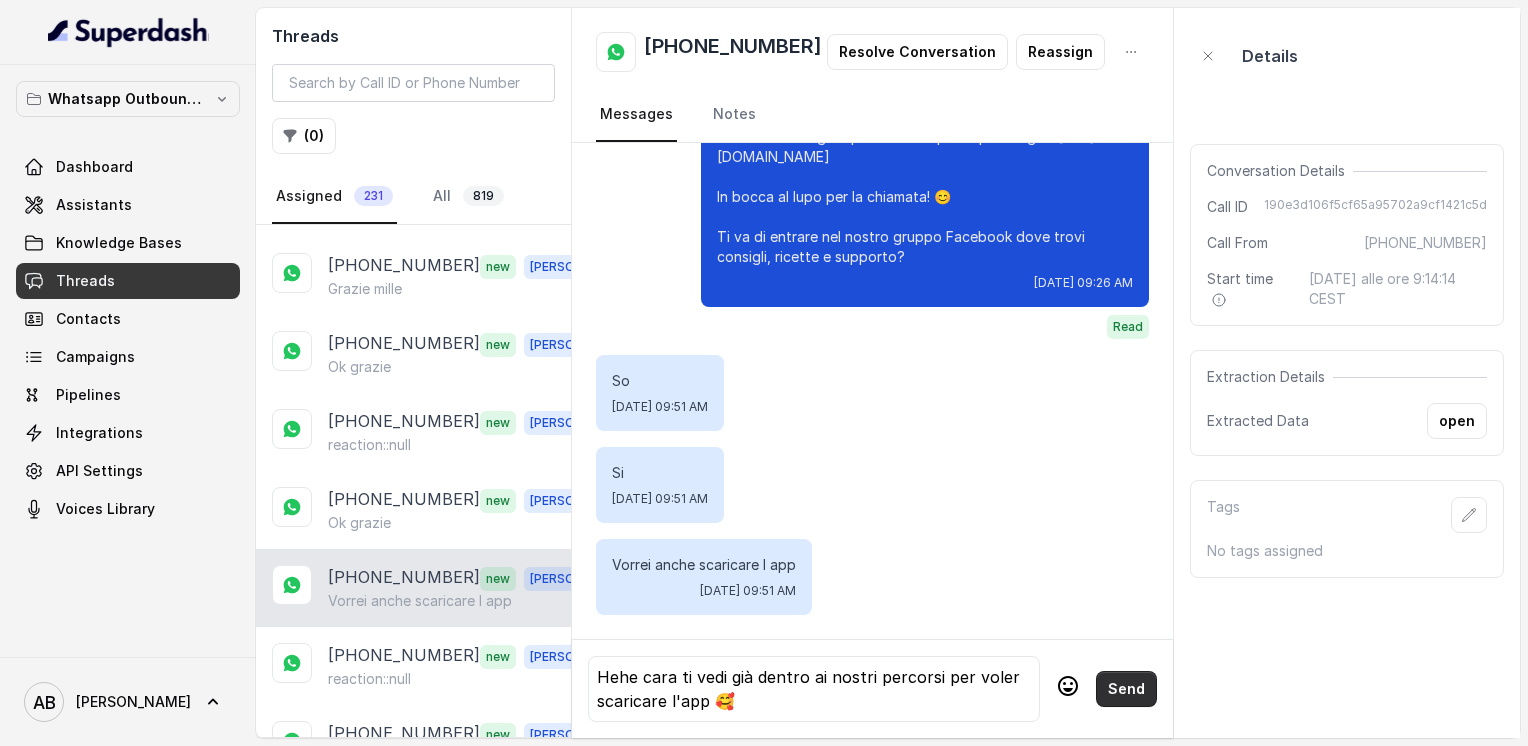 click on "Send" at bounding box center [1126, 689] 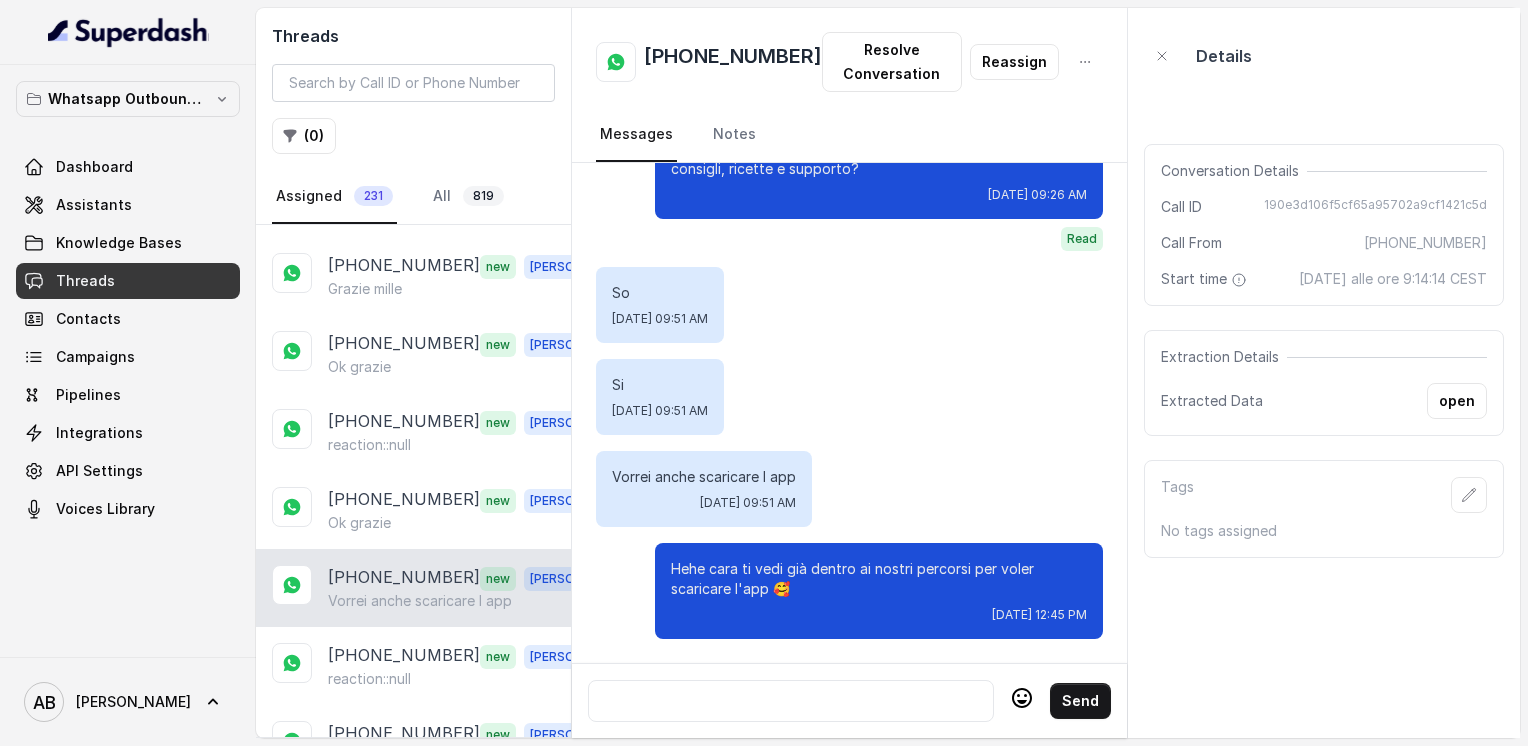 scroll, scrollTop: 3172, scrollLeft: 0, axis: vertical 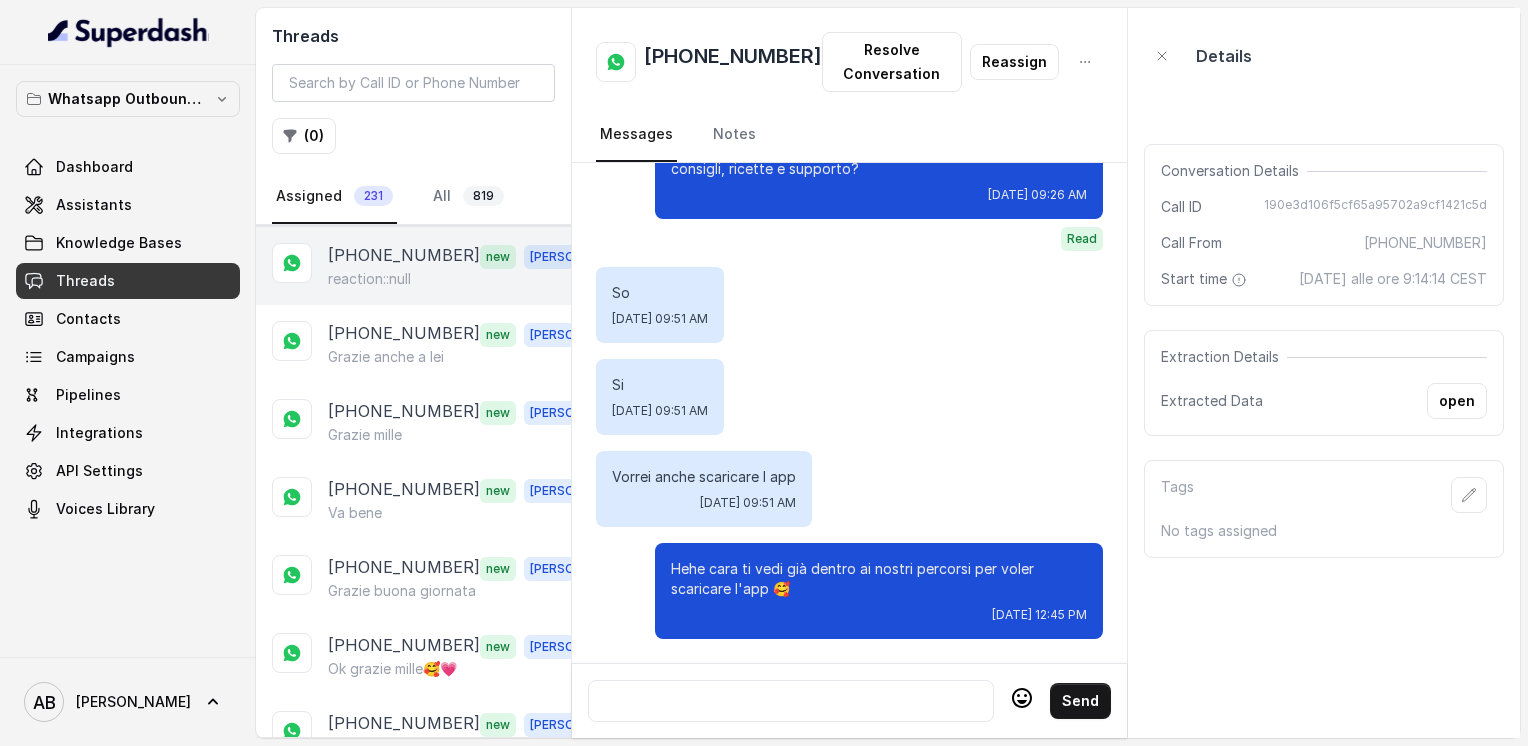 click on "[PHONE_NUMBER]   new [PERSON_NAME] reaction::null" at bounding box center (413, 266) 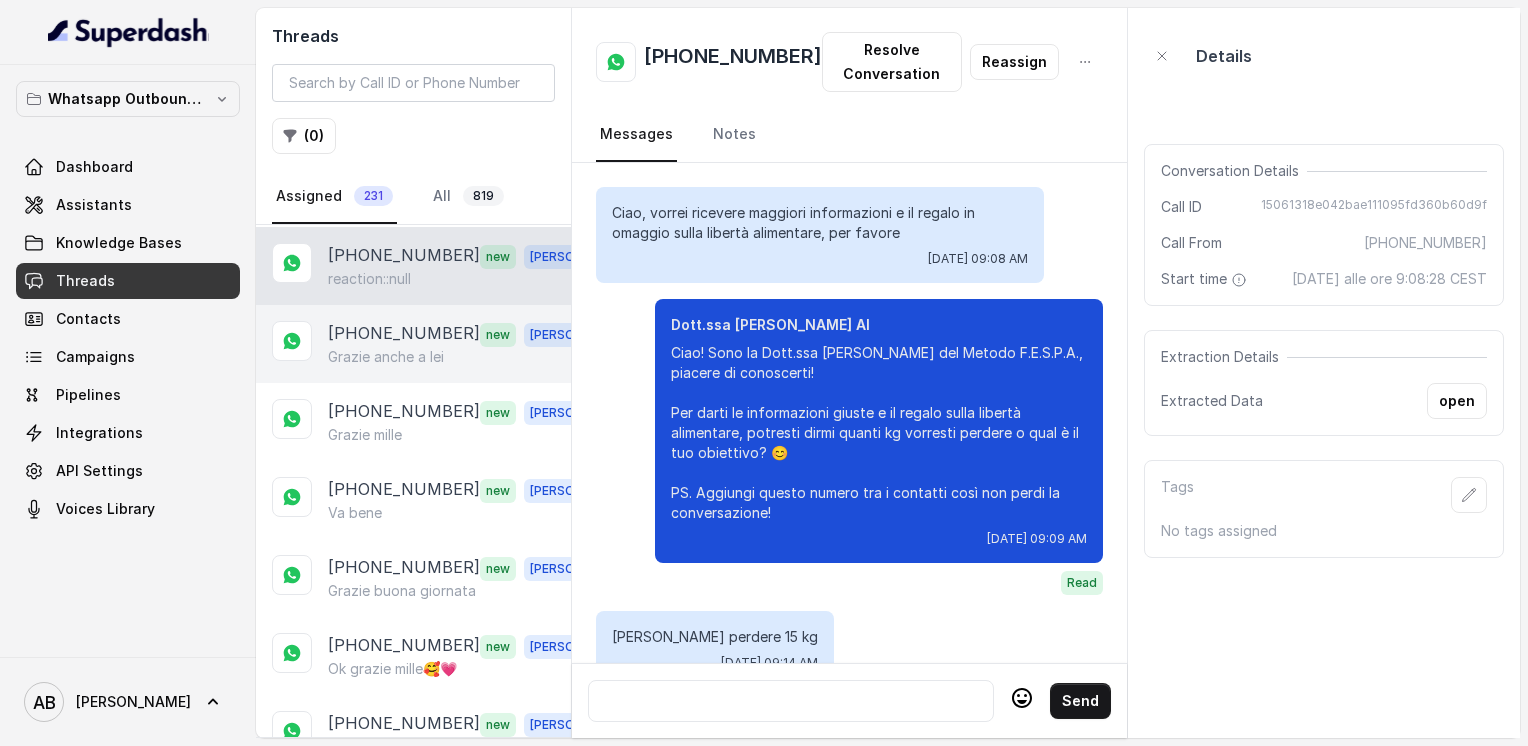 scroll, scrollTop: 2696, scrollLeft: 0, axis: vertical 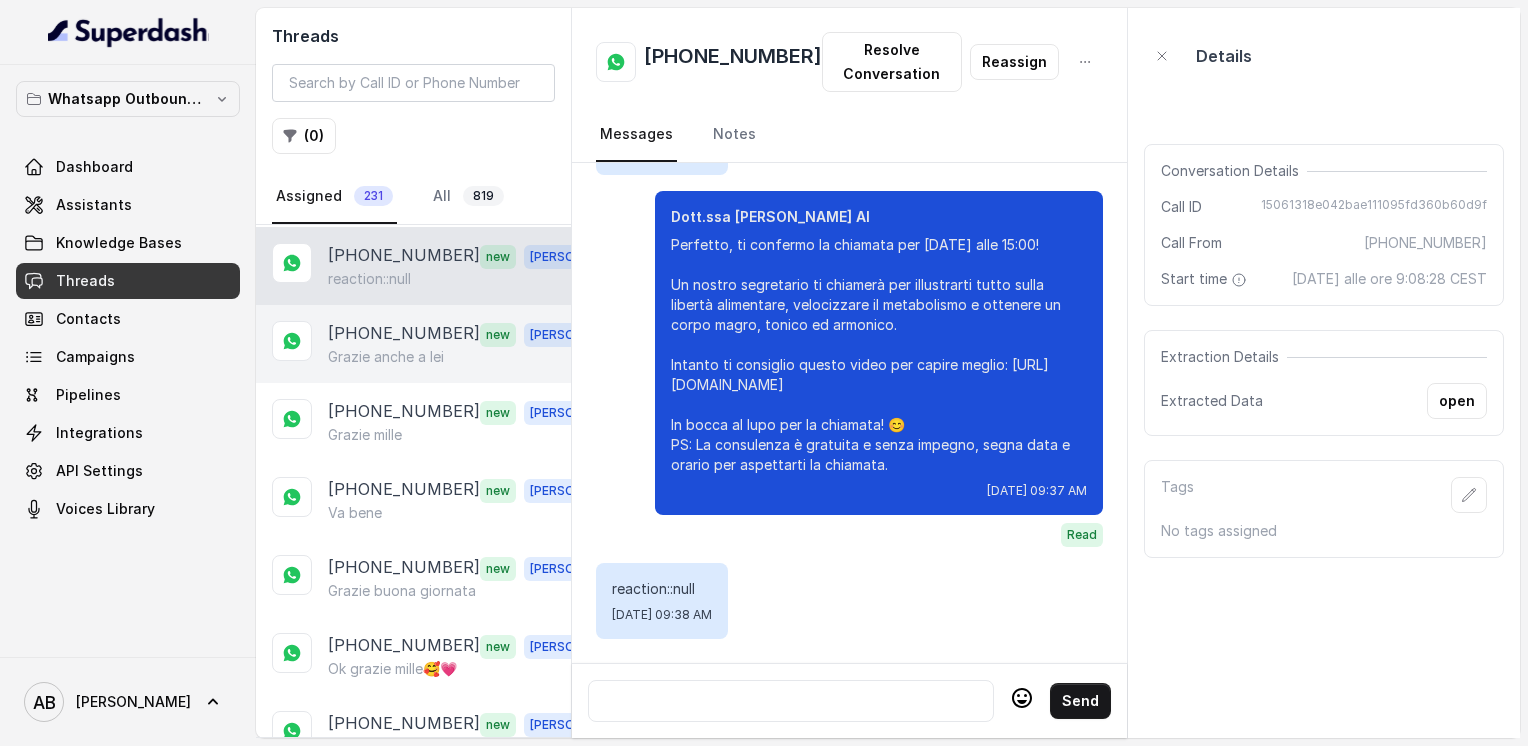 click on "Grazie anche a lei" at bounding box center (386, 357) 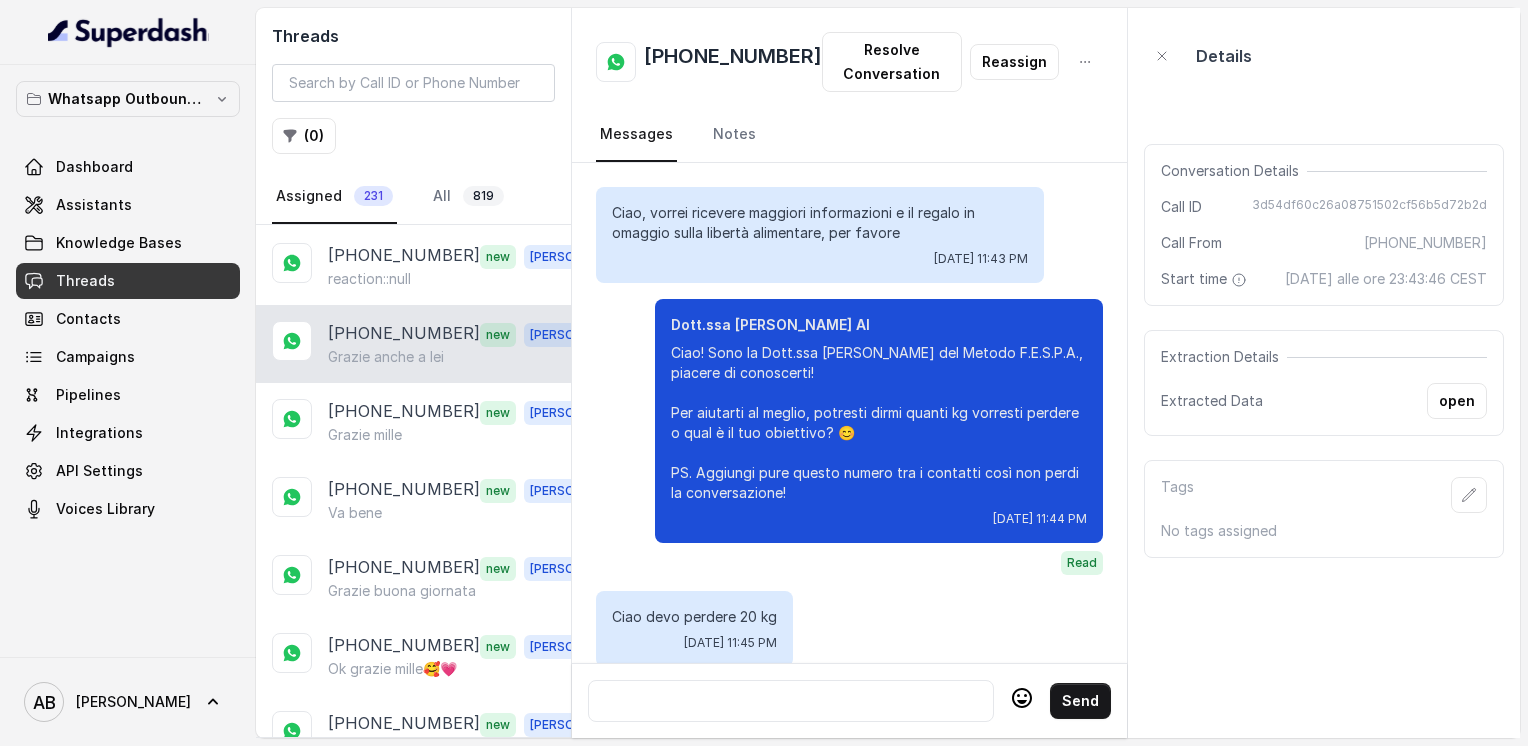scroll, scrollTop: 3076, scrollLeft: 0, axis: vertical 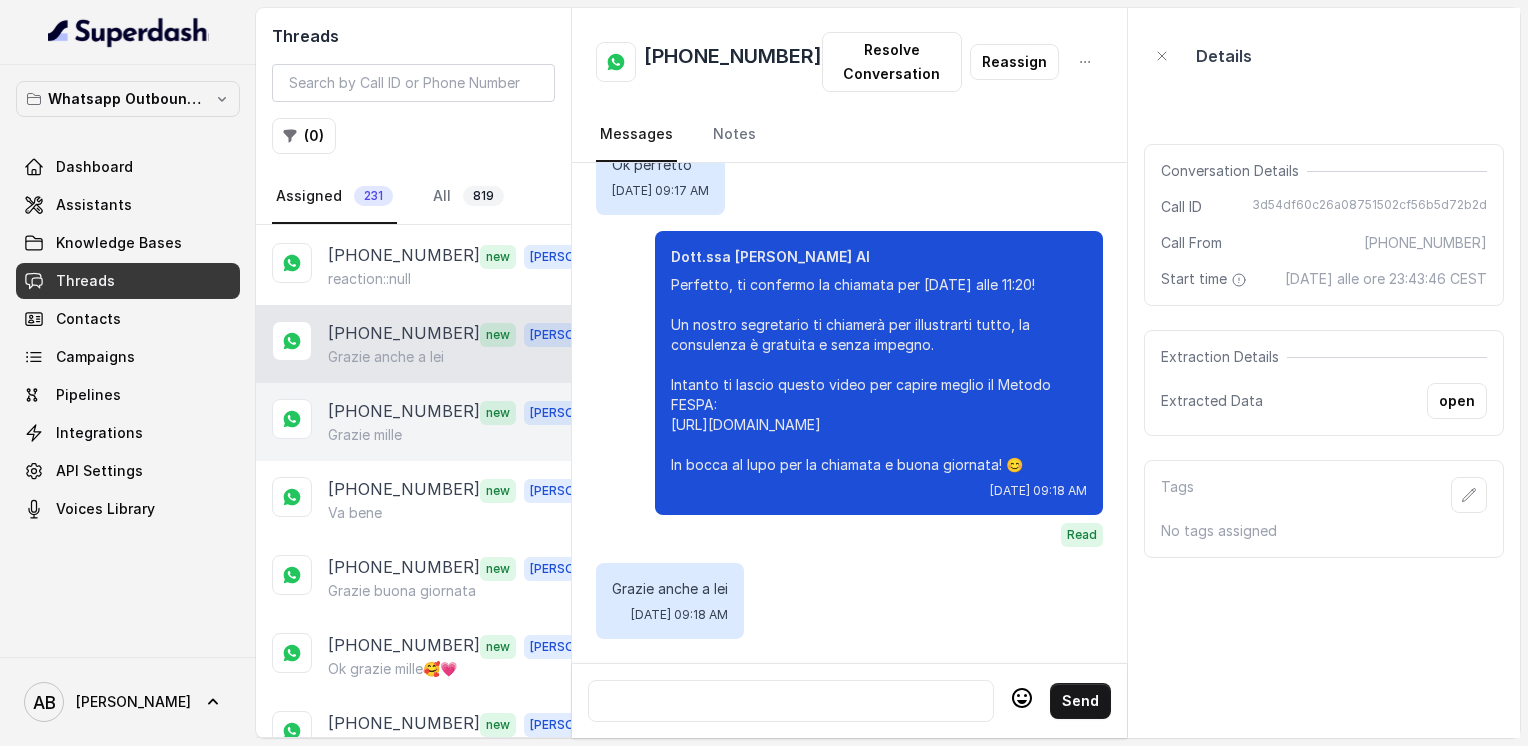 click on "[PHONE_NUMBER]   new [PERSON_NAME]" at bounding box center (413, 422) 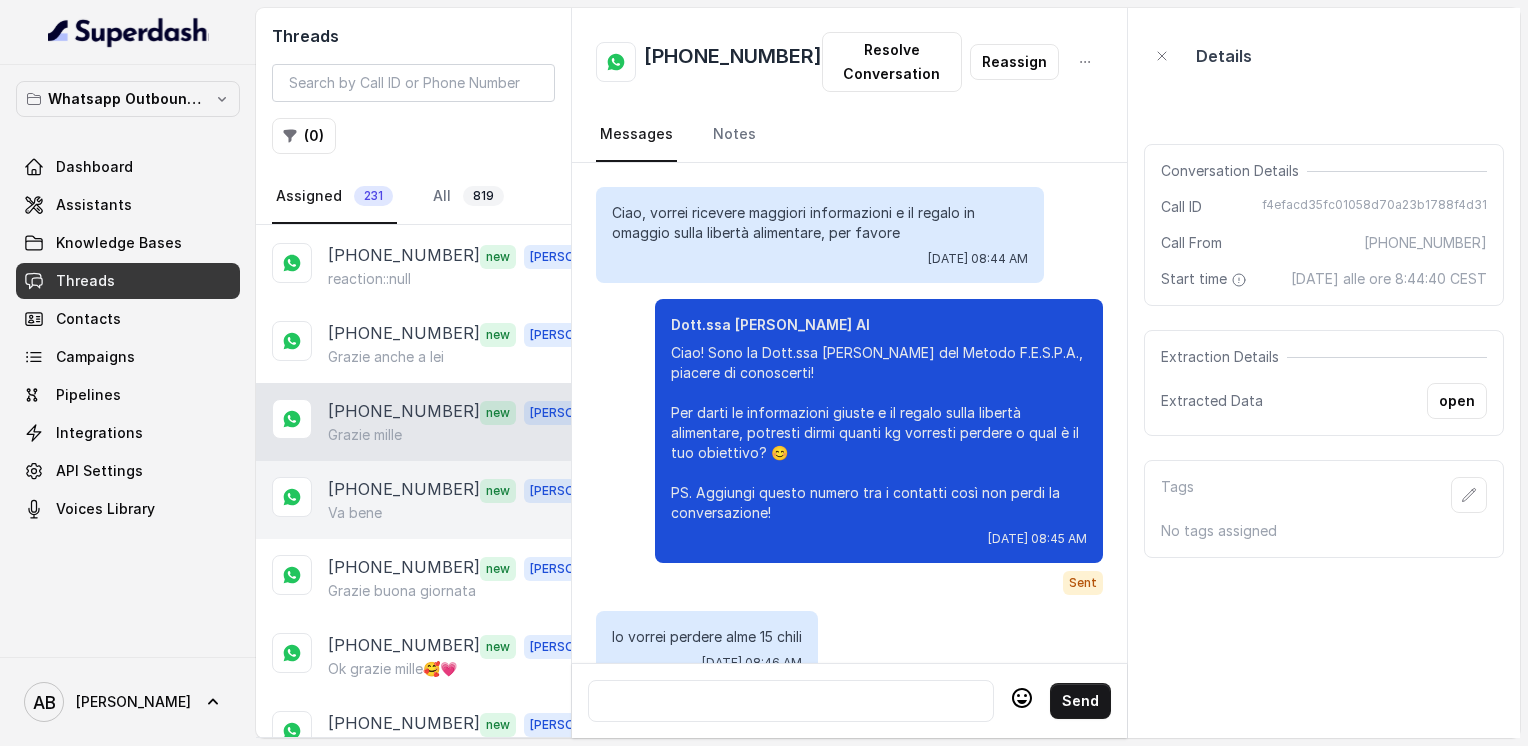 scroll, scrollTop: 2428, scrollLeft: 0, axis: vertical 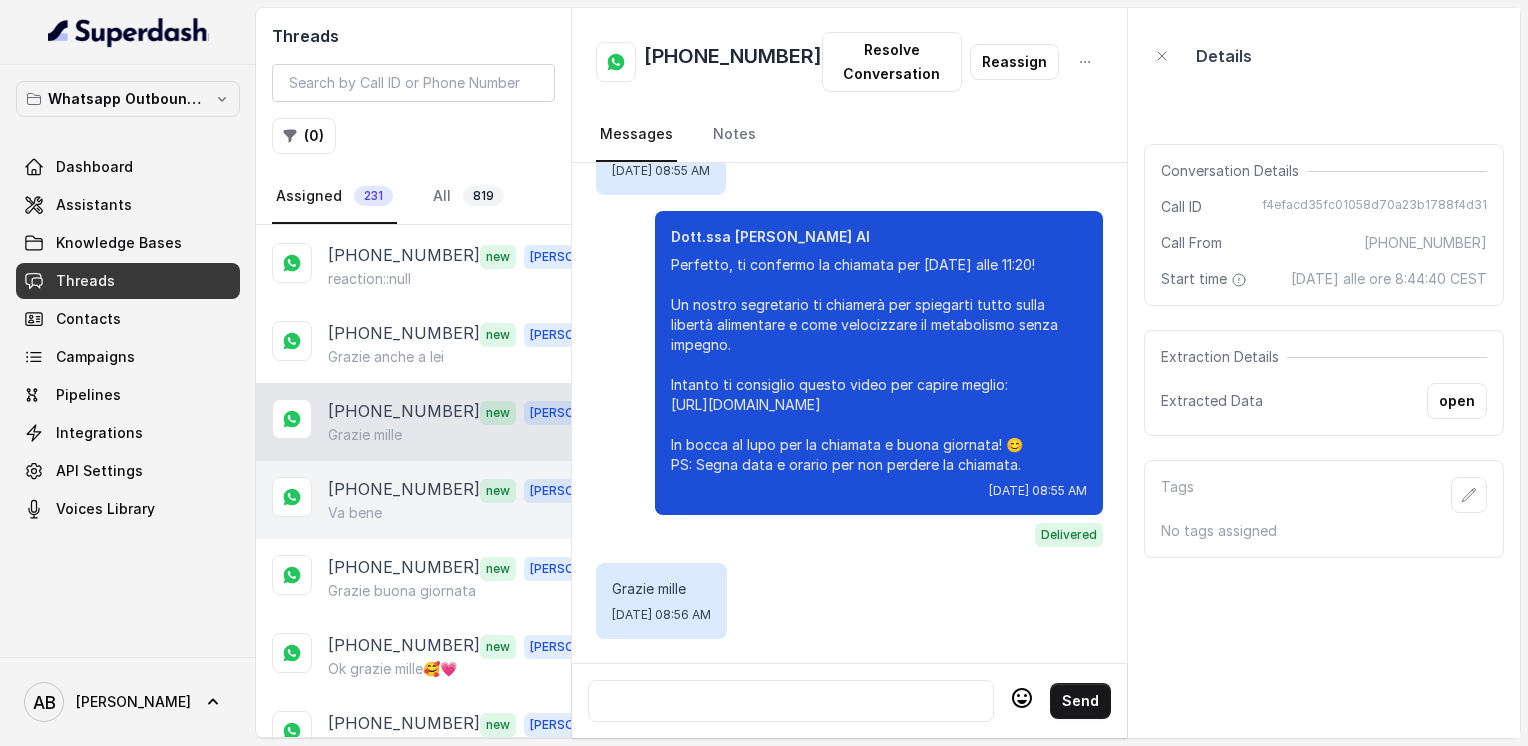 click on "[PHONE_NUMBER]" at bounding box center (404, 490) 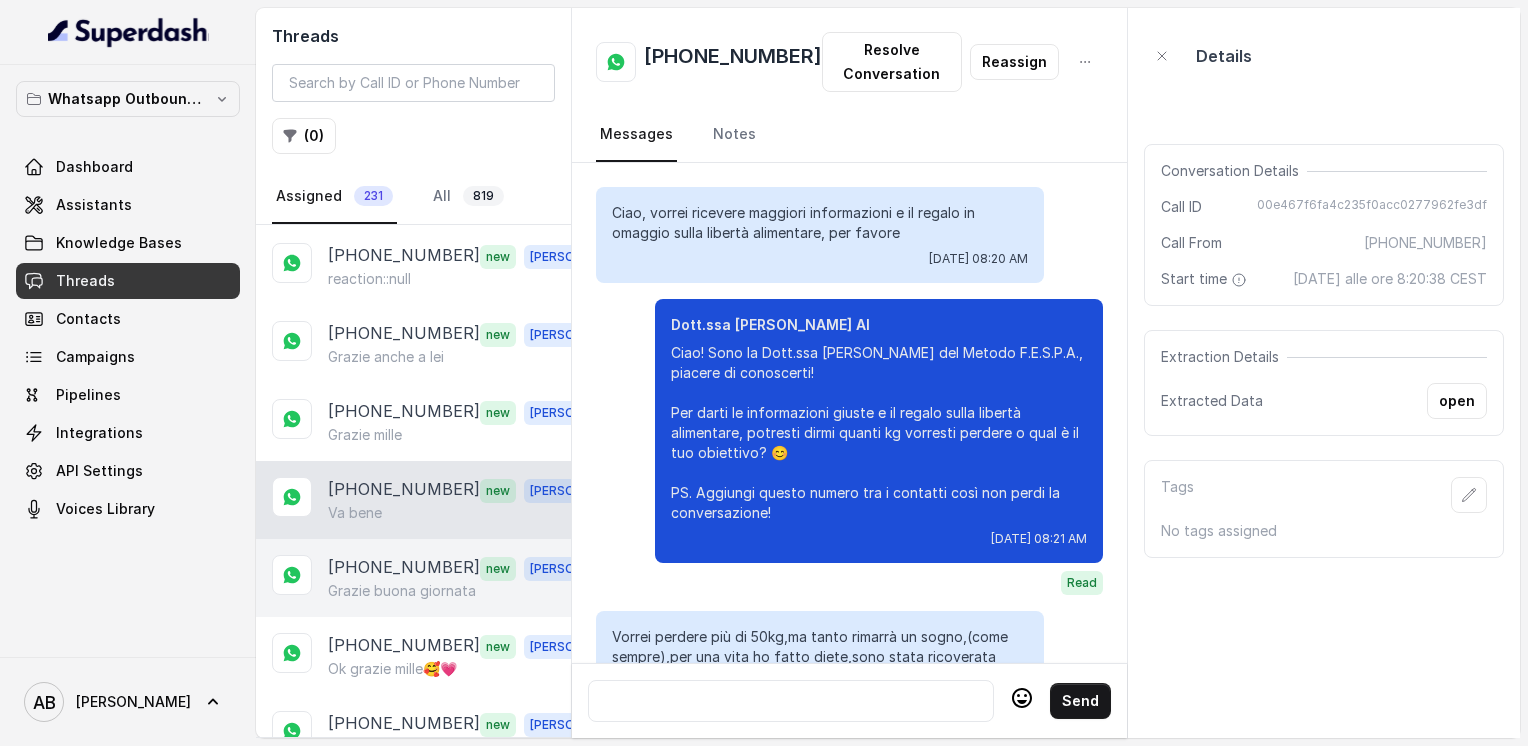 scroll, scrollTop: 1944, scrollLeft: 0, axis: vertical 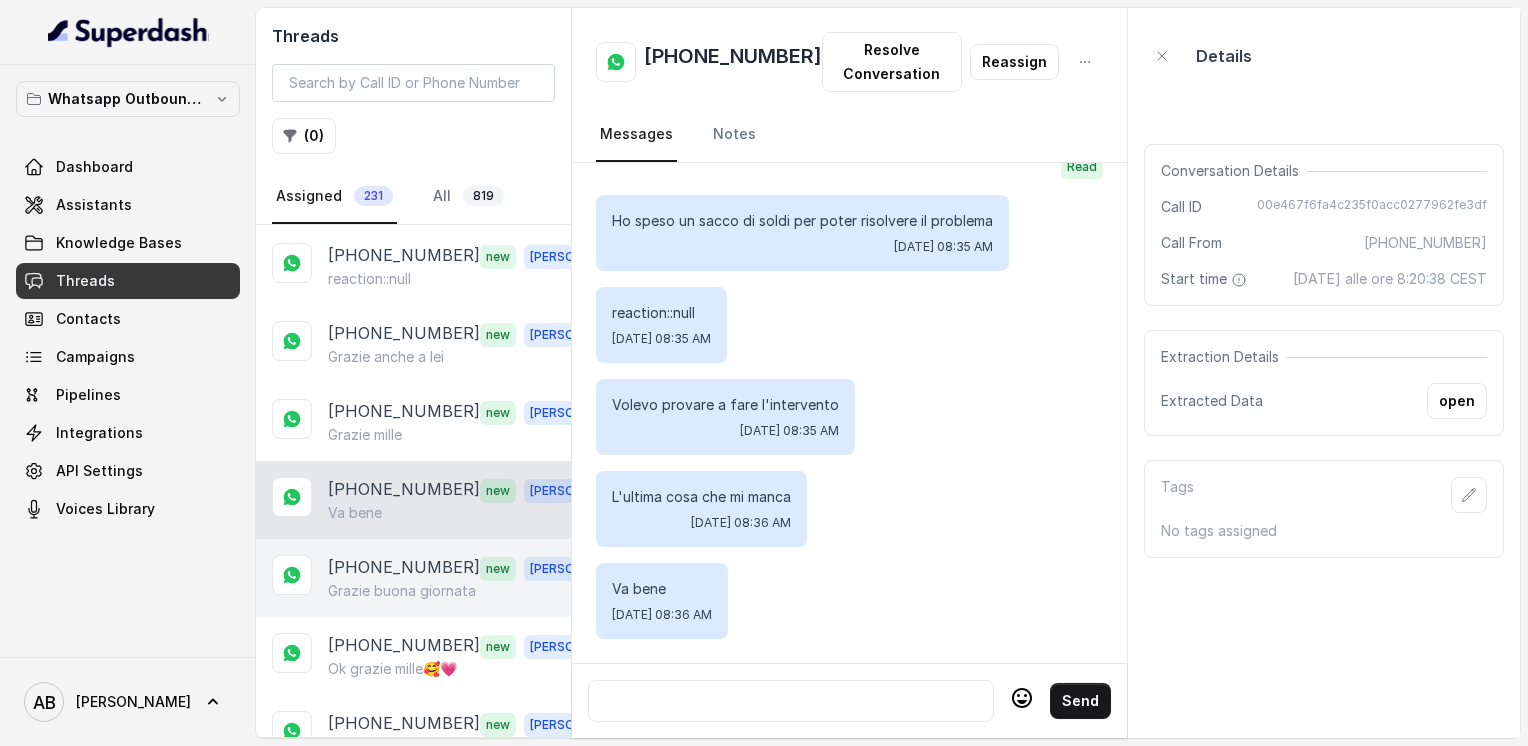 click on "[PHONE_NUMBER]" at bounding box center (404, 568) 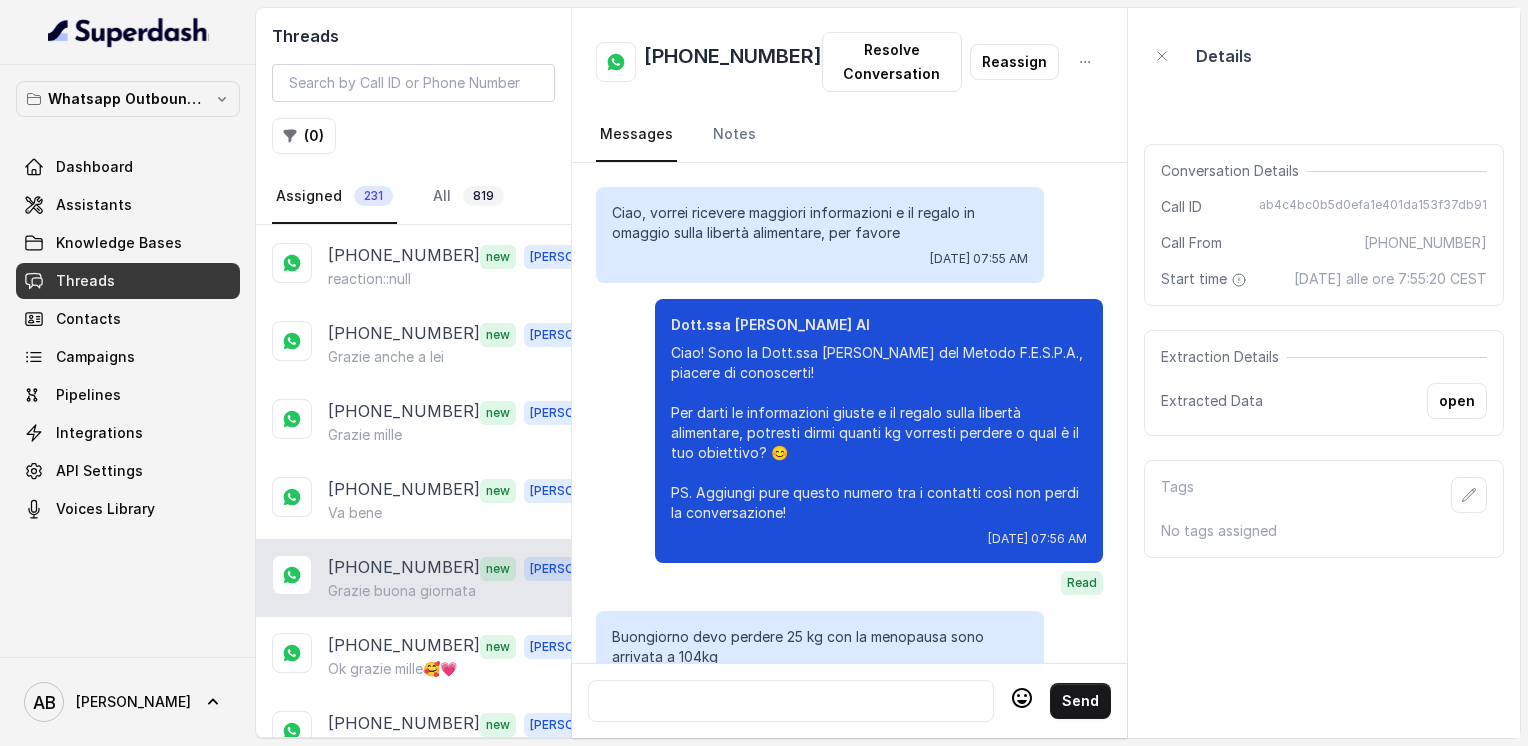 scroll, scrollTop: 1696, scrollLeft: 0, axis: vertical 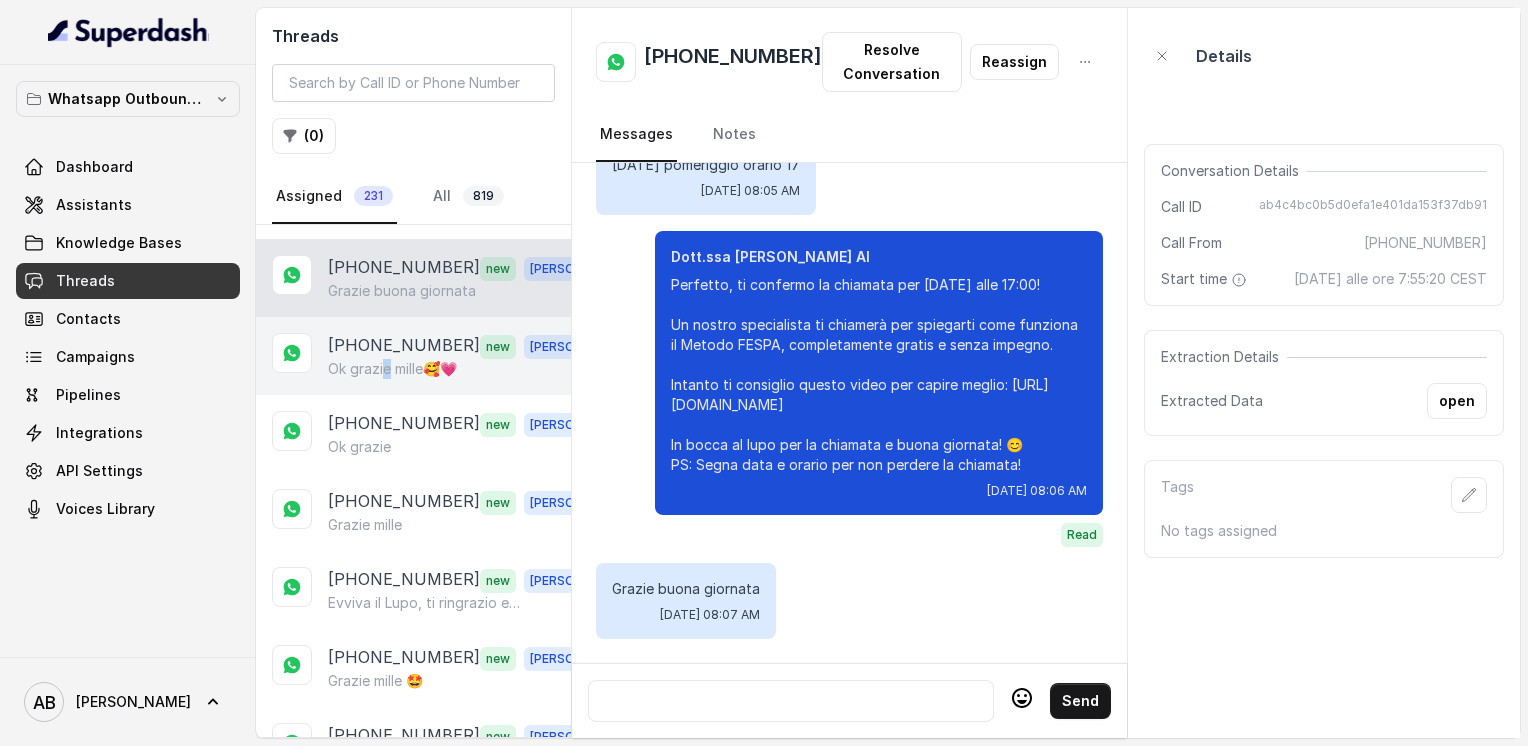 click on "[PHONE_NUMBER]   new [PERSON_NAME] grazie mille🥰💗" at bounding box center [413, 356] 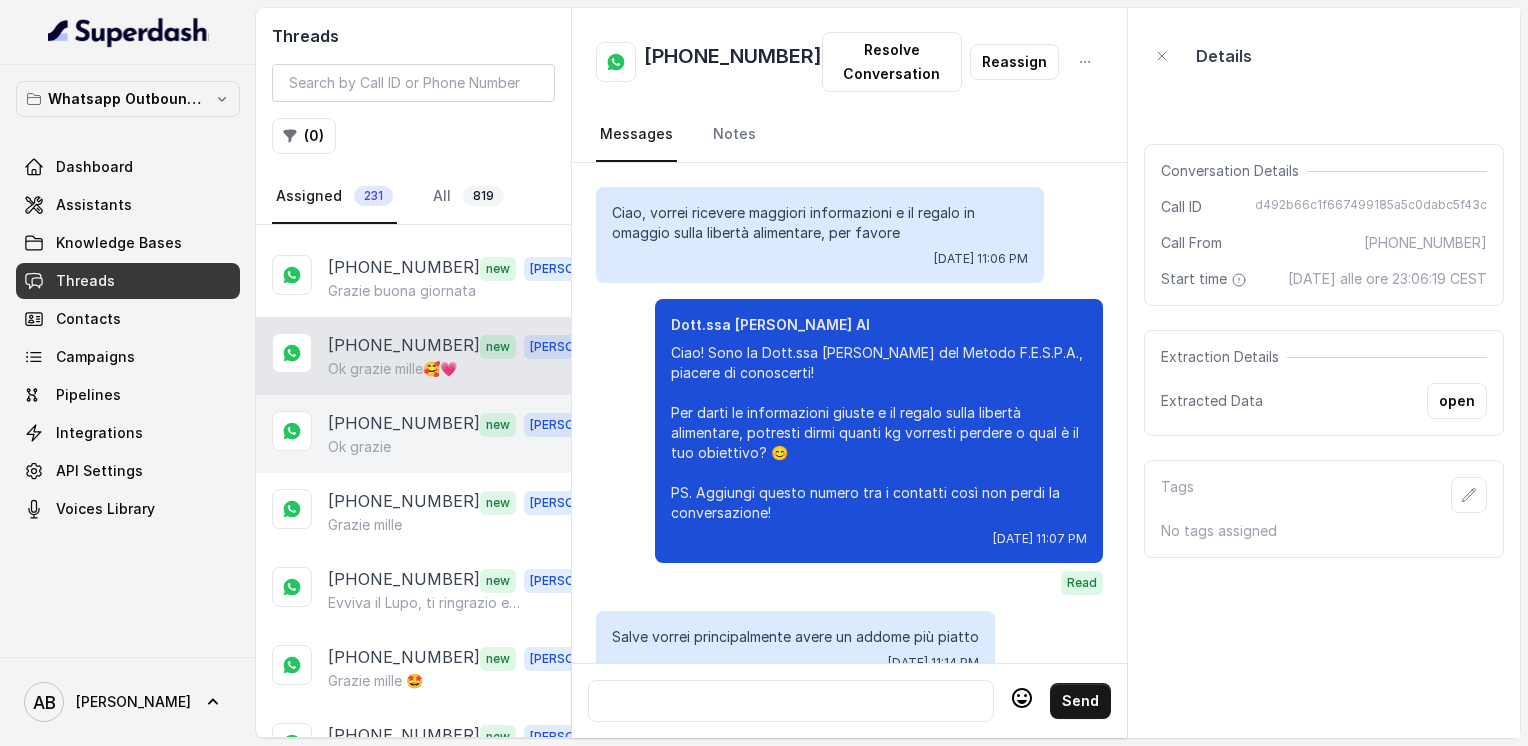 click on "[PHONE_NUMBER]" at bounding box center [404, 424] 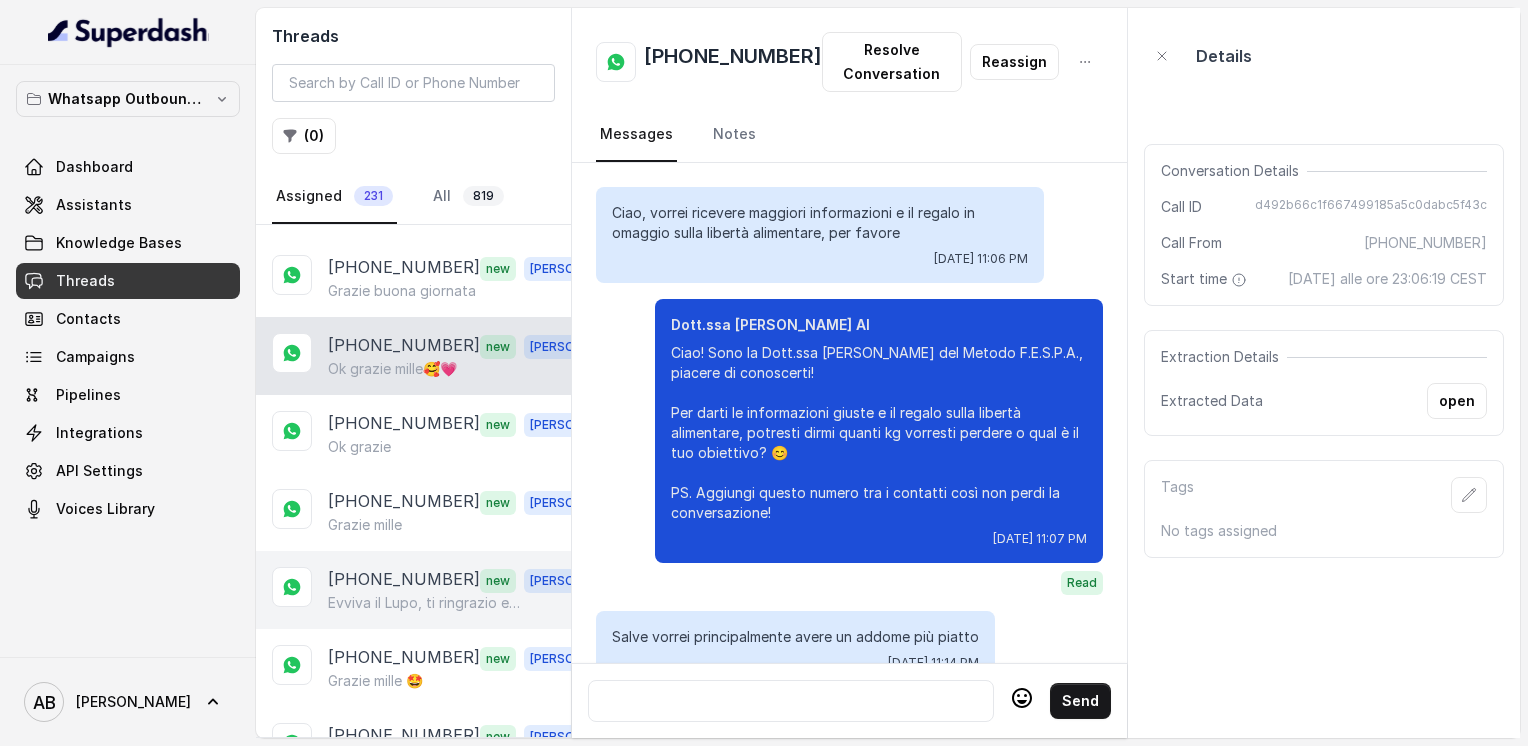 scroll, scrollTop: 0, scrollLeft: 0, axis: both 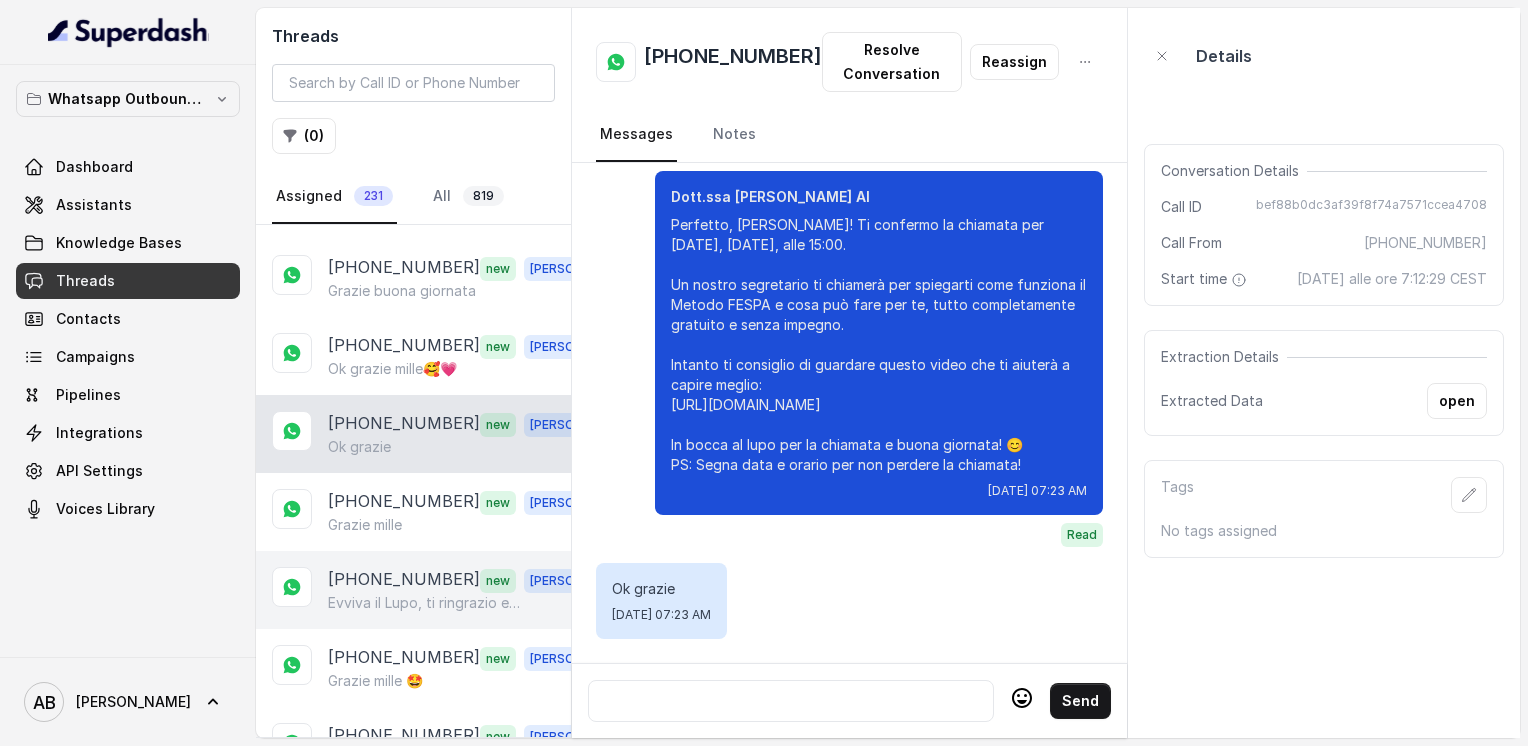 click on "Evviva il Lupo, ti ringrazio e splendida giornata anche a te ☺️🙋🏻‍♀️🙋🏻‍♀️🌻" at bounding box center (424, 603) 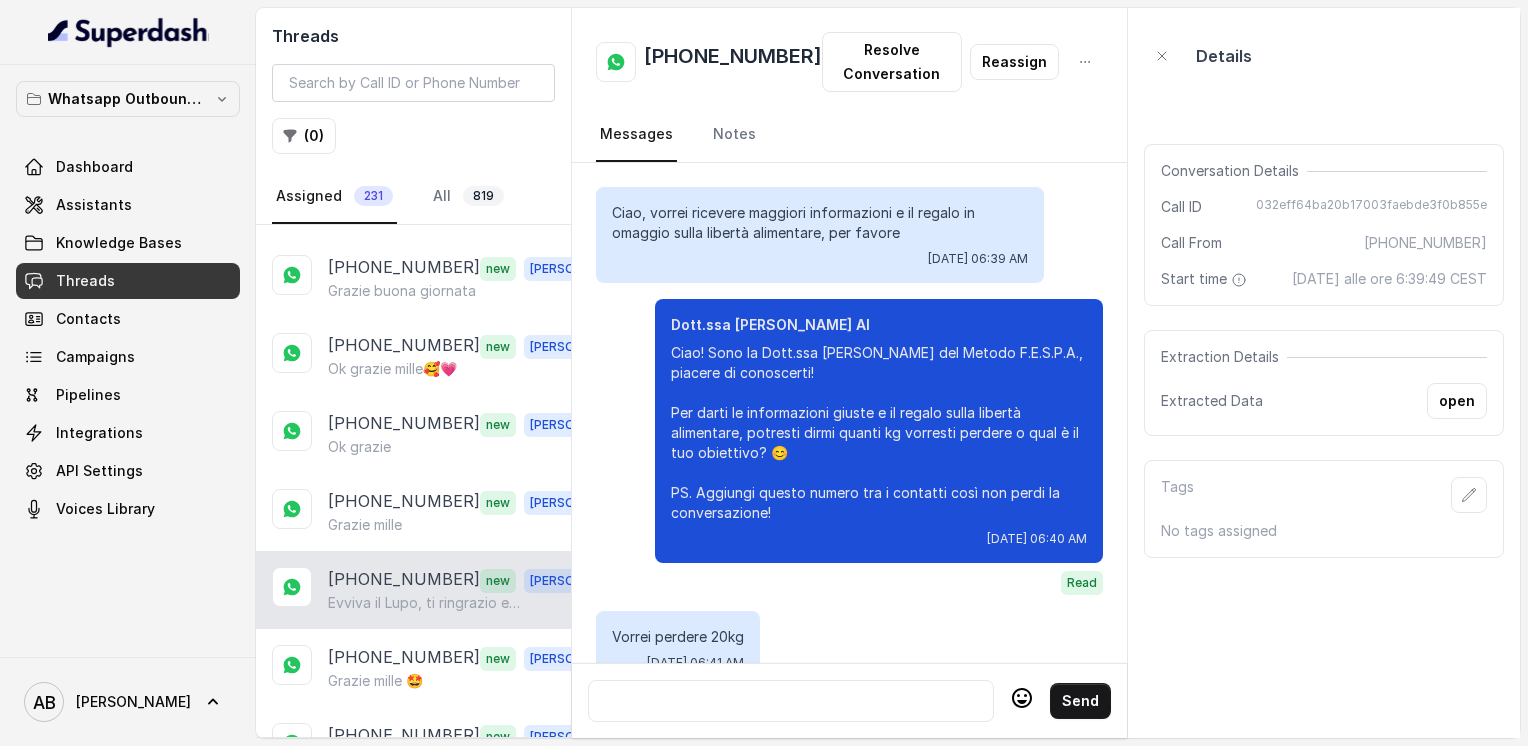 scroll, scrollTop: 2780, scrollLeft: 0, axis: vertical 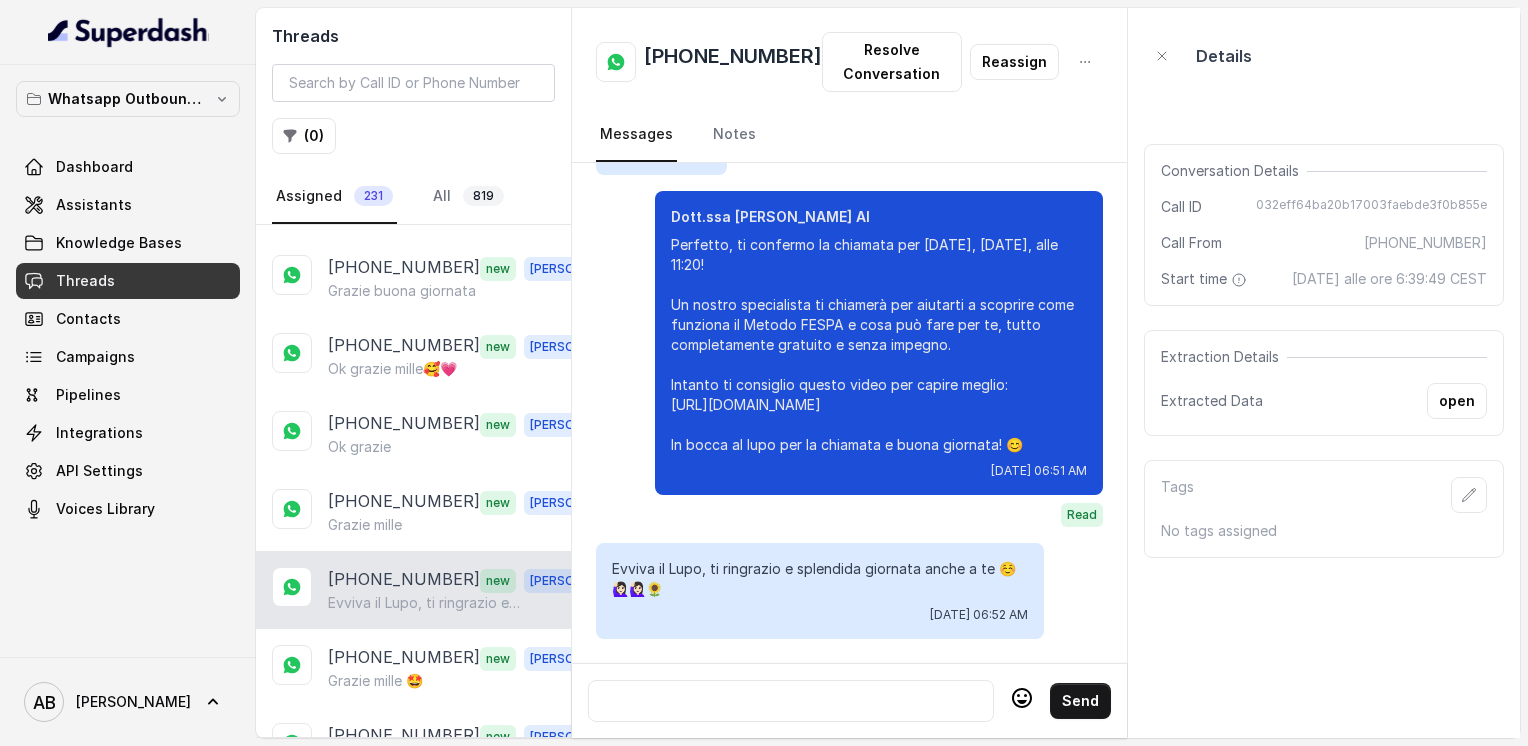 click 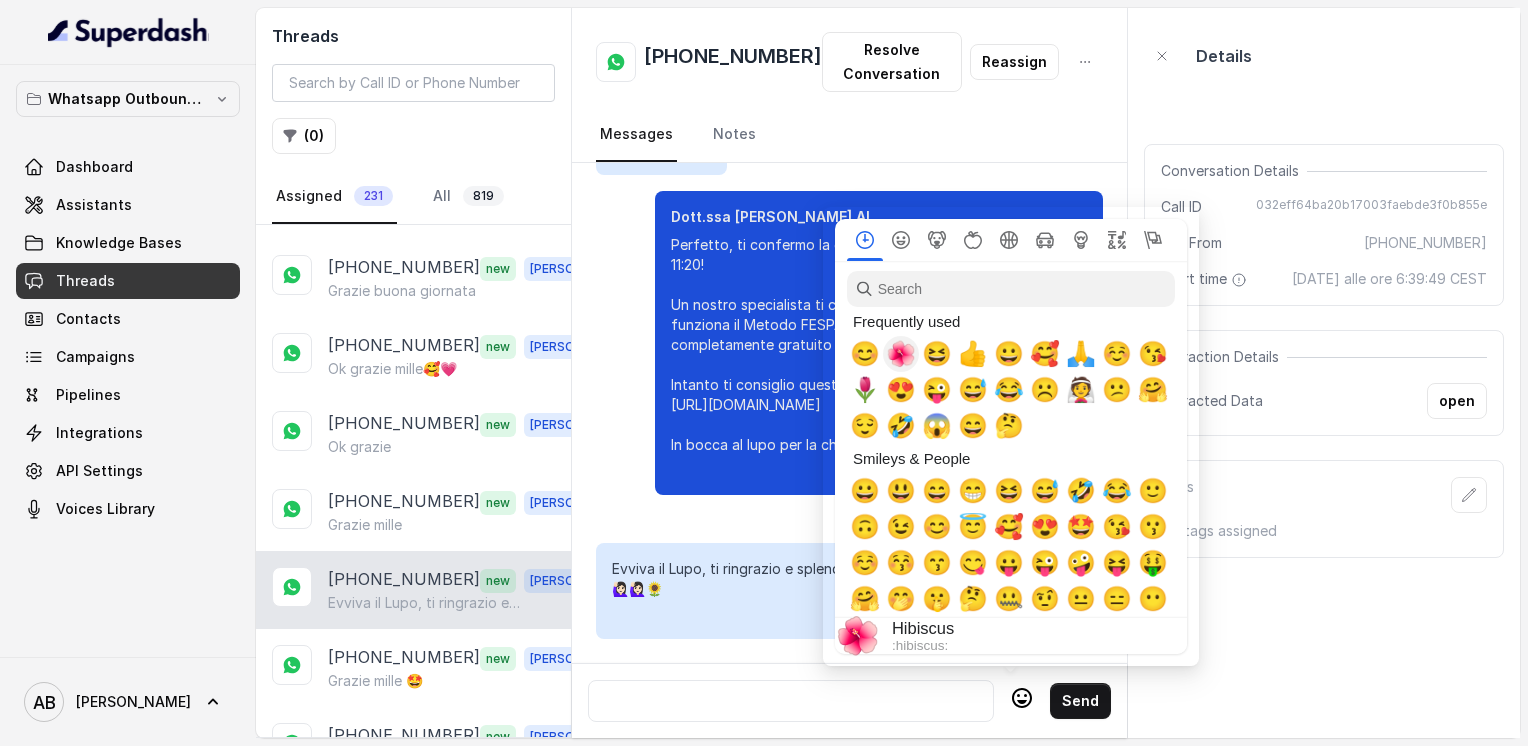 click on "🌺" at bounding box center [901, 354] 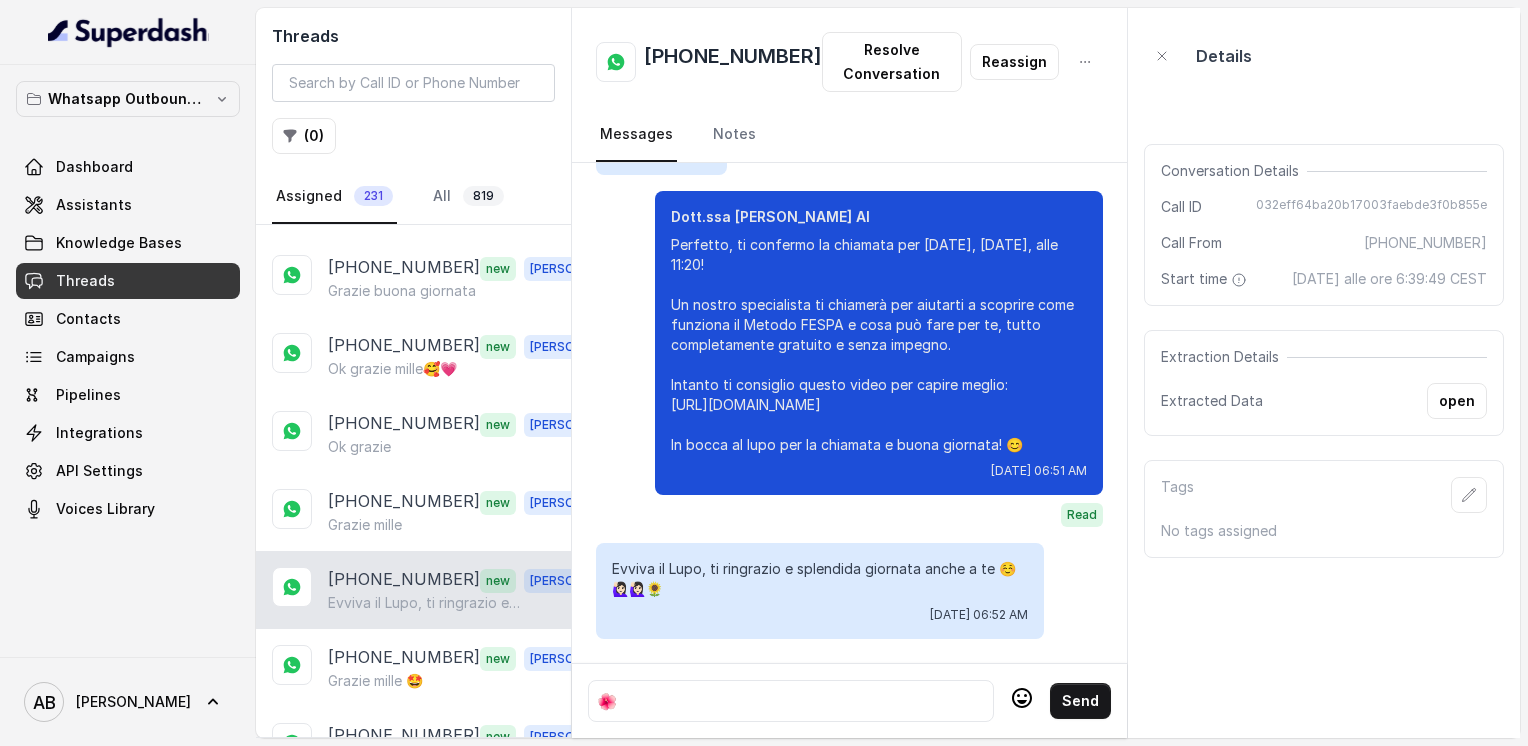 click 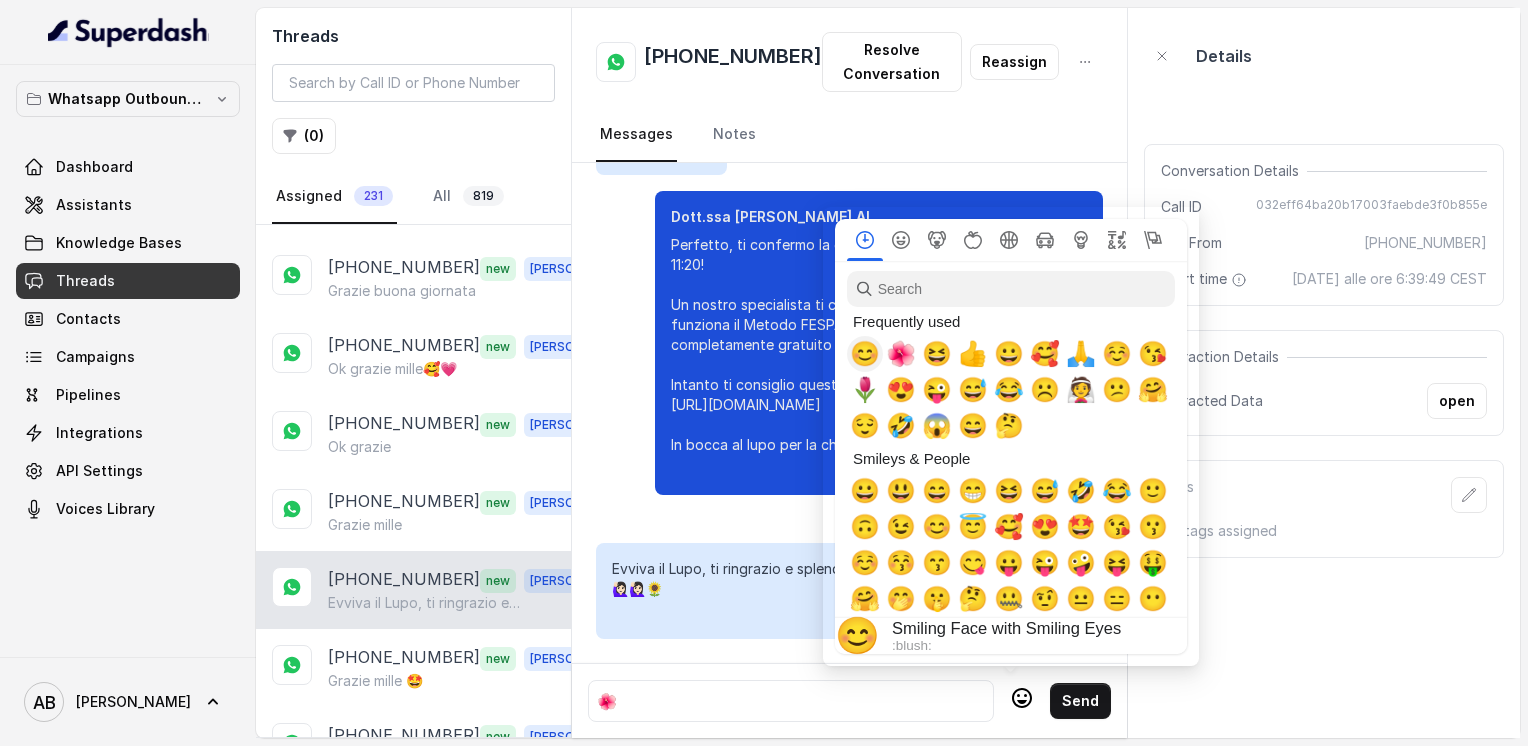 click on "😊" at bounding box center (865, 354) 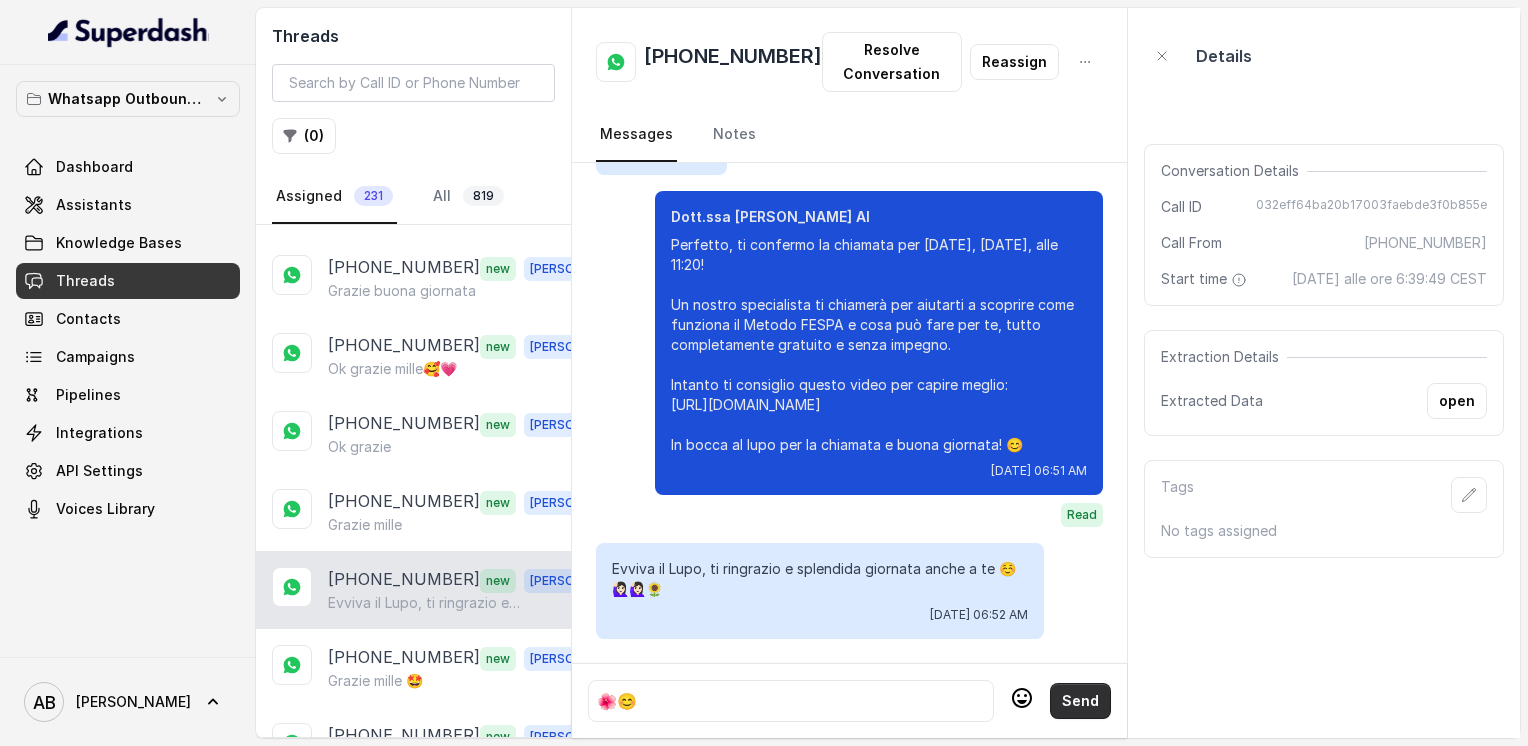click on "Send" at bounding box center (1080, 701) 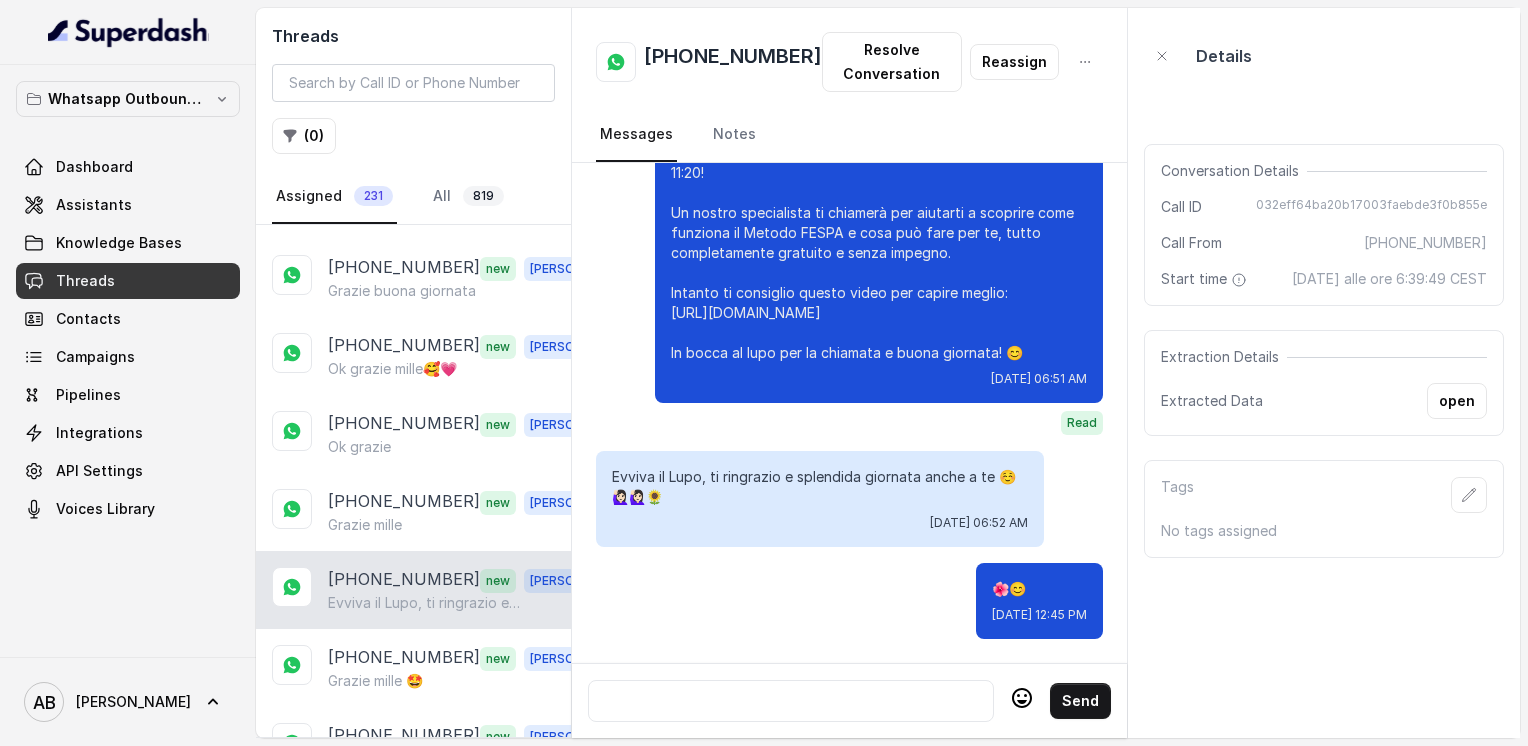 scroll, scrollTop: 2872, scrollLeft: 0, axis: vertical 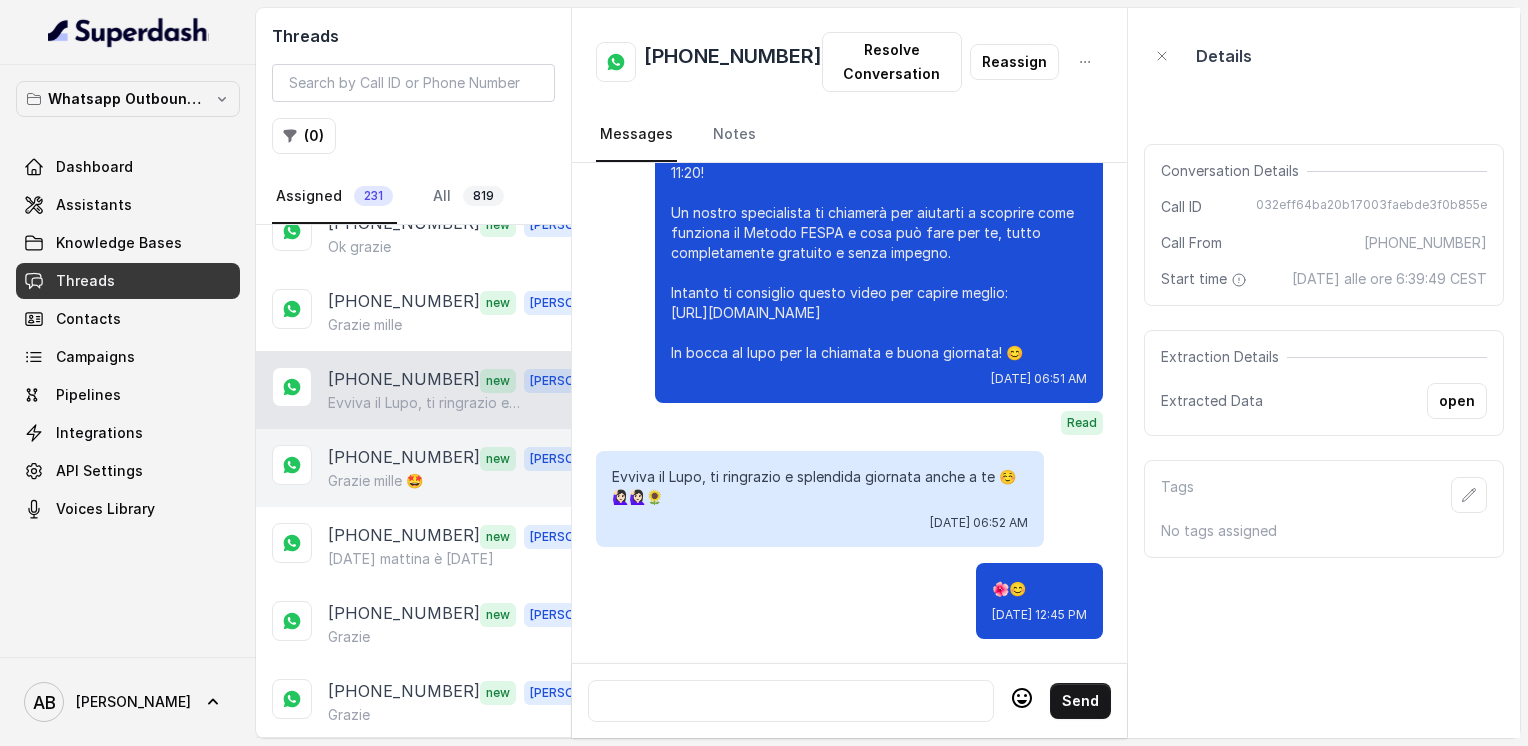 click on "[PHONE_NUMBER]   new [PERSON_NAME] 🤩" at bounding box center [413, 468] 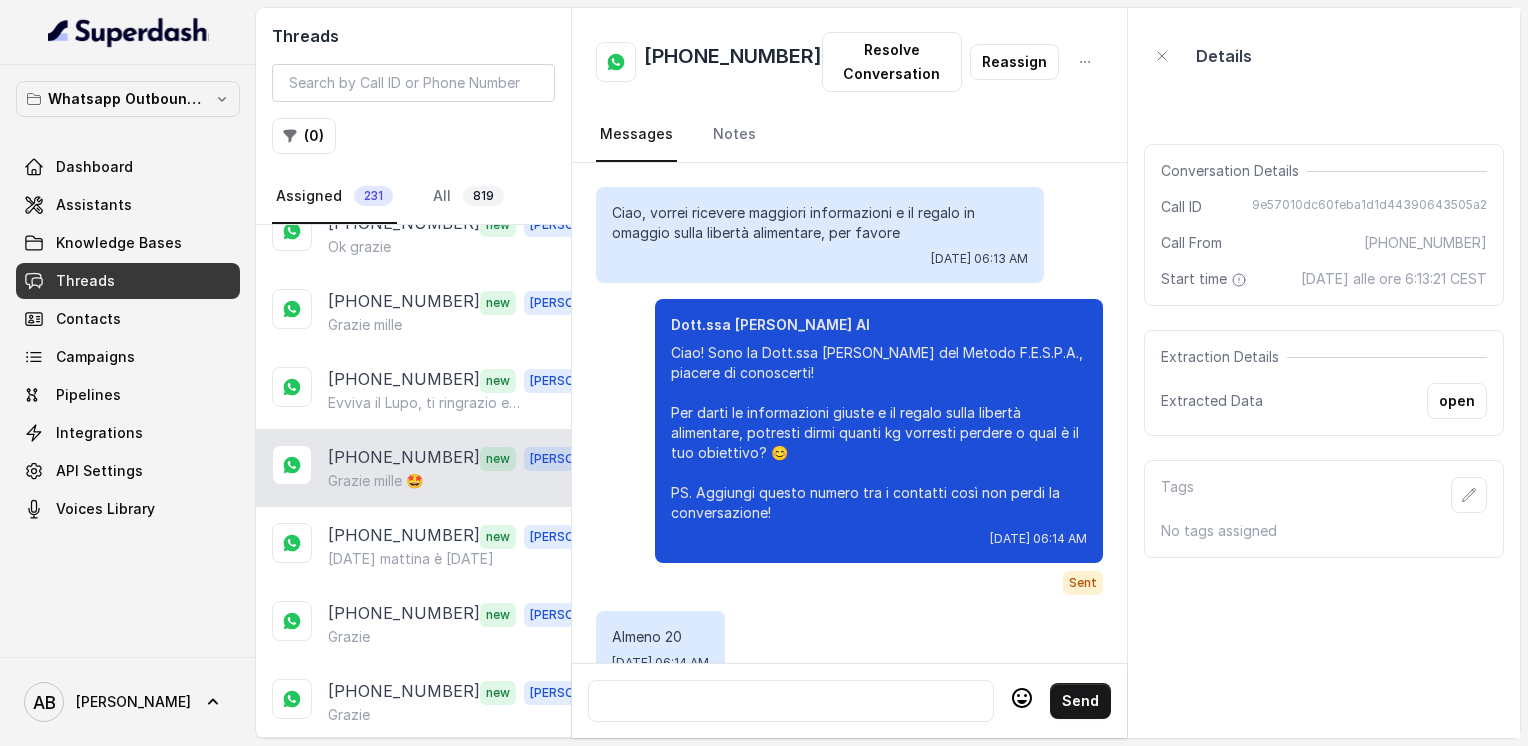 scroll, scrollTop: 2820, scrollLeft: 0, axis: vertical 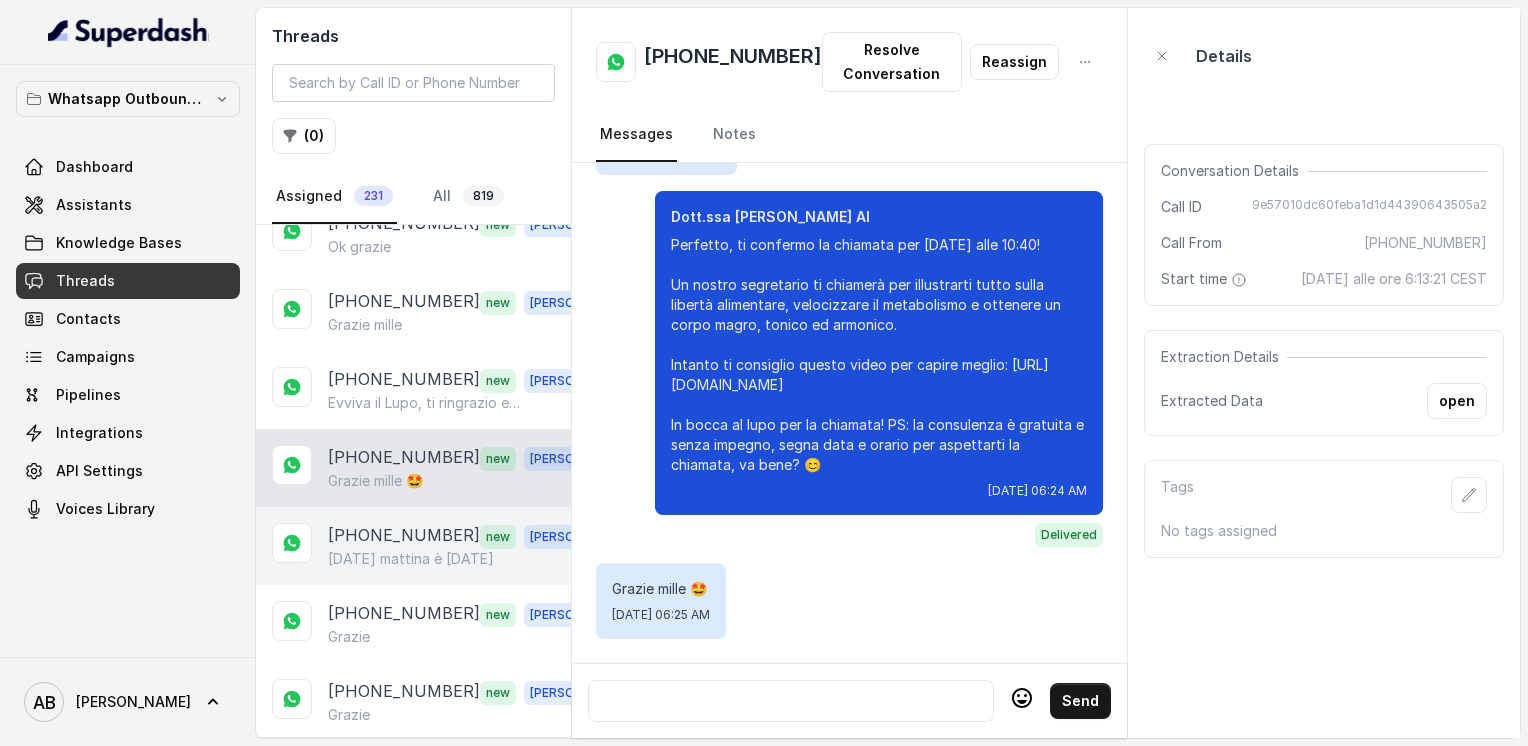 click on "[DATE] mattina è [DATE]" at bounding box center [411, 559] 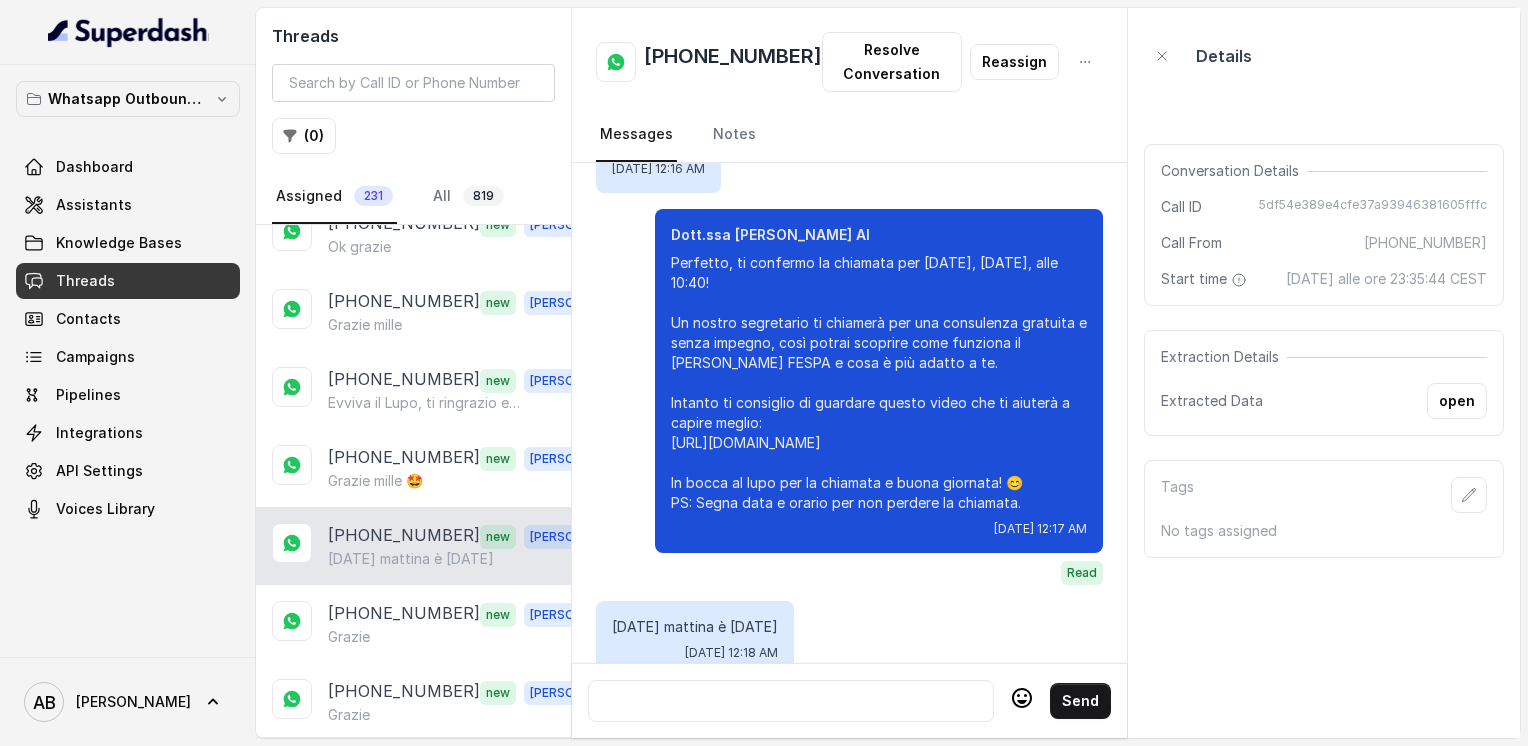 scroll, scrollTop: 2528, scrollLeft: 0, axis: vertical 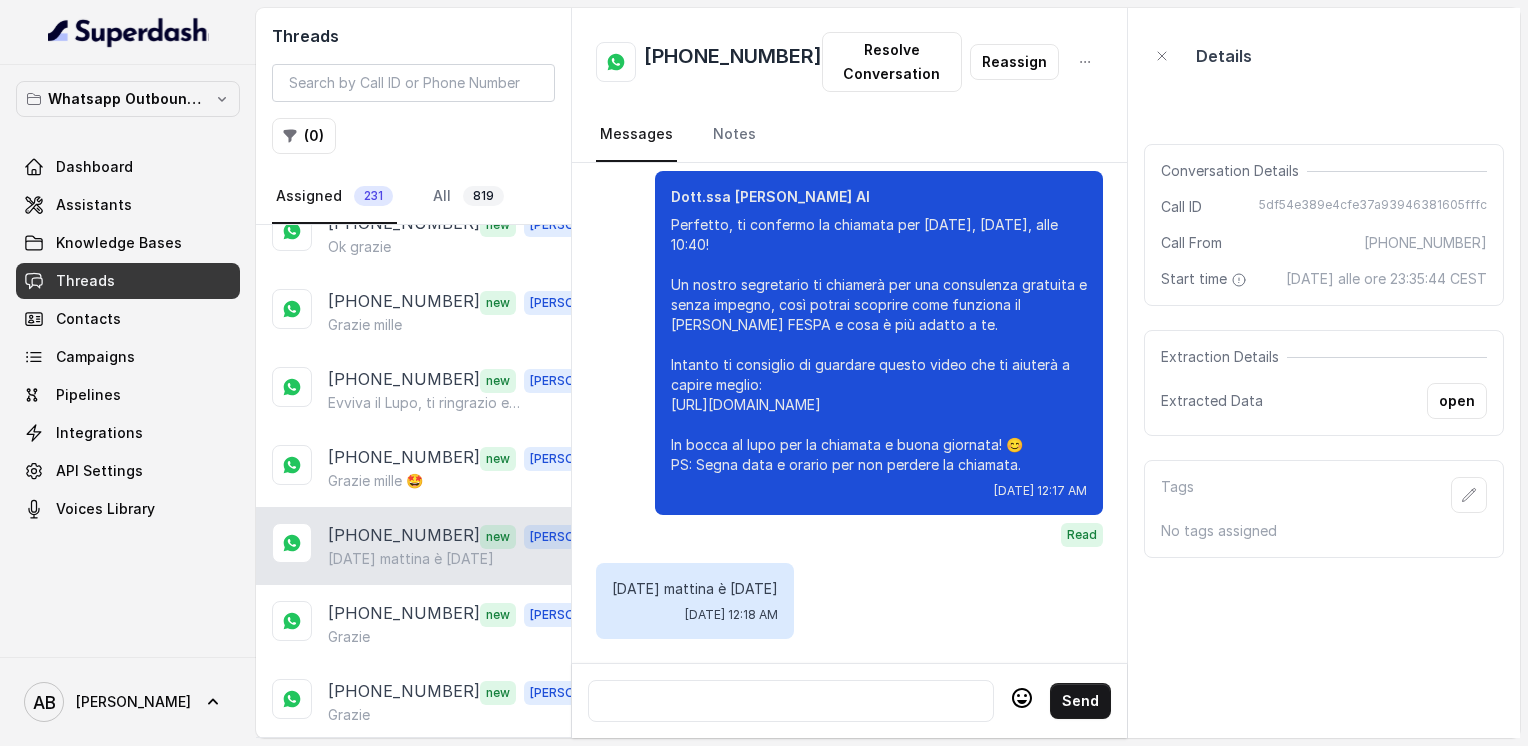 click at bounding box center [791, 701] 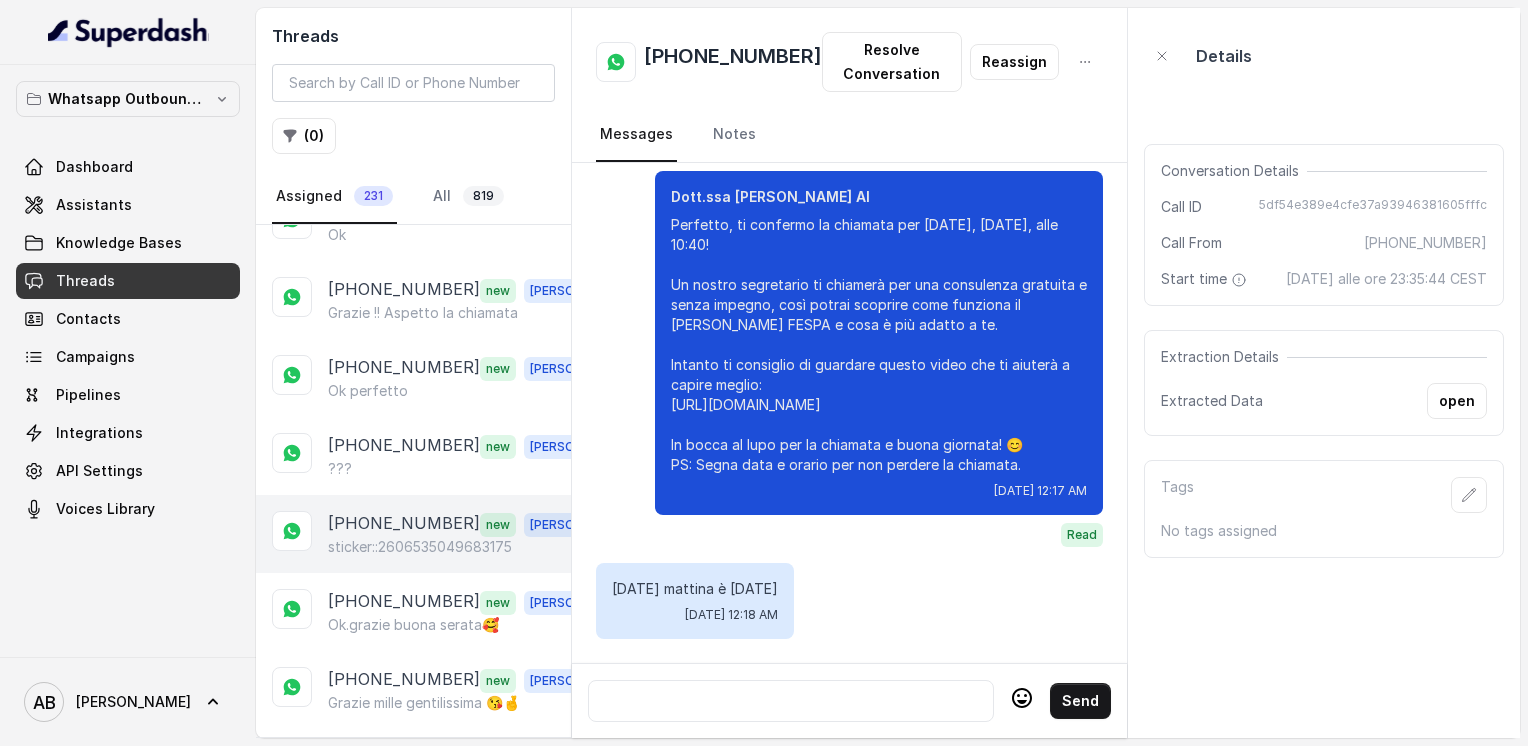 scroll, scrollTop: 2000, scrollLeft: 0, axis: vertical 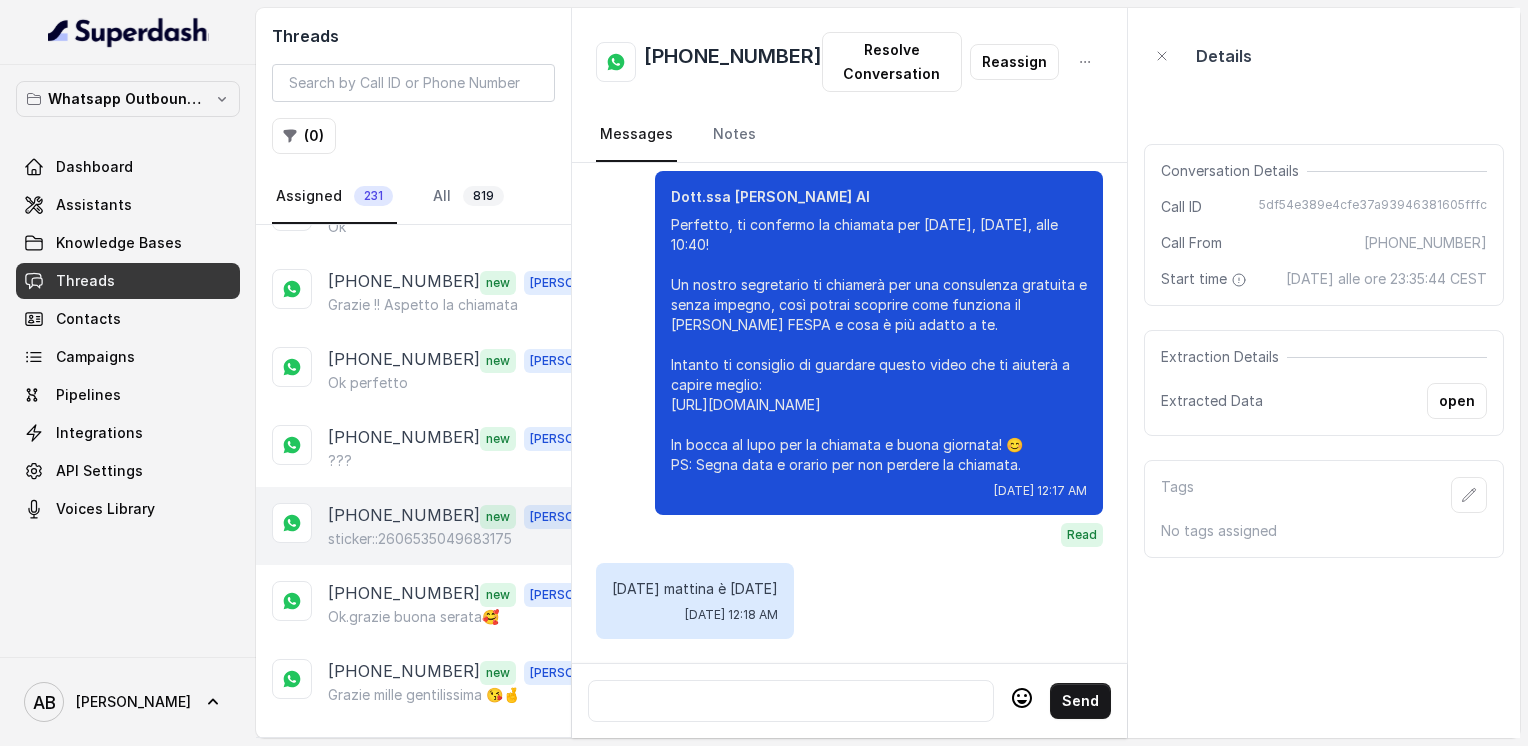 click on "[PHONE_NUMBER]   new [PERSON_NAME]::2606535049683175" at bounding box center [413, 526] 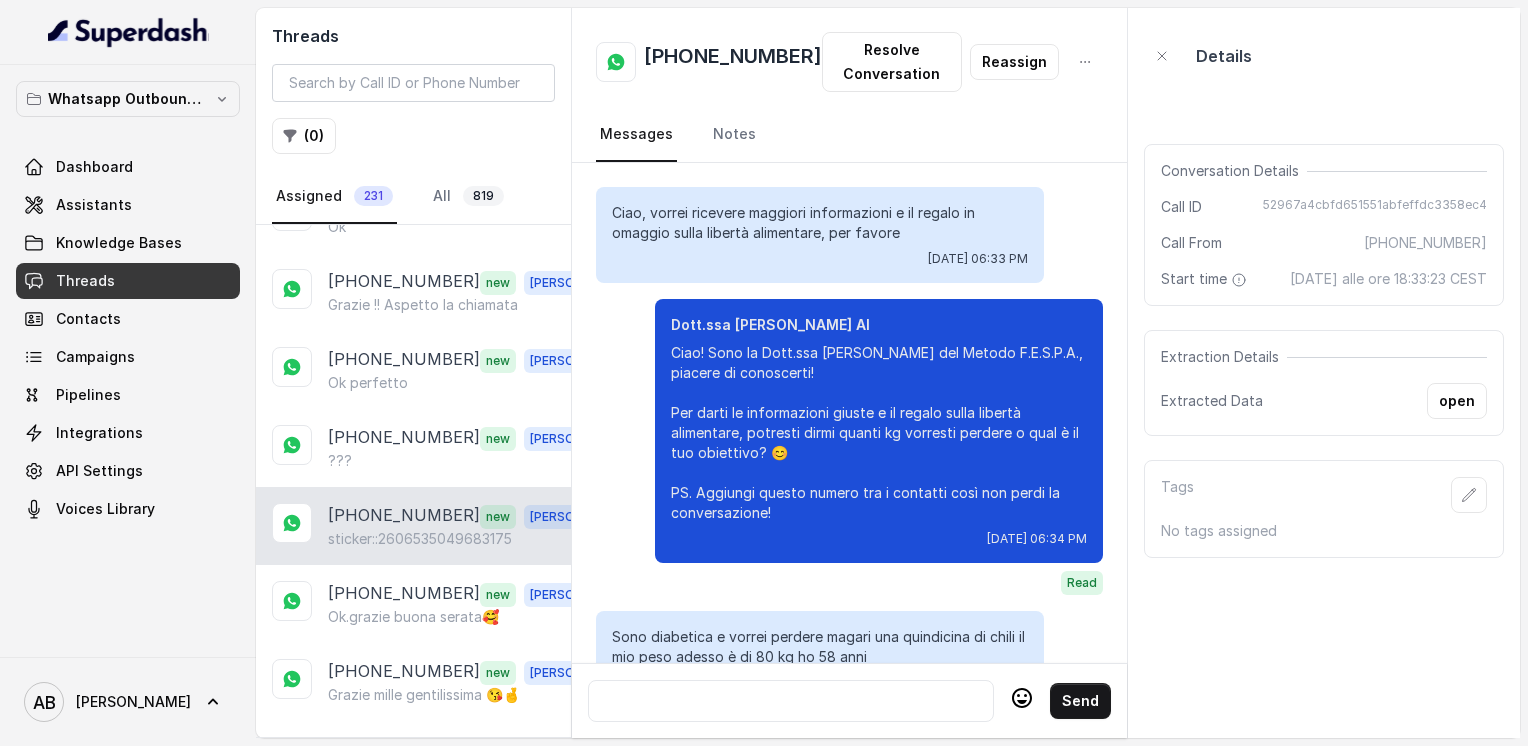 scroll, scrollTop: 2284, scrollLeft: 0, axis: vertical 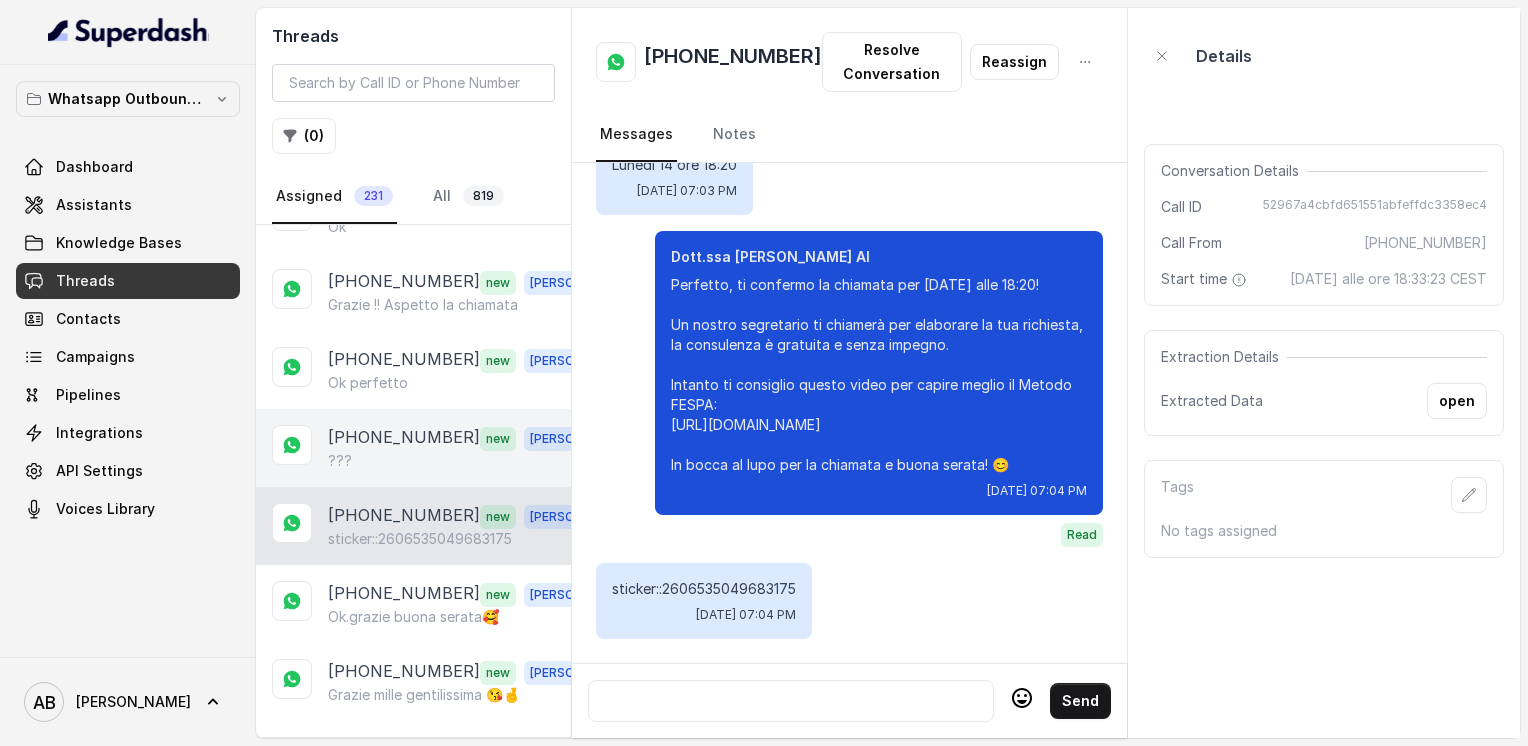 click on "[PHONE_NUMBER]" at bounding box center [404, 438] 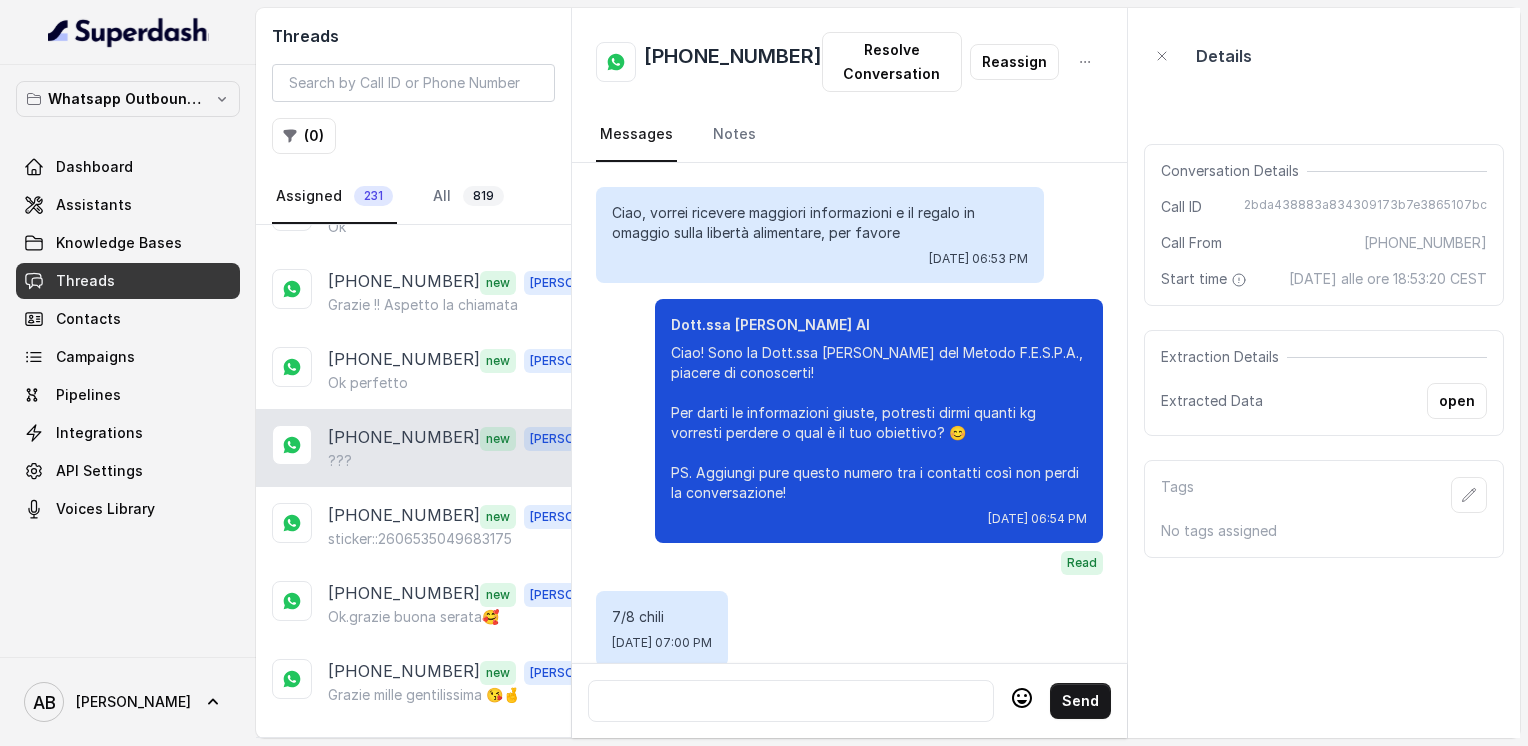 scroll, scrollTop: 4288, scrollLeft: 0, axis: vertical 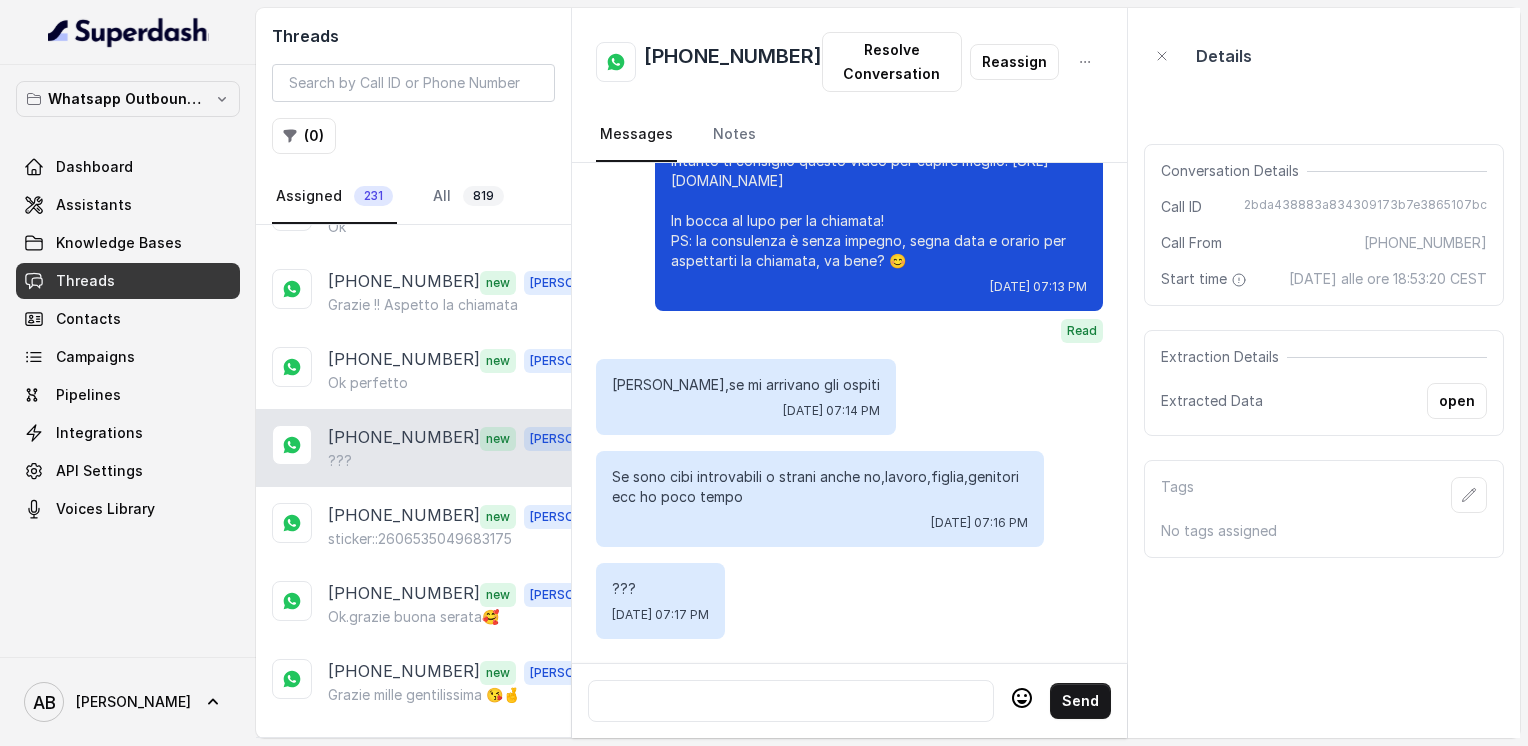 click at bounding box center (791, 701) 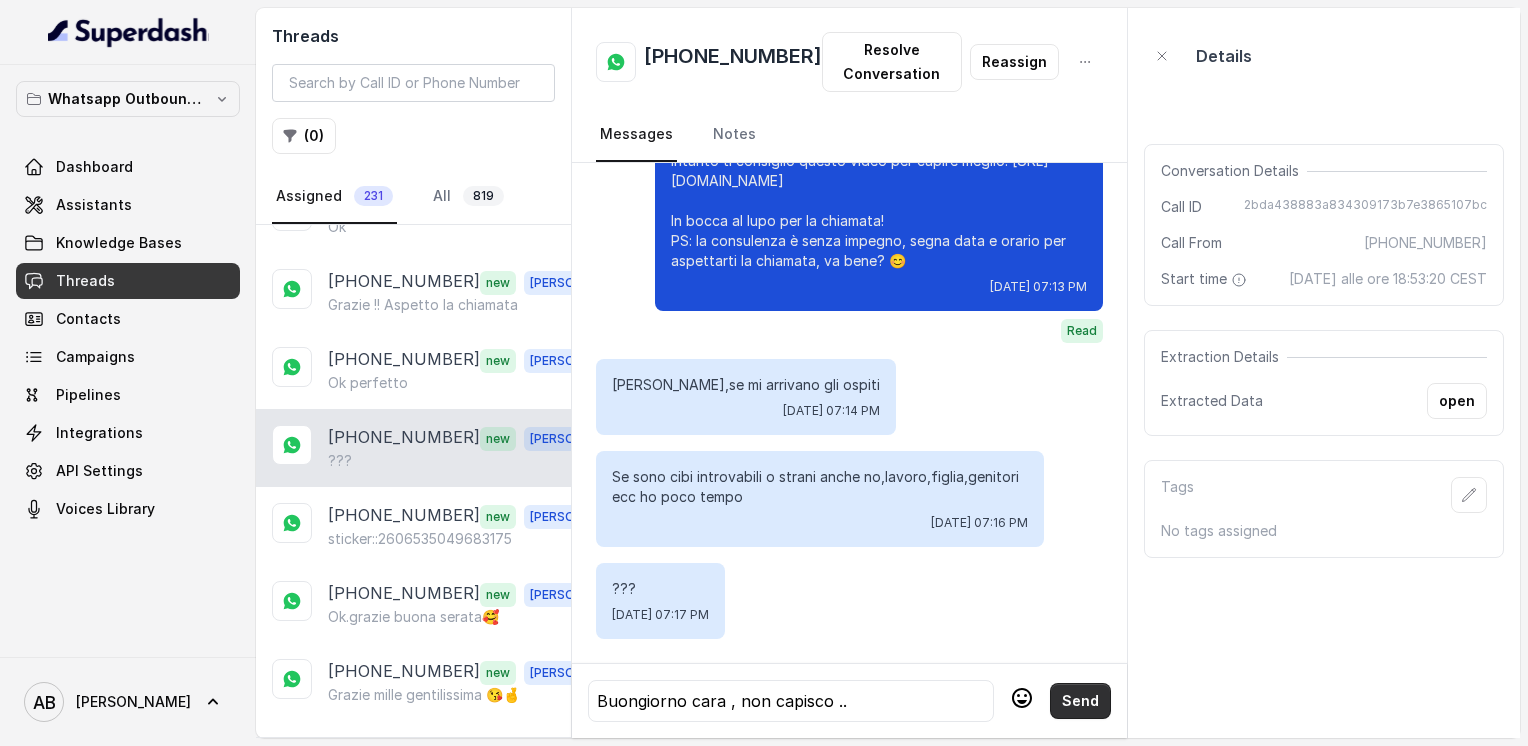 drag, startPoint x: 1051, startPoint y: 702, endPoint x: 1022, endPoint y: 696, distance: 29.614185 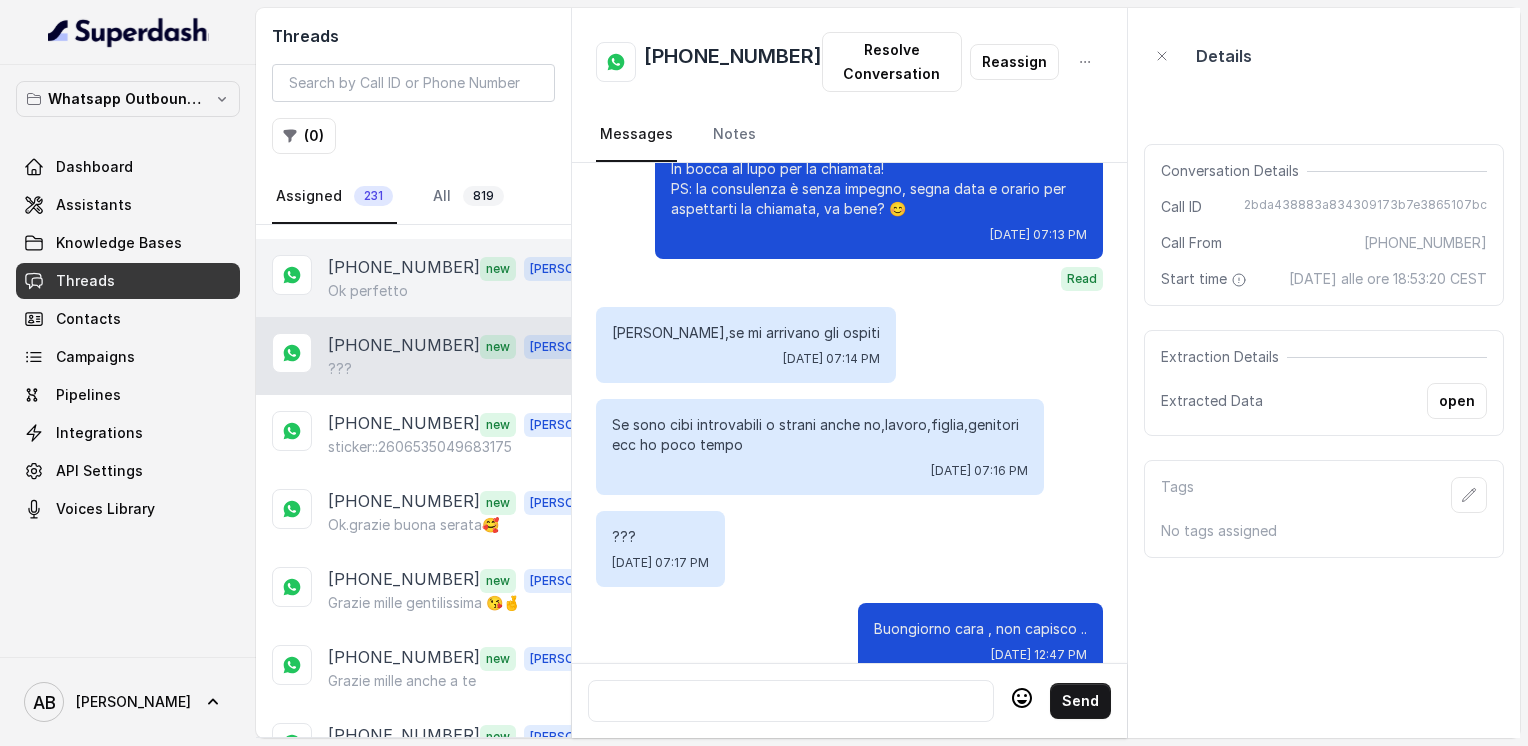 scroll, scrollTop: 2100, scrollLeft: 0, axis: vertical 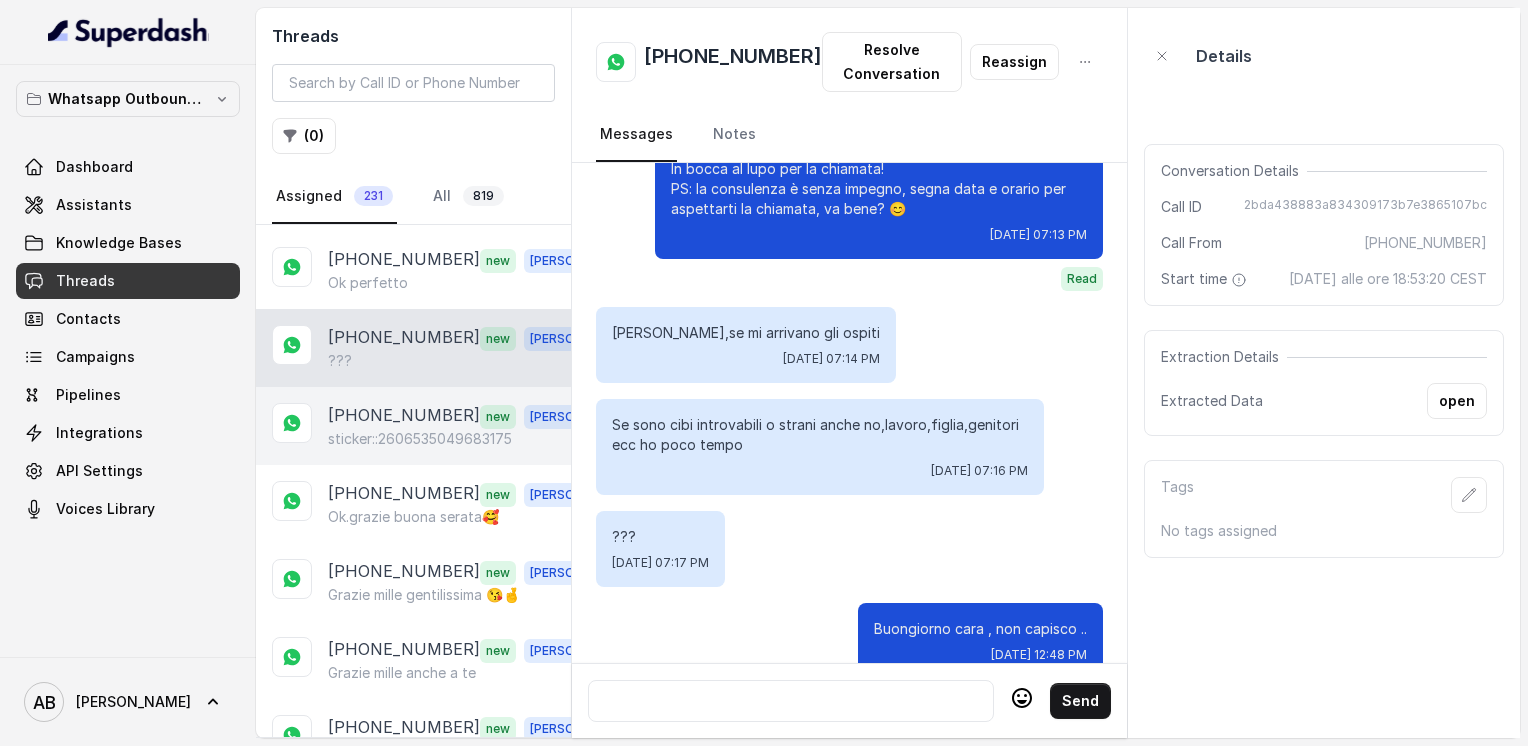 click on "[PHONE_NUMBER]   new [PERSON_NAME]::2606535049683175" at bounding box center (413, 426) 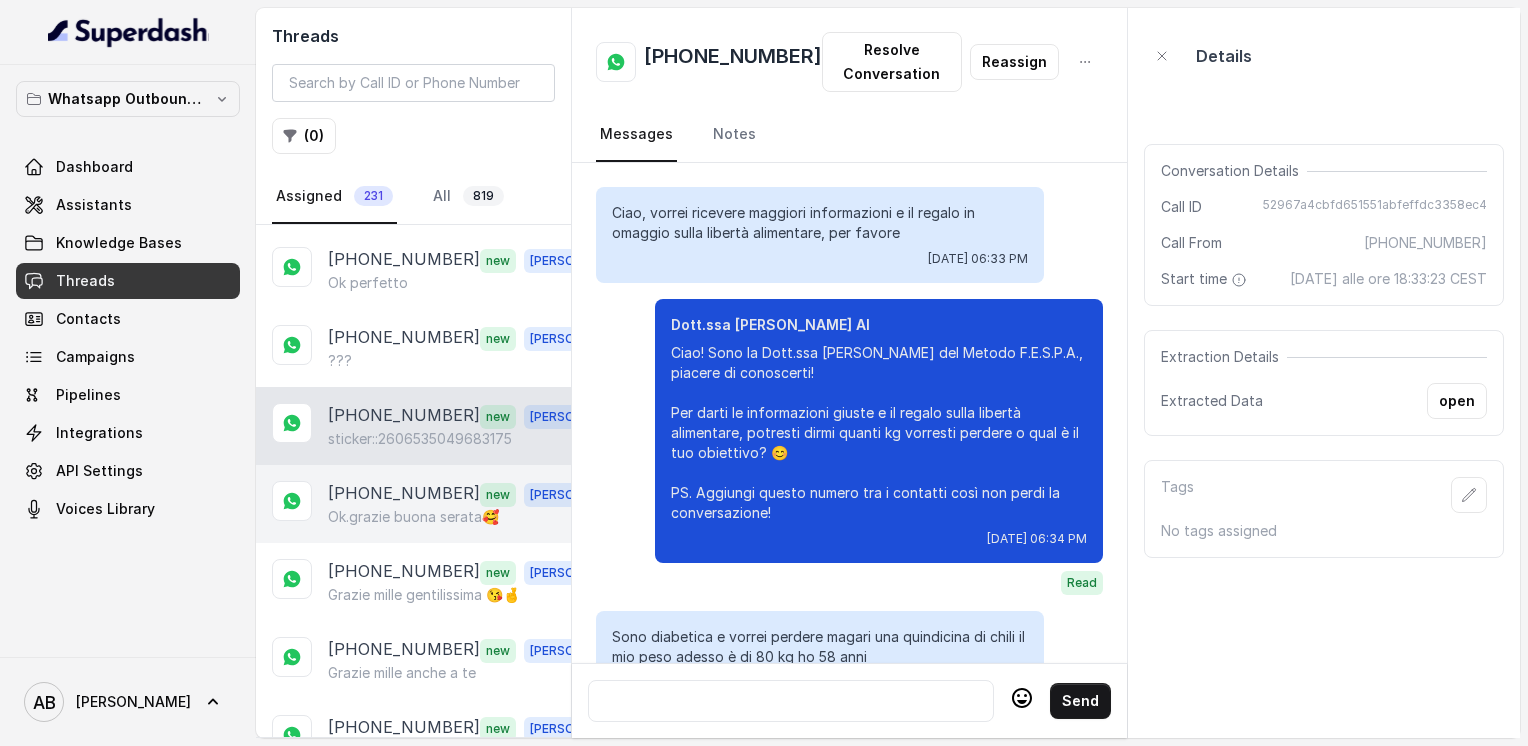 scroll, scrollTop: 2284, scrollLeft: 0, axis: vertical 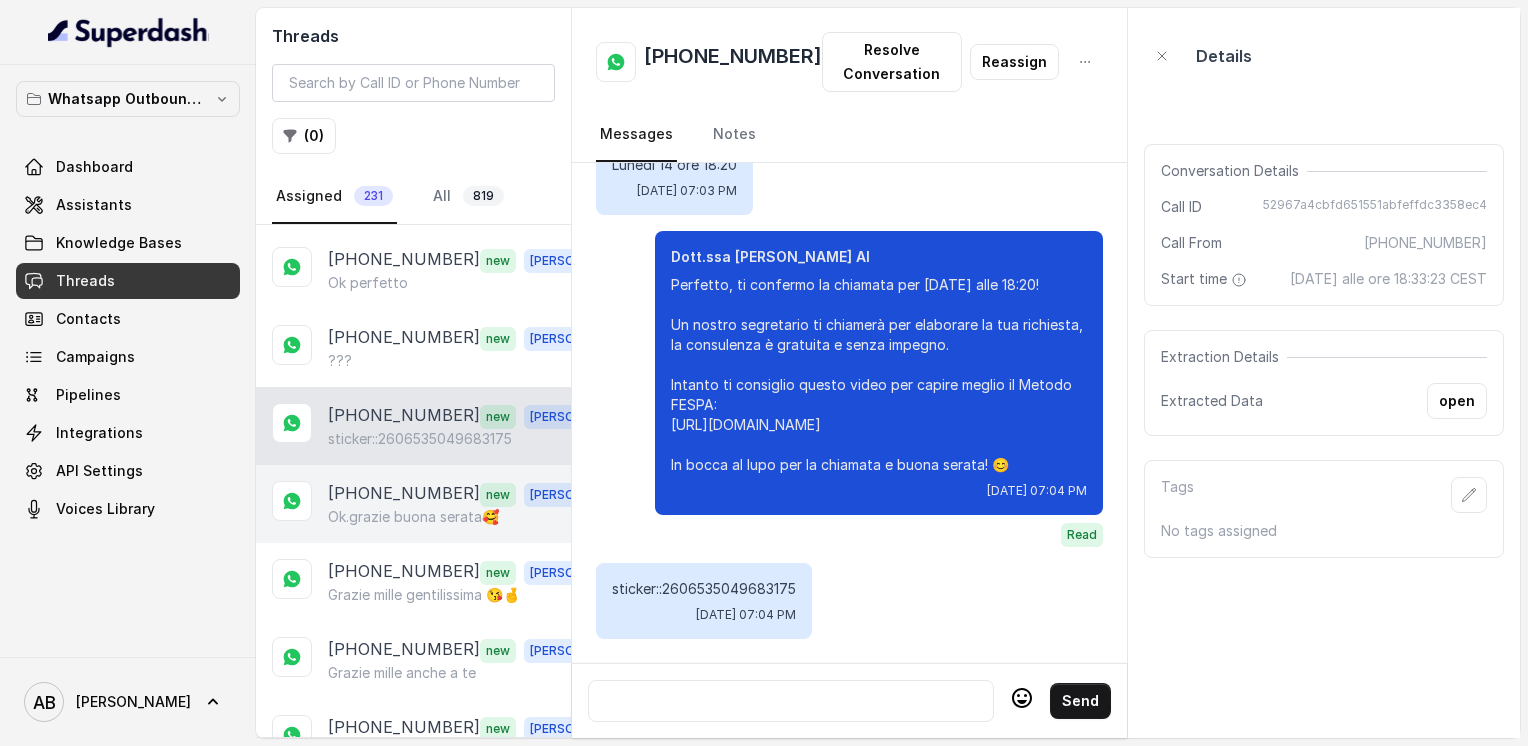 click on "[PHONE_NUMBER]   new [PERSON_NAME]grazie buona serata🥰" at bounding box center (413, 504) 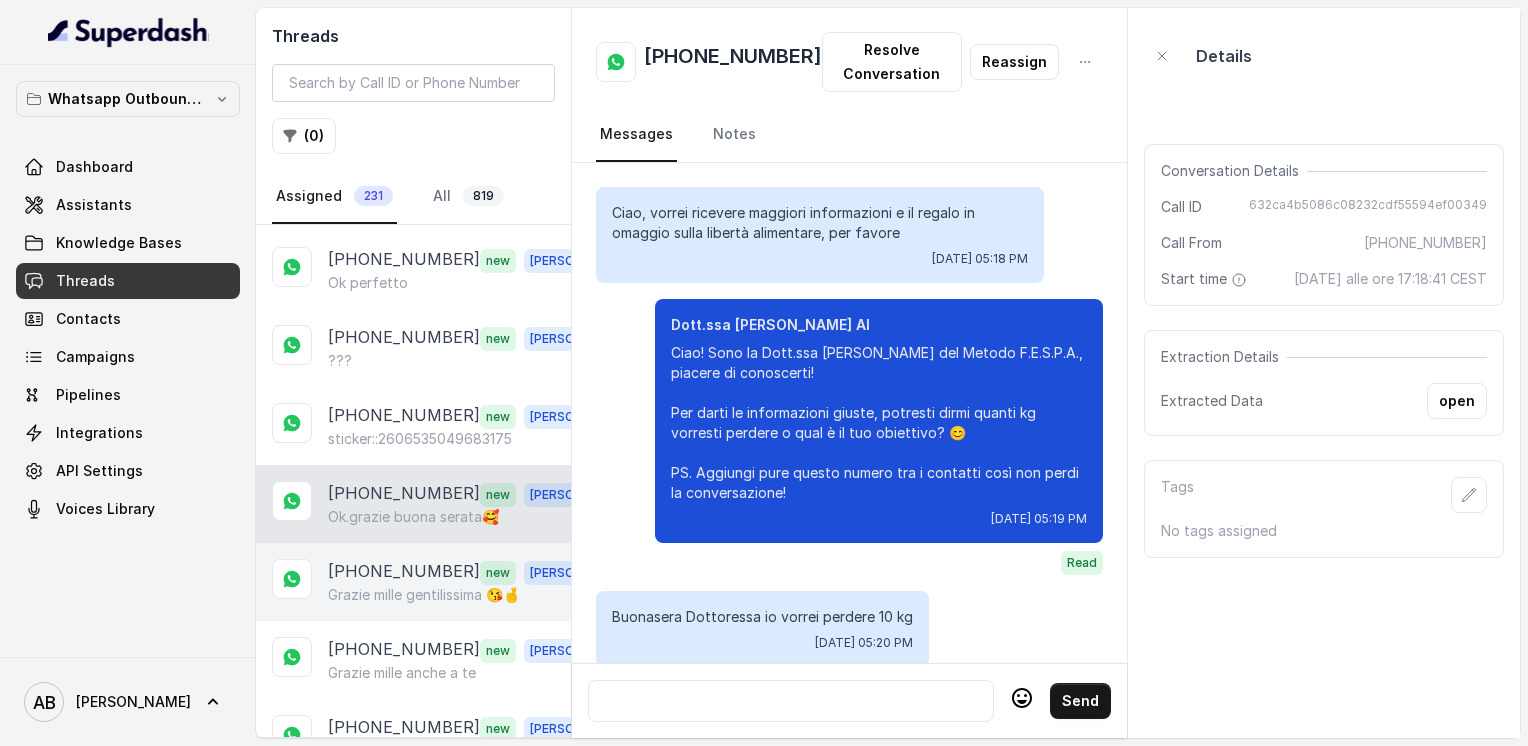 scroll, scrollTop: 5052, scrollLeft: 0, axis: vertical 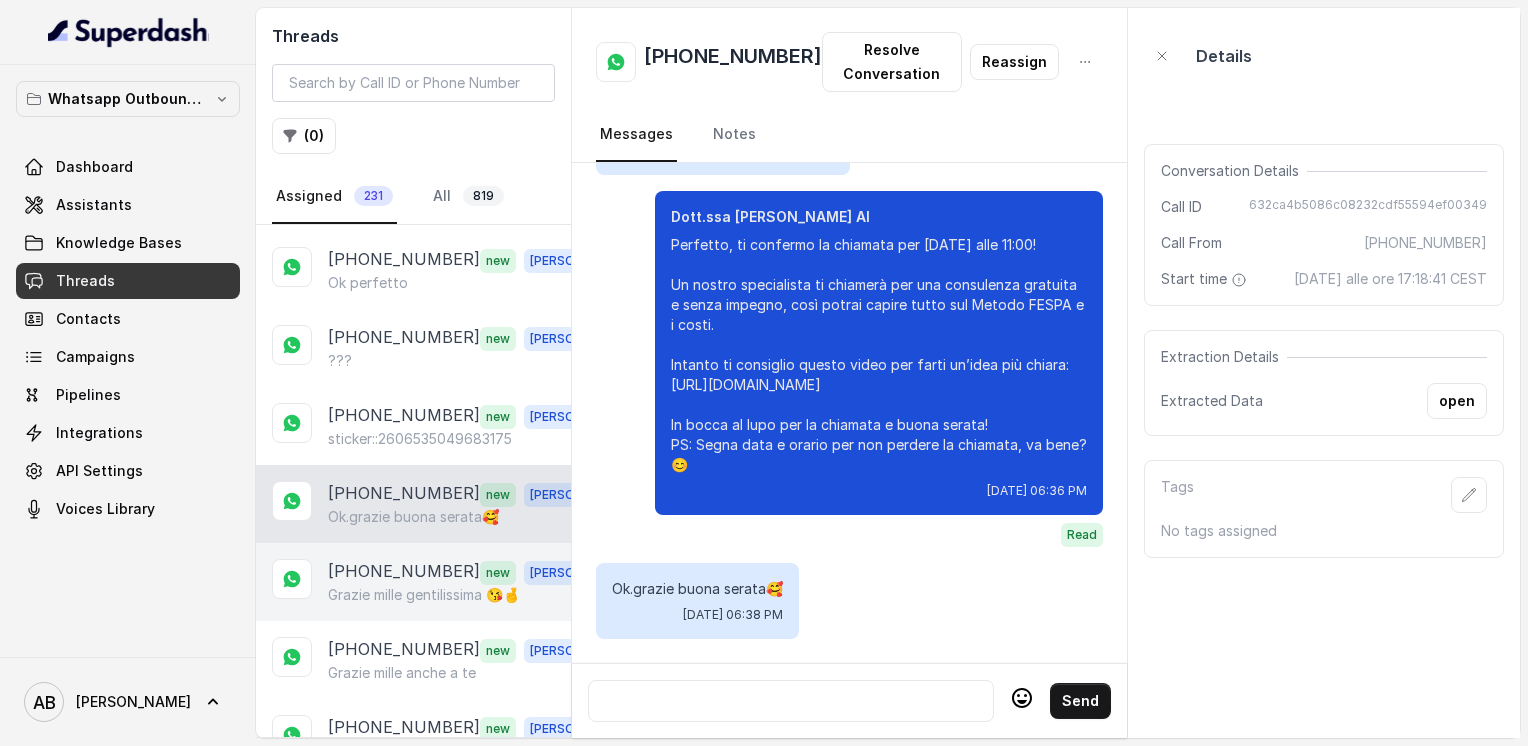 click on "[PHONE_NUMBER]   new [PERSON_NAME] mille gentilissima 😘🤞" at bounding box center [413, 582] 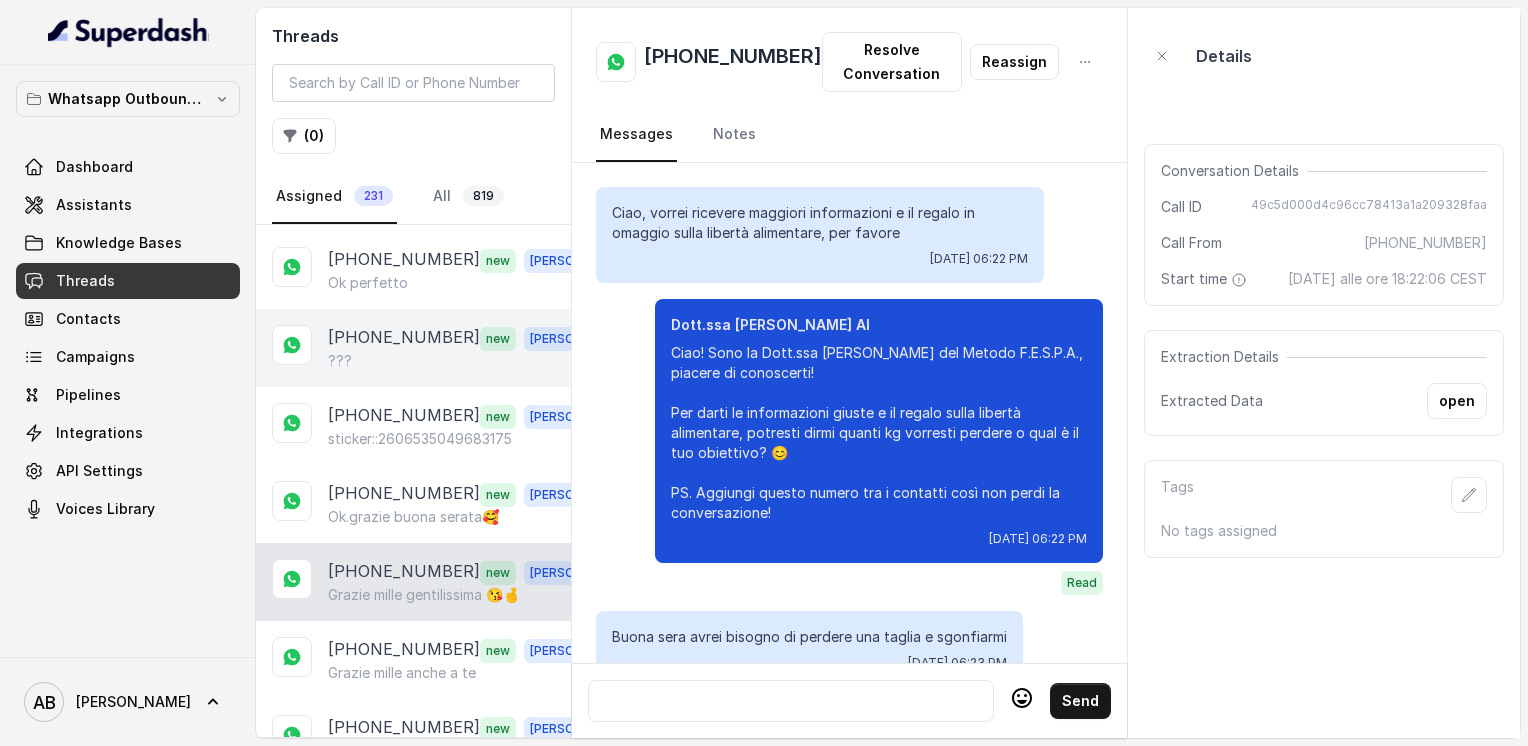 scroll, scrollTop: 2516, scrollLeft: 0, axis: vertical 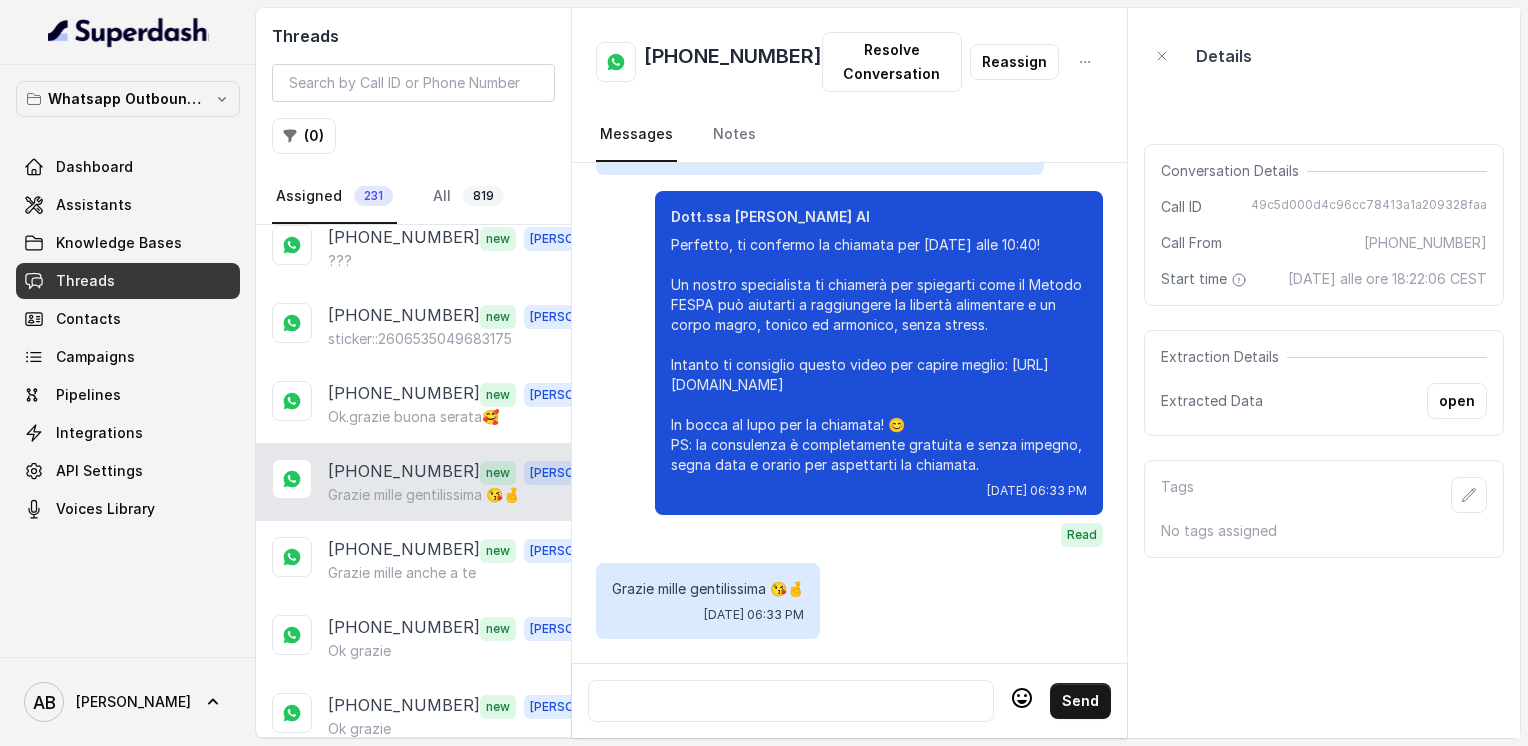 click 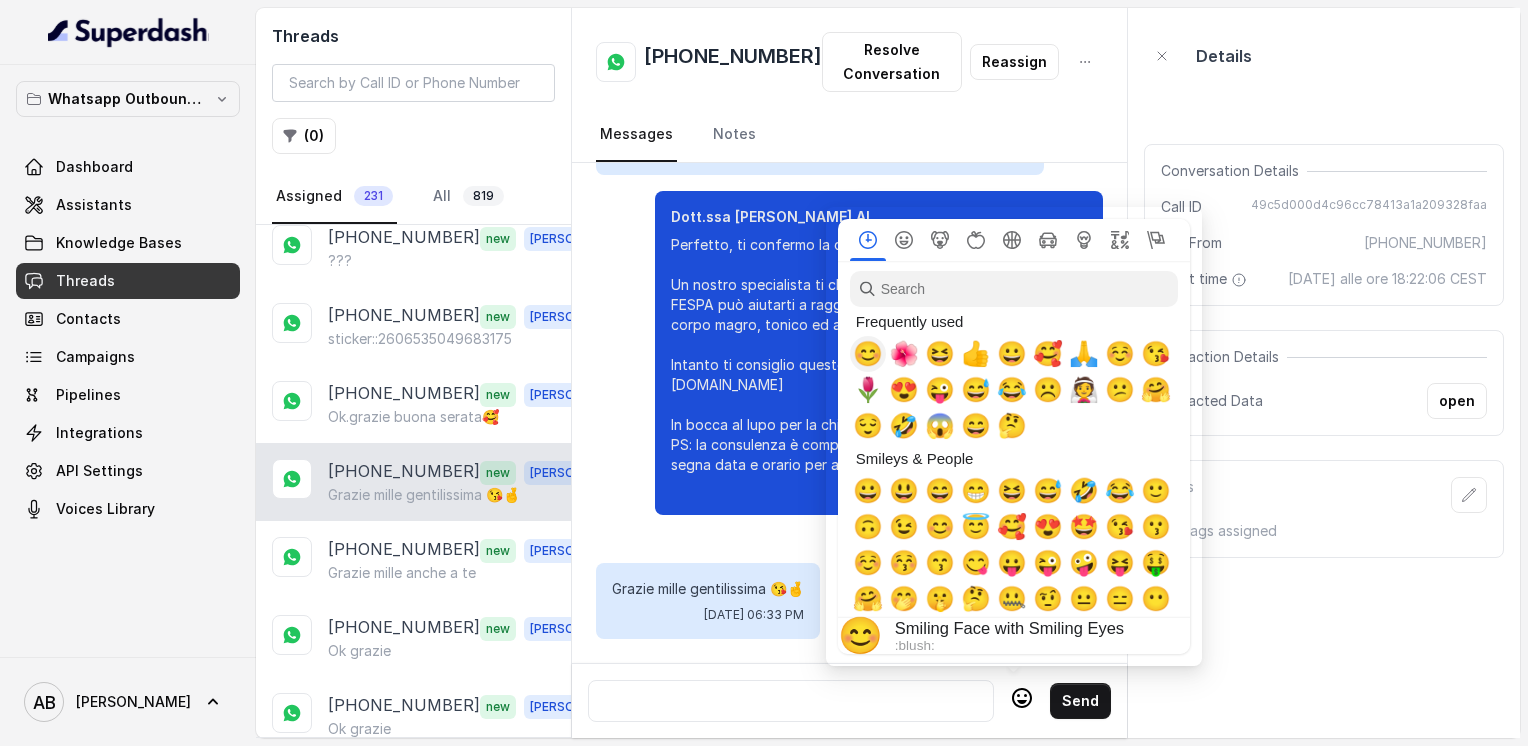 click on "😊" at bounding box center (868, 354) 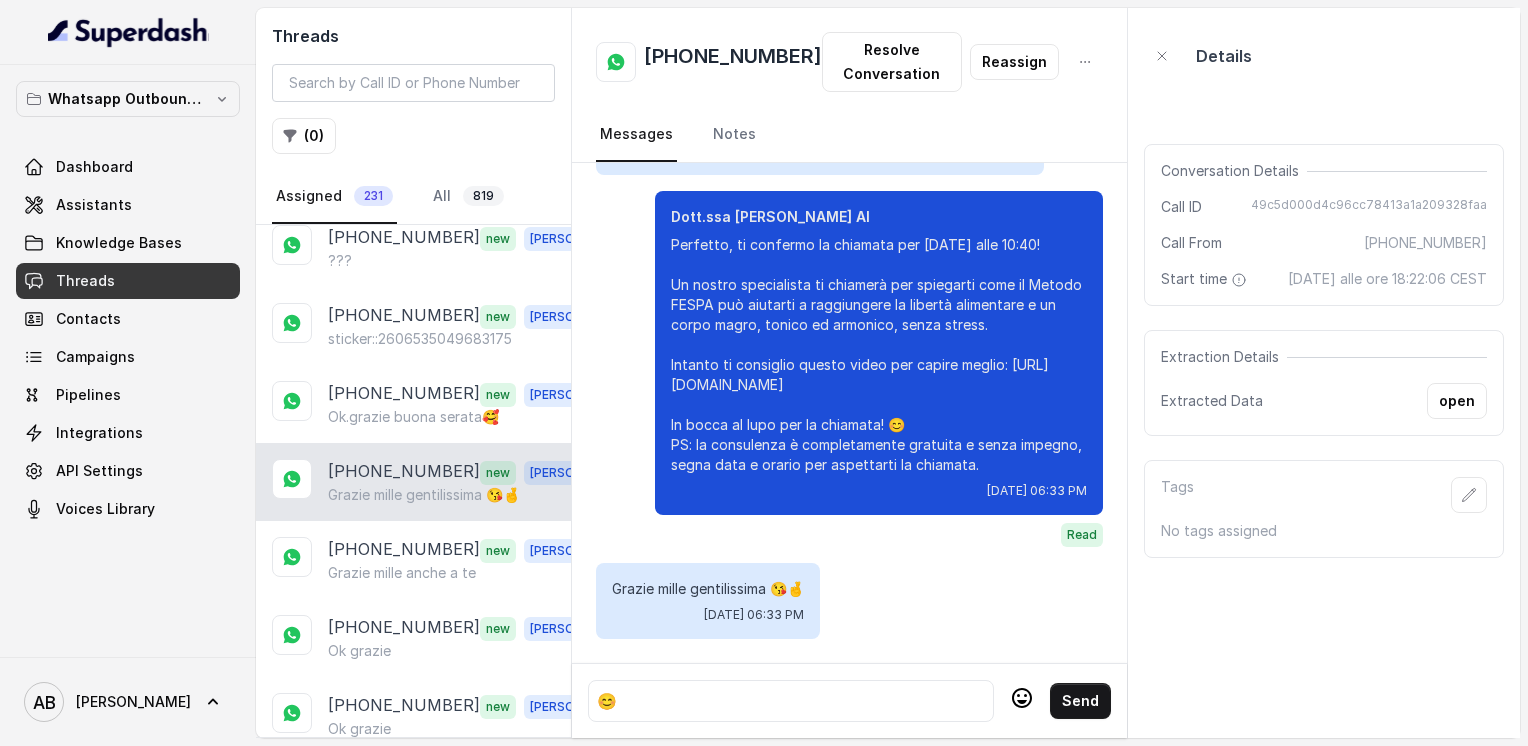 click 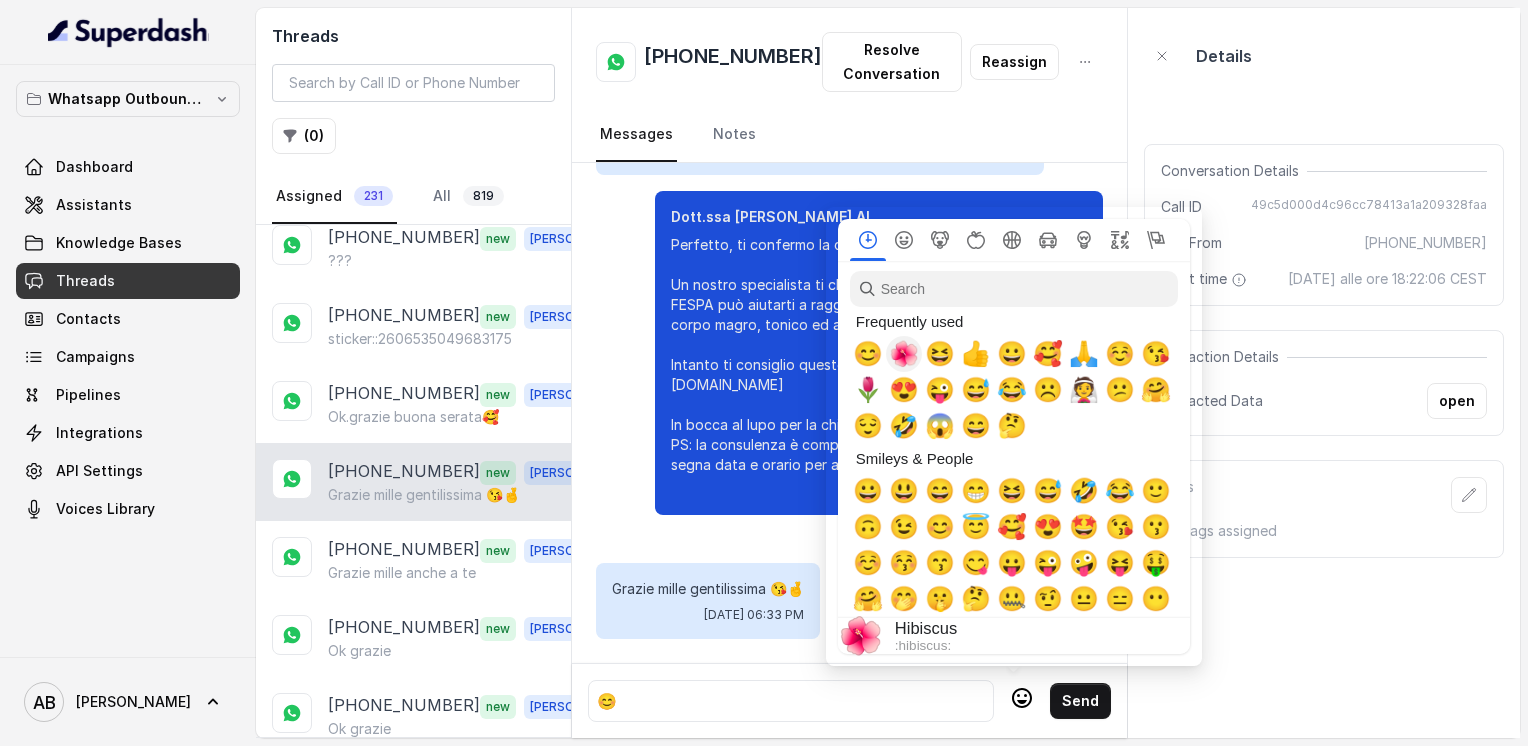 click on "🌺" at bounding box center [904, 354] 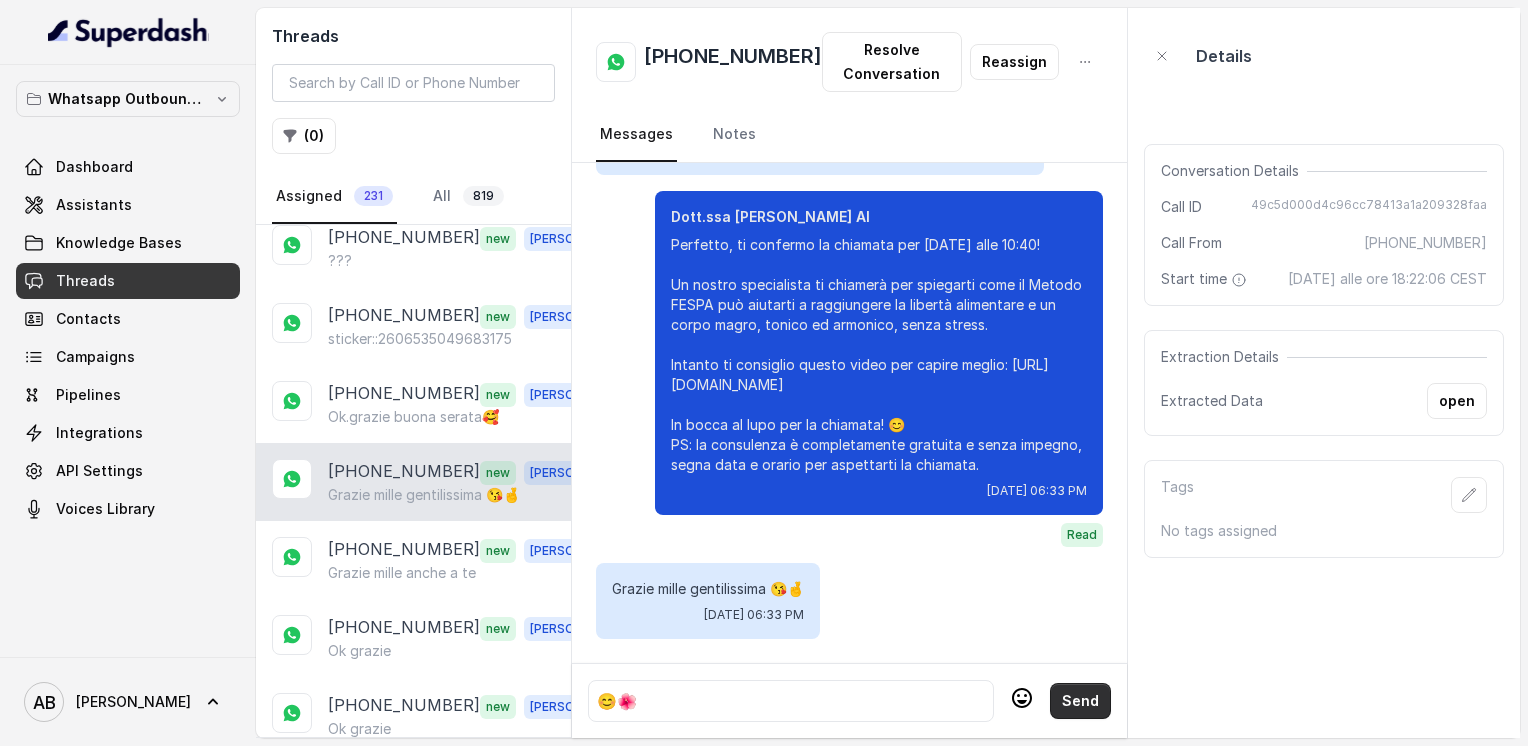click on "Send" at bounding box center (1080, 701) 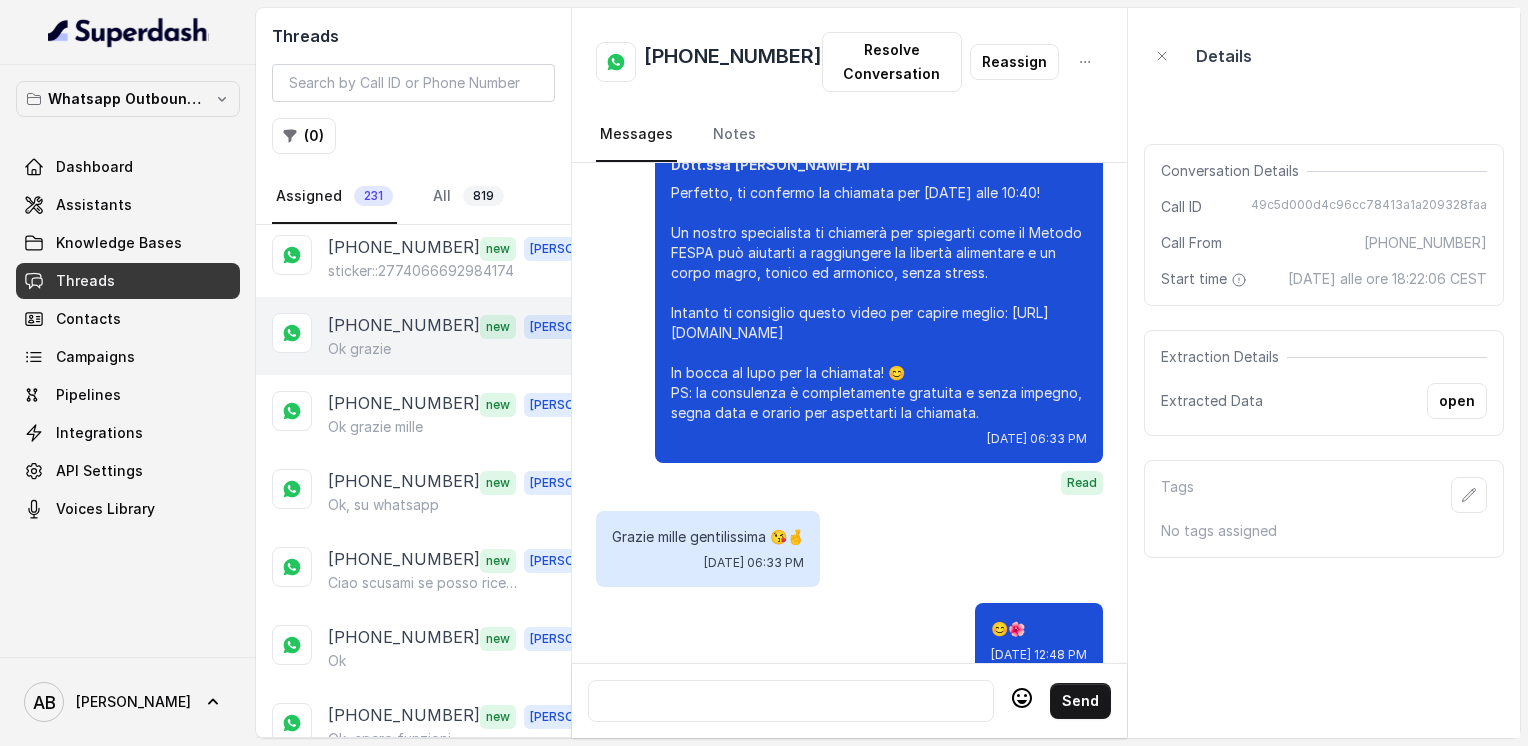 scroll, scrollTop: 2900, scrollLeft: 0, axis: vertical 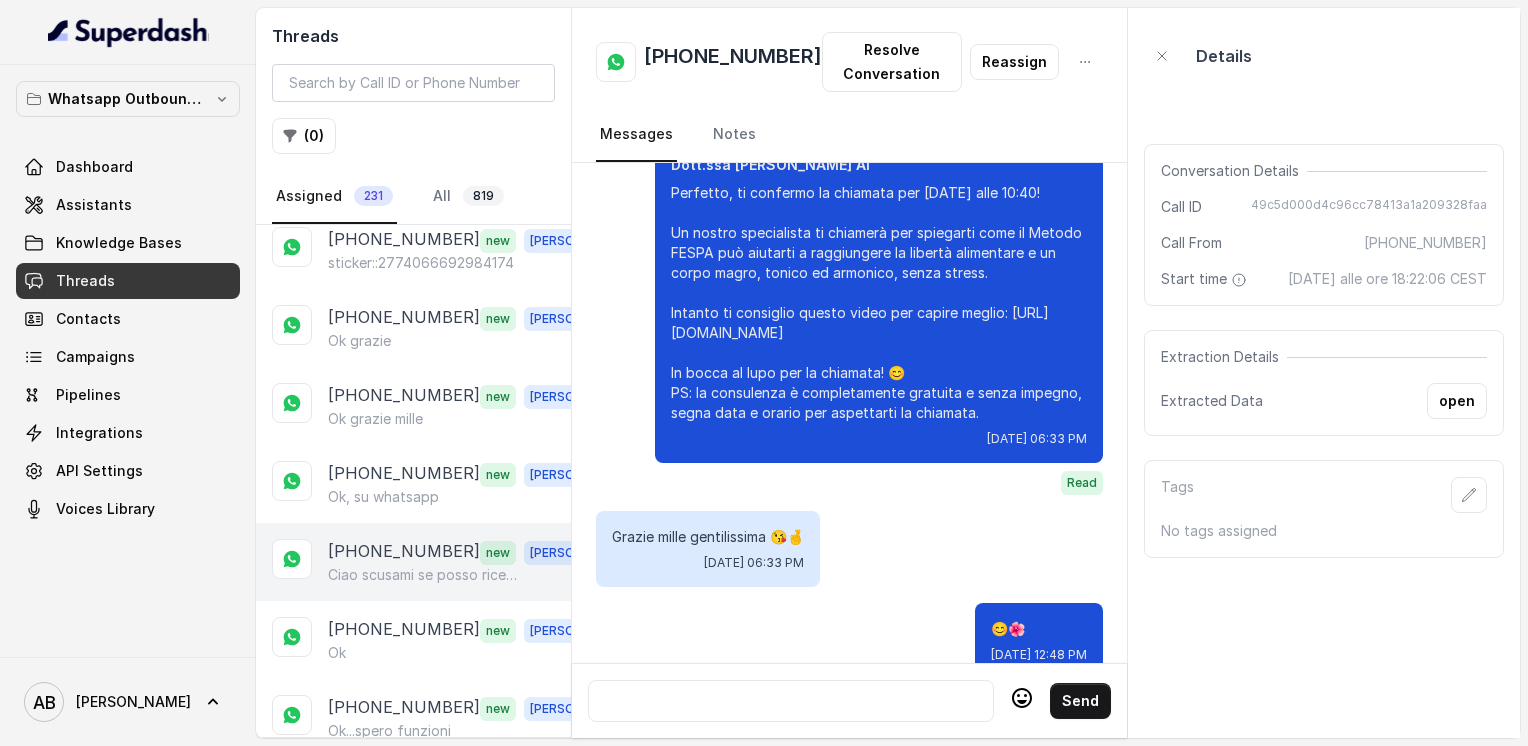 click on "Ciao scusami se posso ricevere la chiamata tra 15 minuti xk dopo arriva mio marito e non voglio fate sapere nulla" at bounding box center [424, 575] 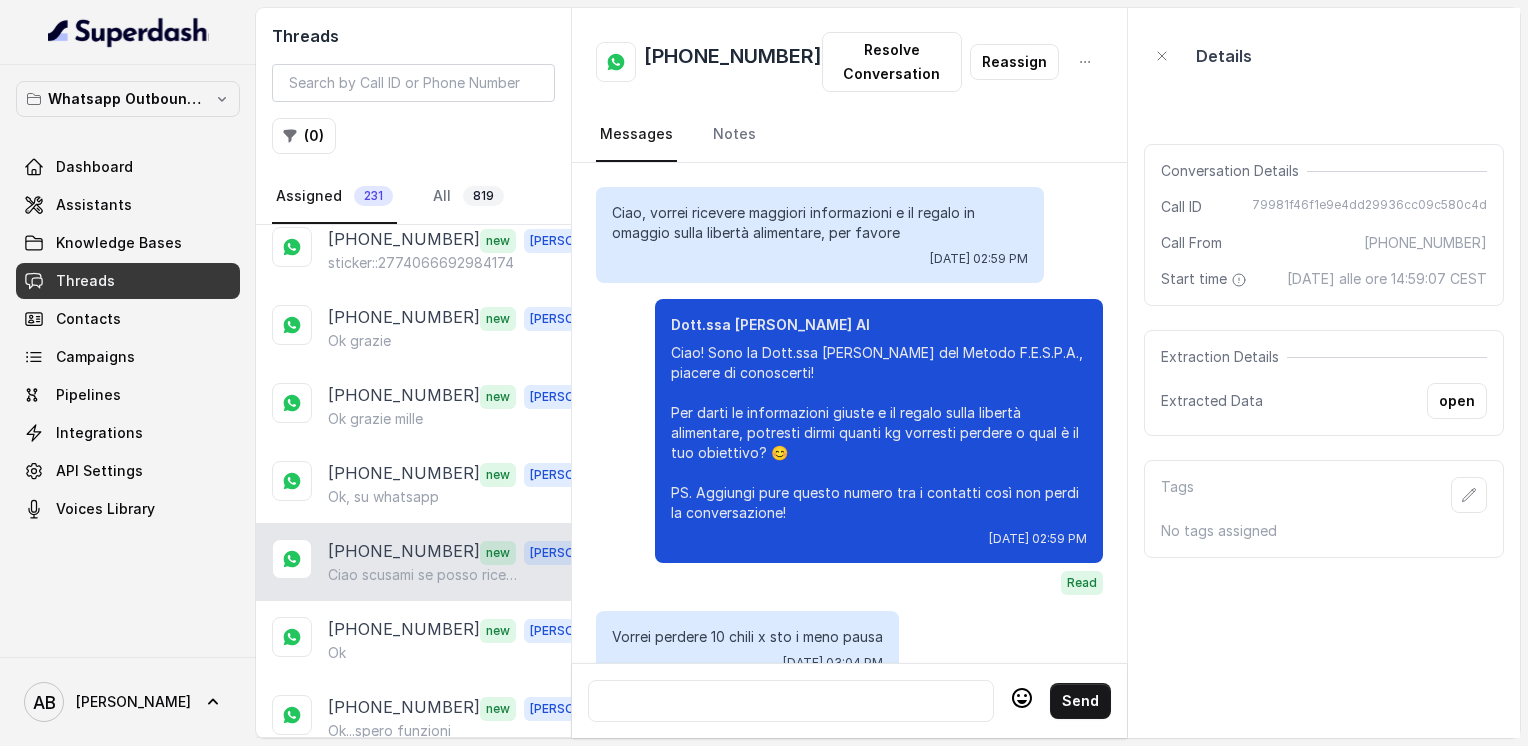 scroll, scrollTop: 2996, scrollLeft: 0, axis: vertical 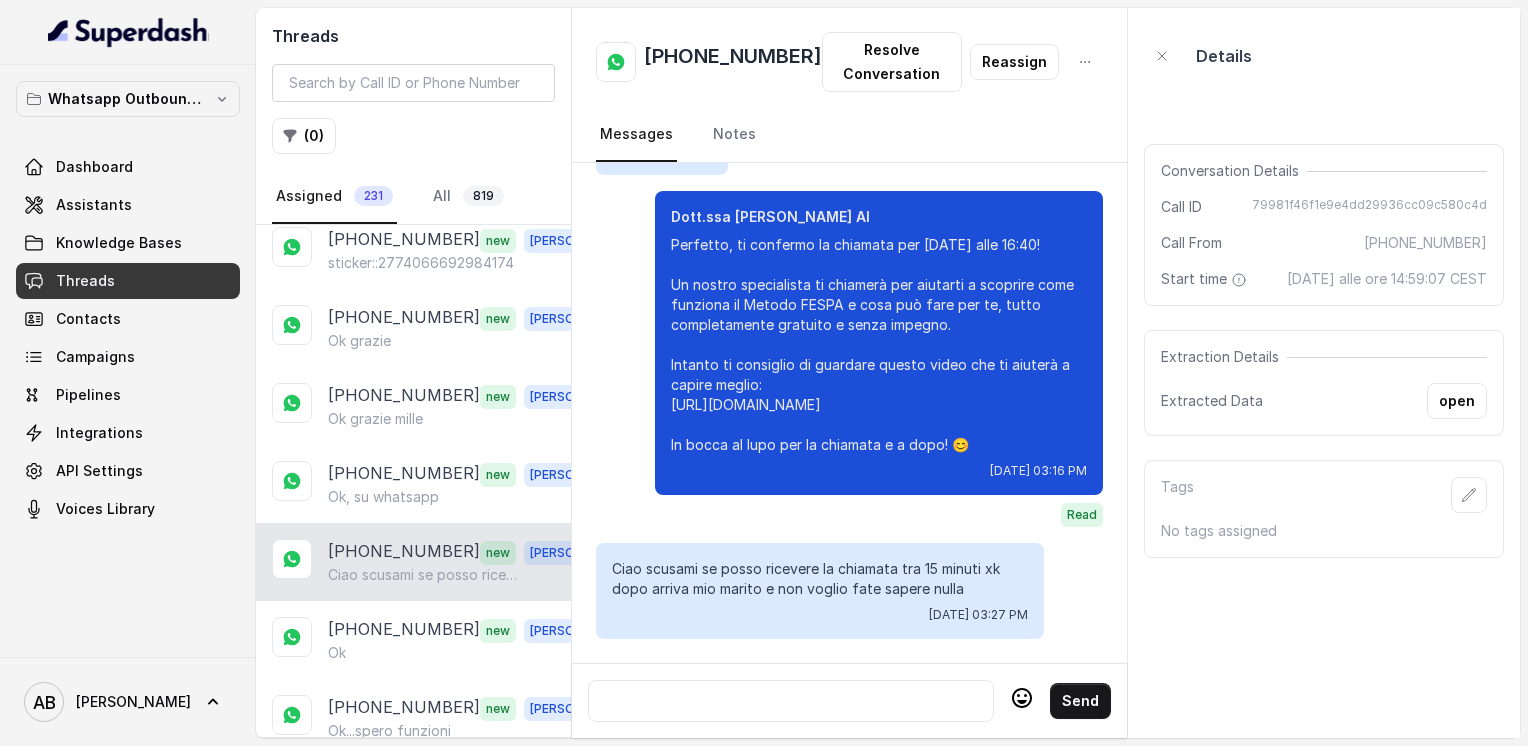 click at bounding box center [791, 701] 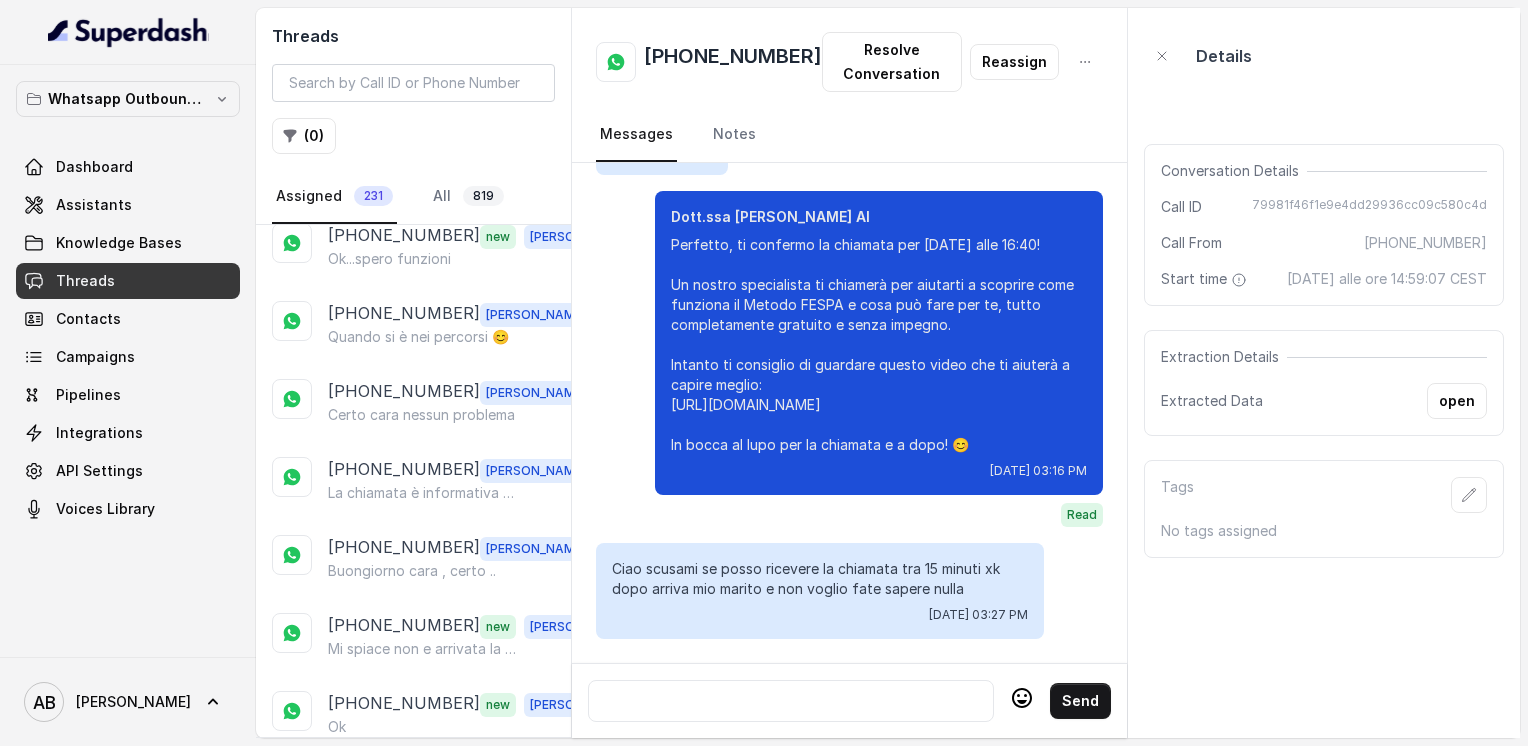 scroll, scrollTop: 3400, scrollLeft: 0, axis: vertical 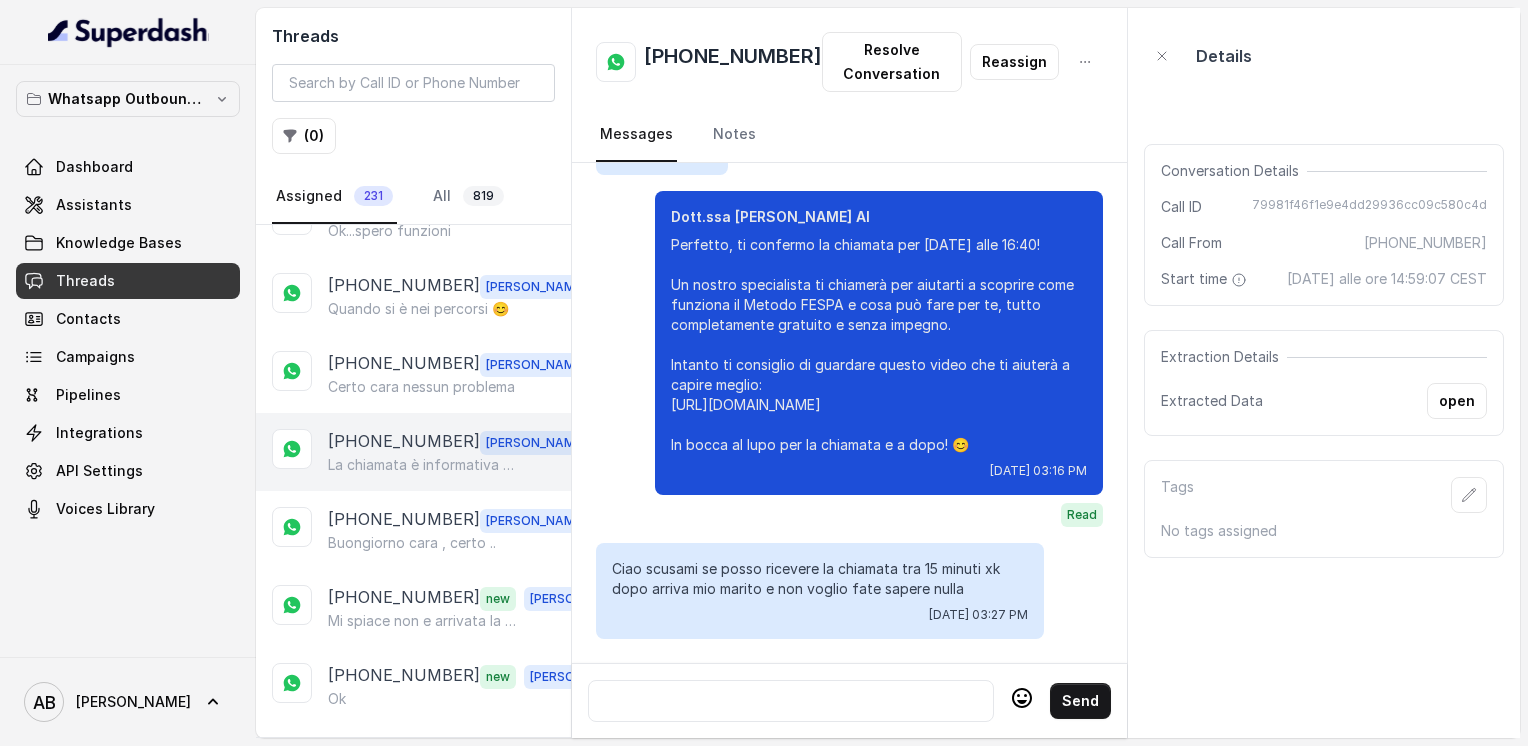 click on "La chiamata è informativa e senza impegno e anche la consulenza dove a differenza della chiamata viene analizzata la sua situazione e strutturato il percorso ideale alle sue esigenze .." at bounding box center (424, 465) 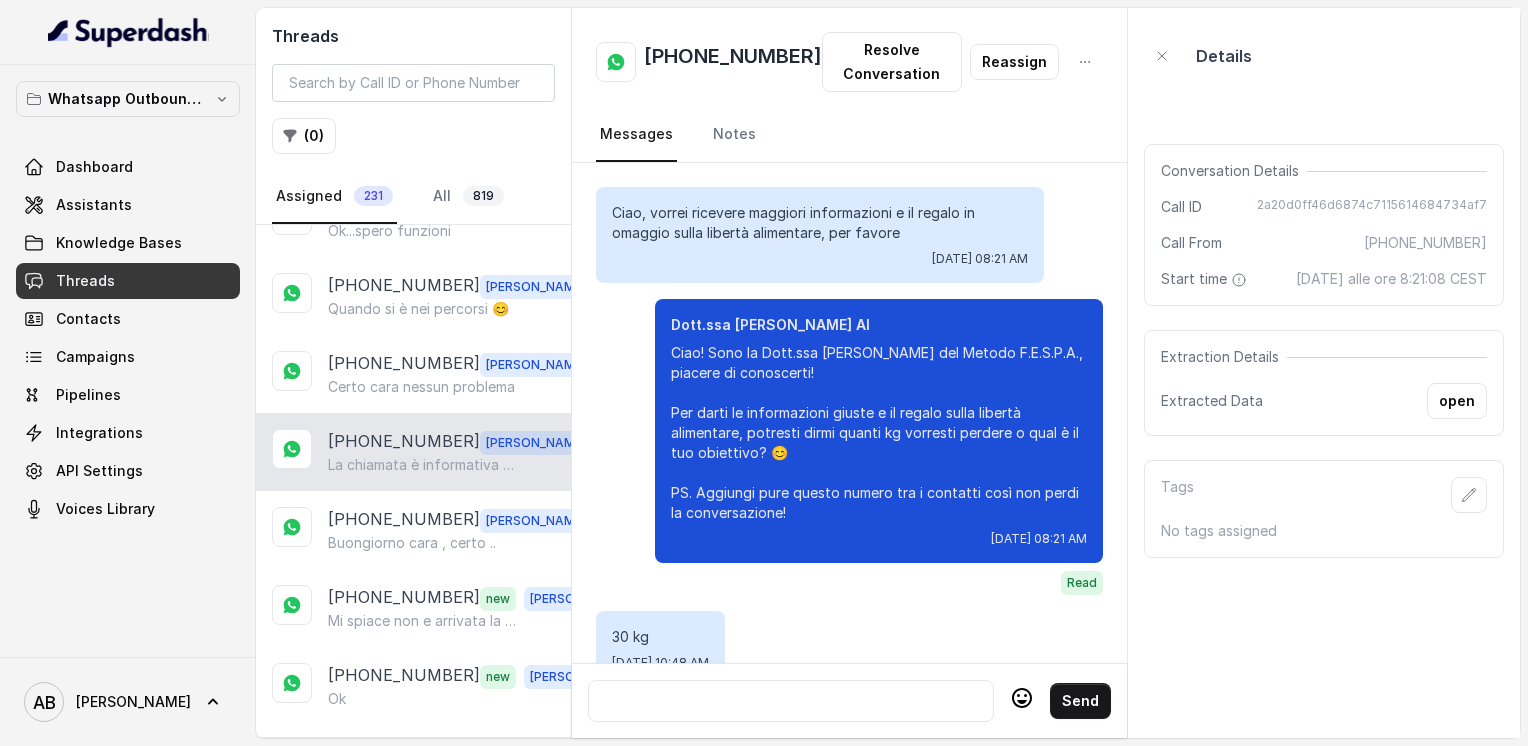 scroll, scrollTop: 3196, scrollLeft: 0, axis: vertical 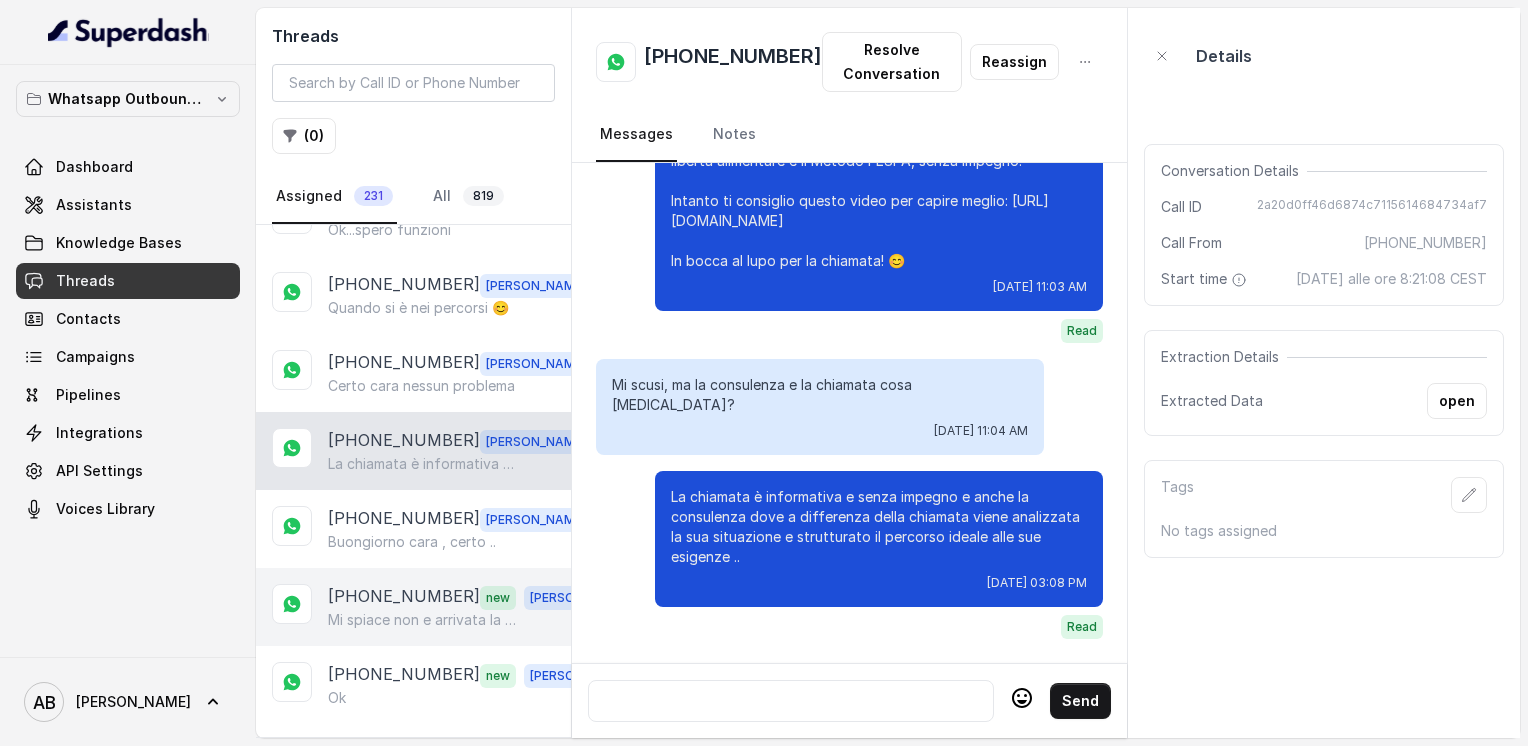 click on "Mi spiace non e arrivata la chiamata alle h13,10 ora devo uscire mi spiace buongiorno" at bounding box center [424, 620] 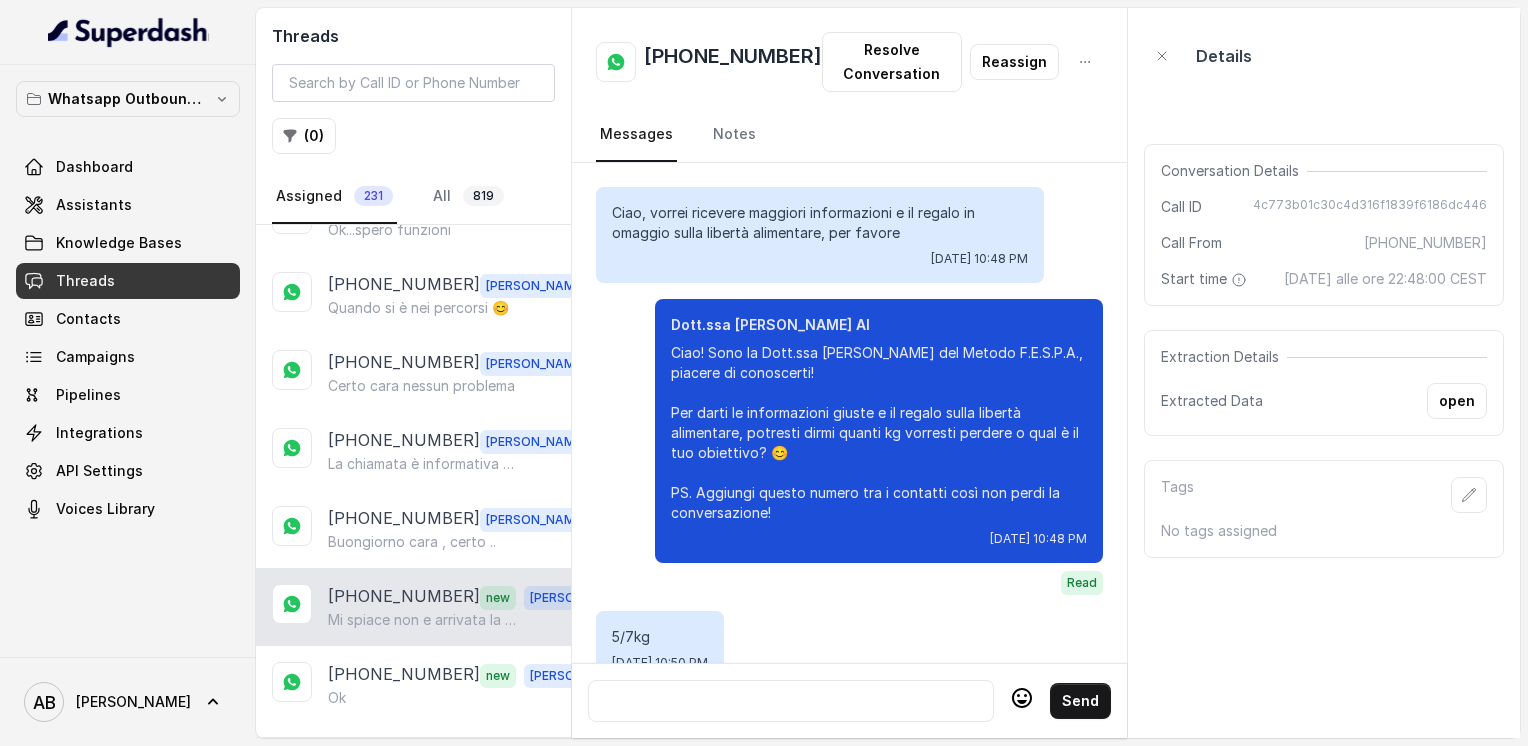 scroll, scrollTop: 2964, scrollLeft: 0, axis: vertical 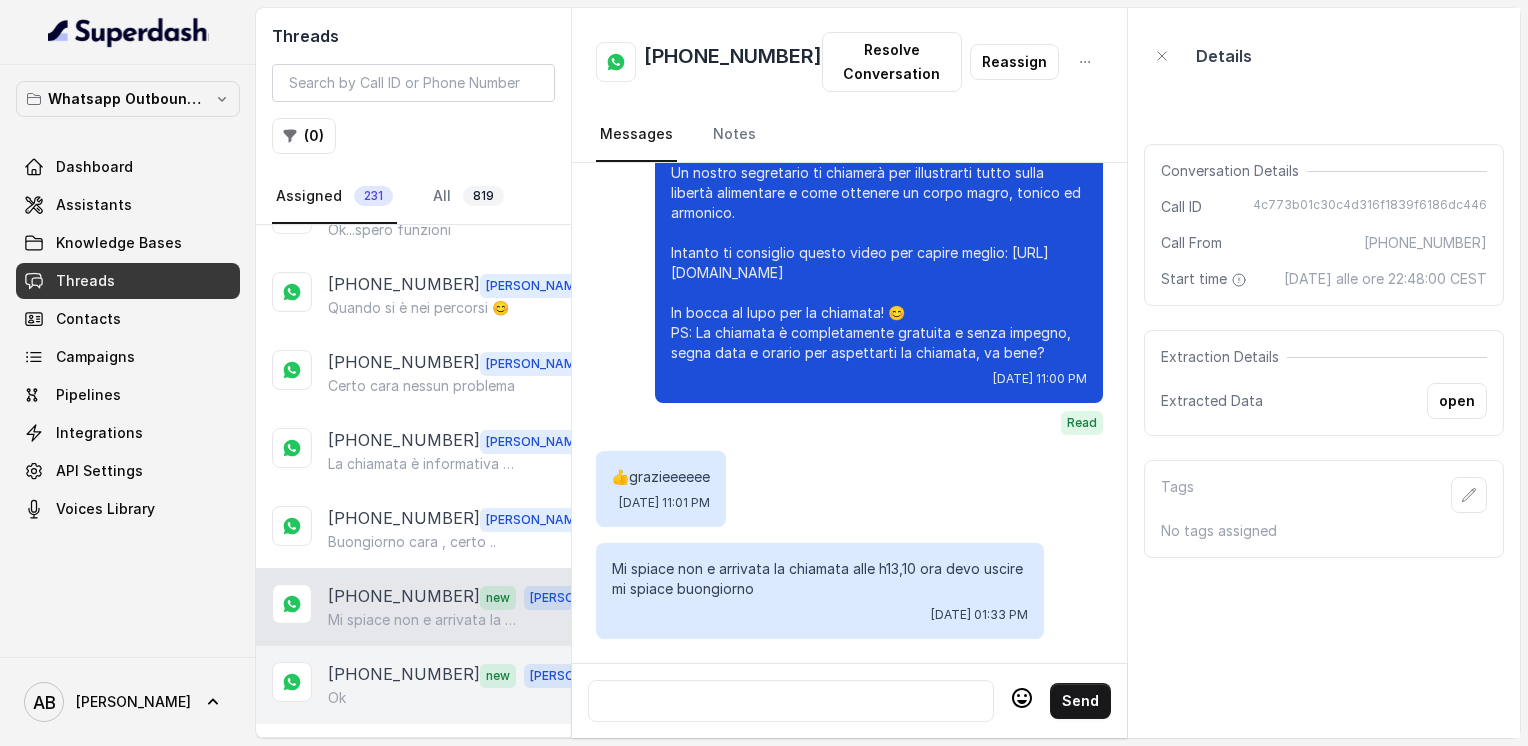 click on "[PHONE_NUMBER]" at bounding box center (404, 675) 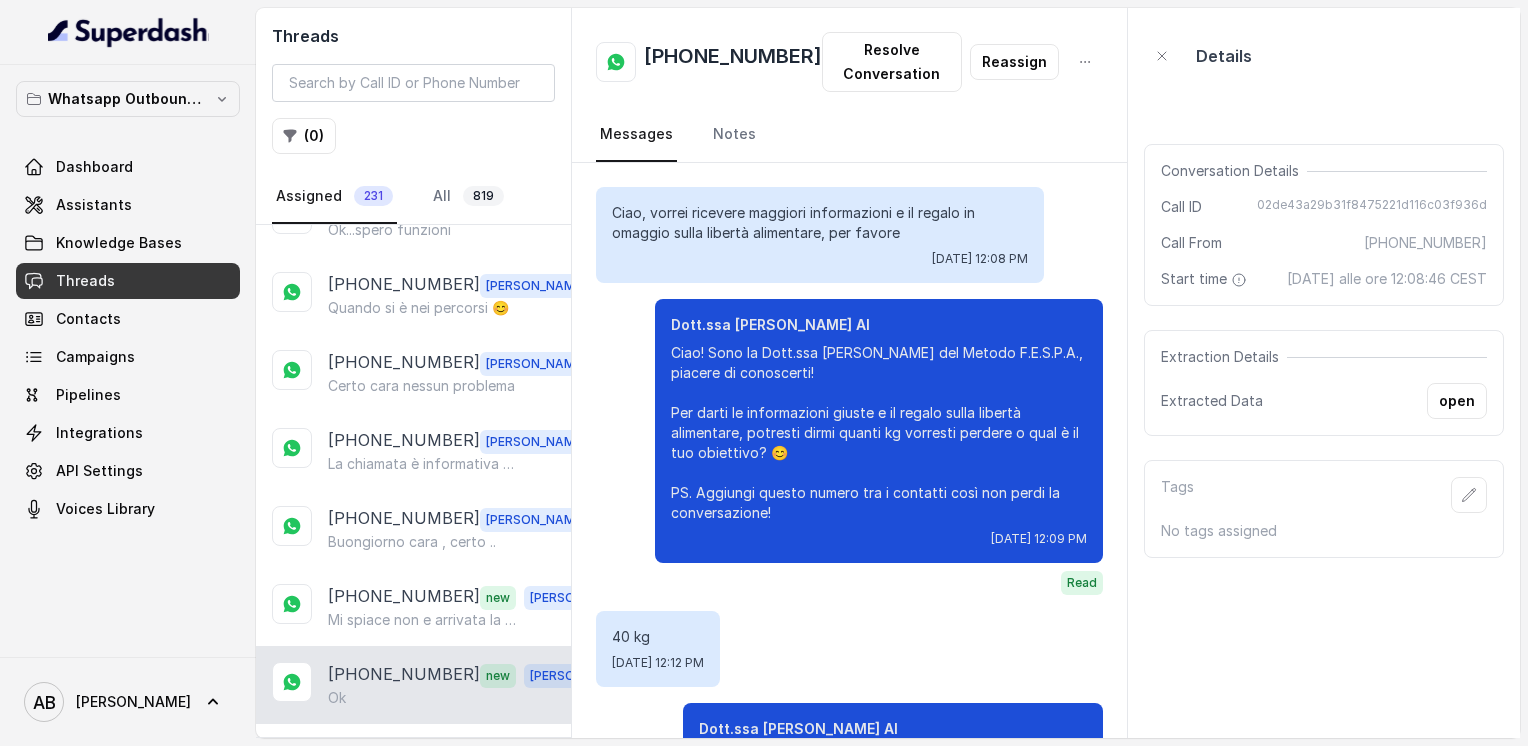 scroll, scrollTop: 2035, scrollLeft: 0, axis: vertical 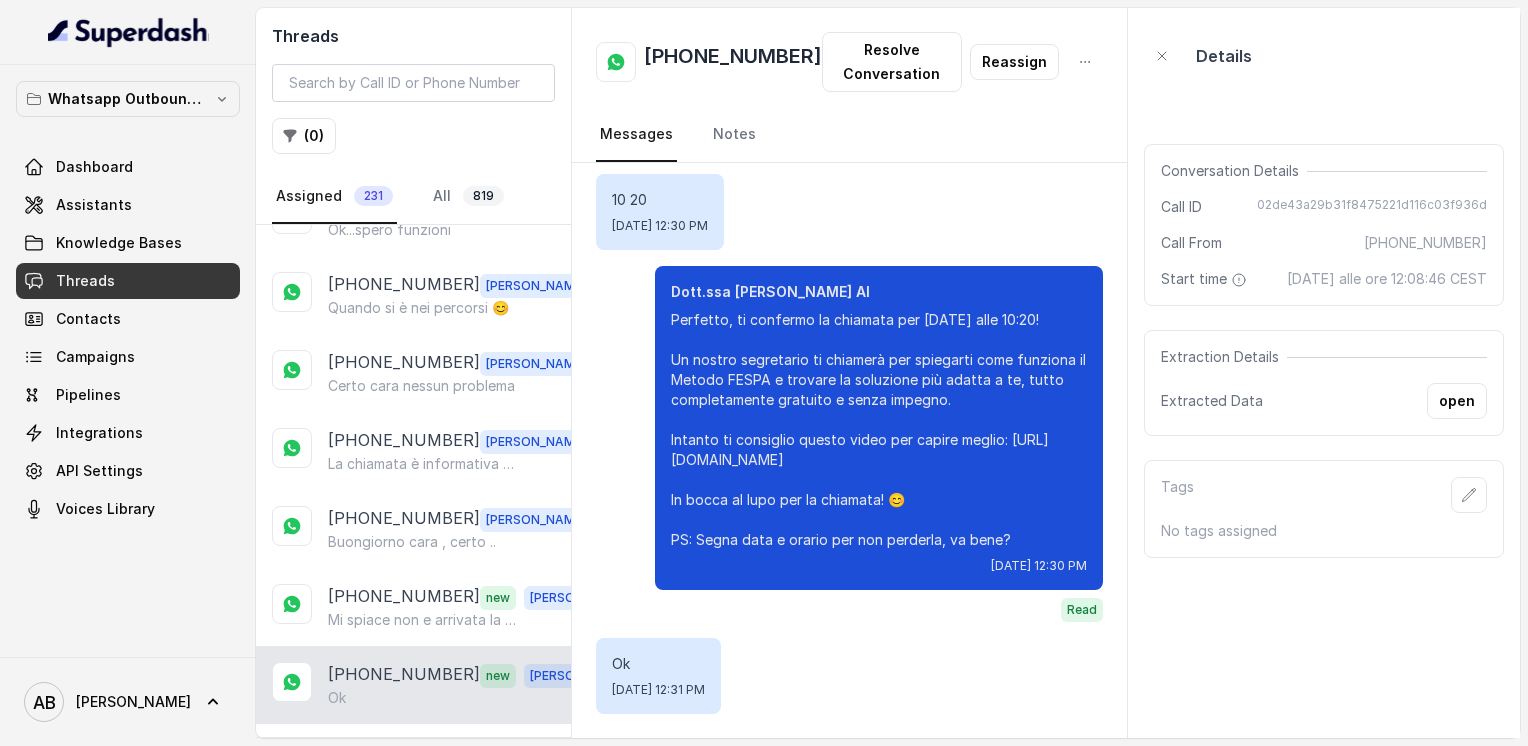 click on "Load more conversations" at bounding box center (414, 752) 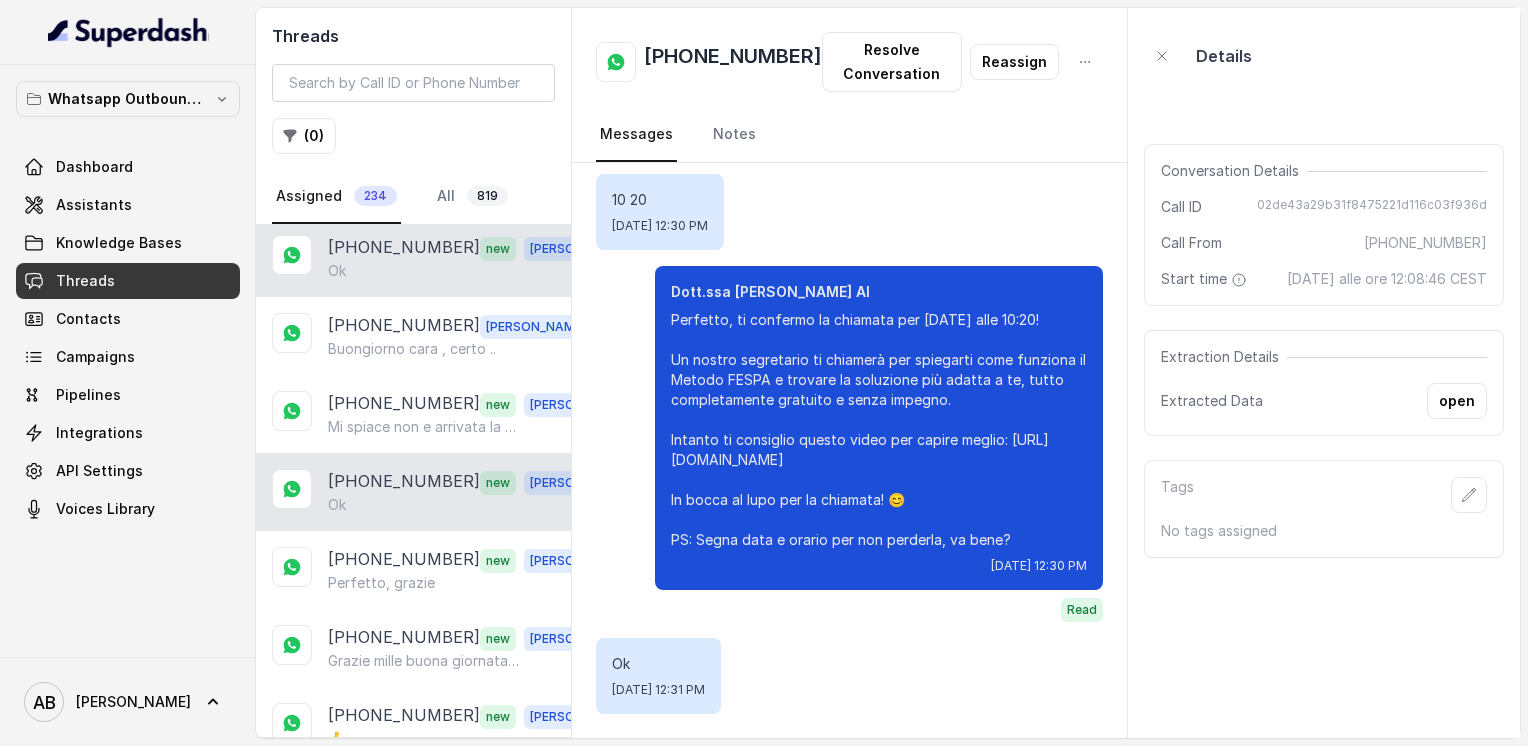 scroll, scrollTop: 3901, scrollLeft: 0, axis: vertical 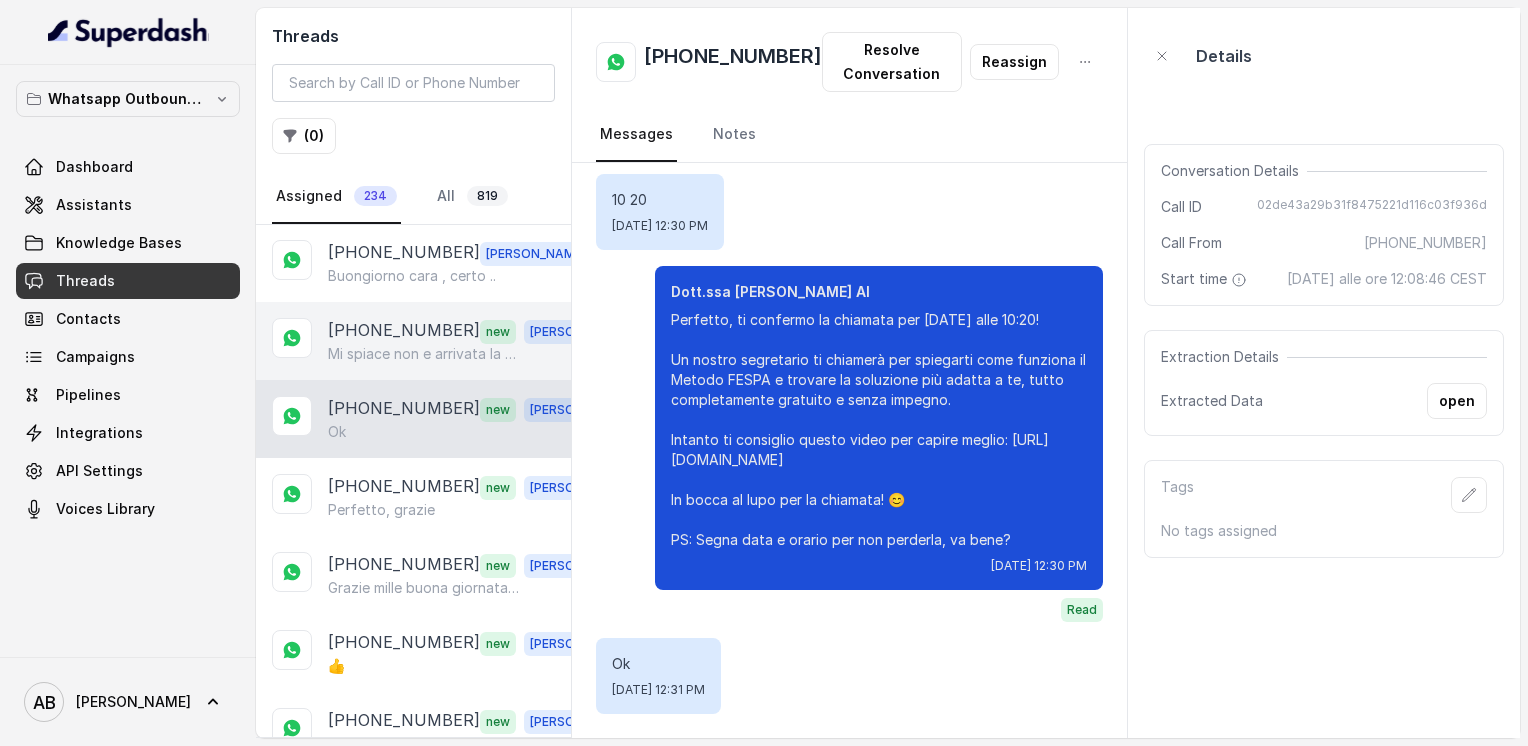 click on "Mi spiace non e arrivata la chiamata alle h13,10 ora devo uscire mi spiace buongiorno" at bounding box center [424, 120] 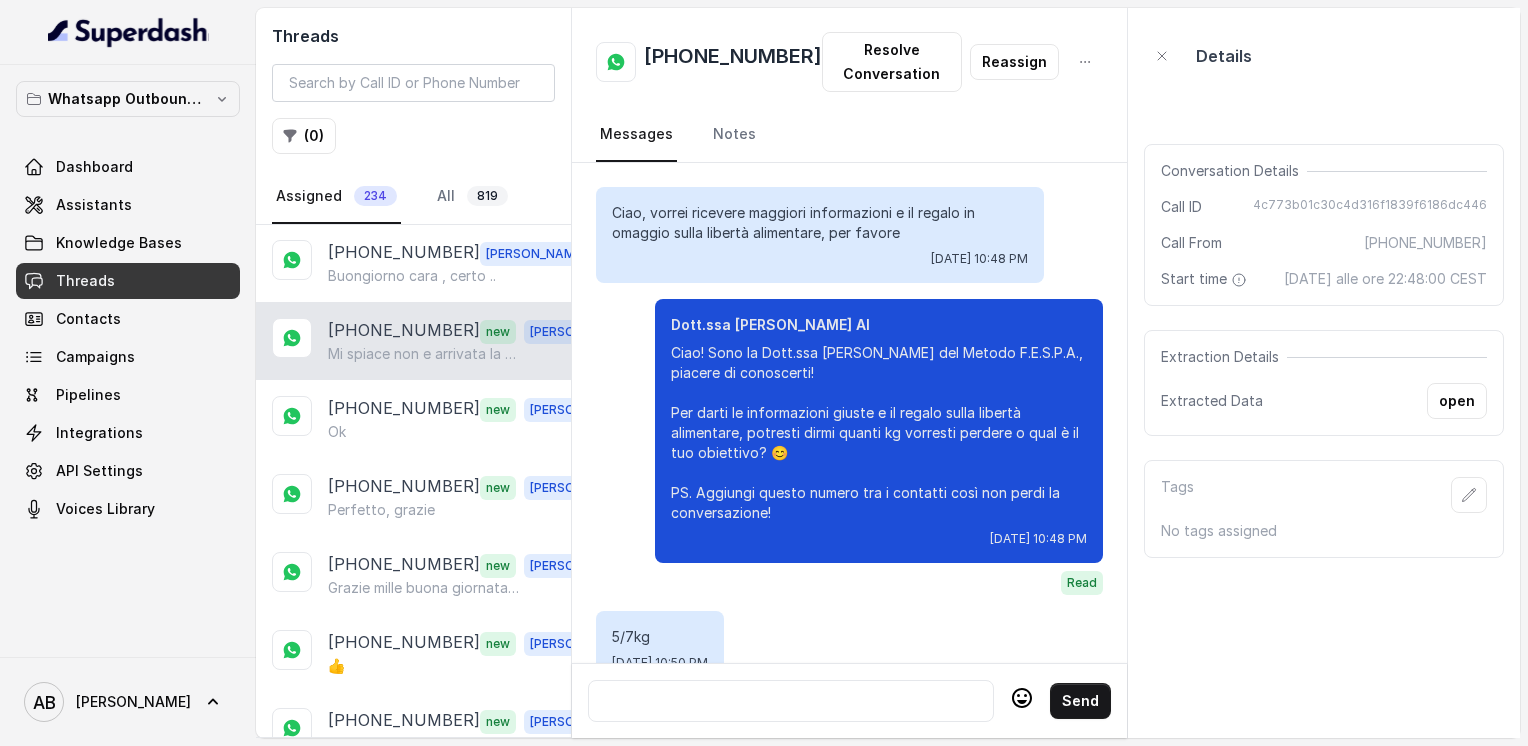 scroll, scrollTop: 2964, scrollLeft: 0, axis: vertical 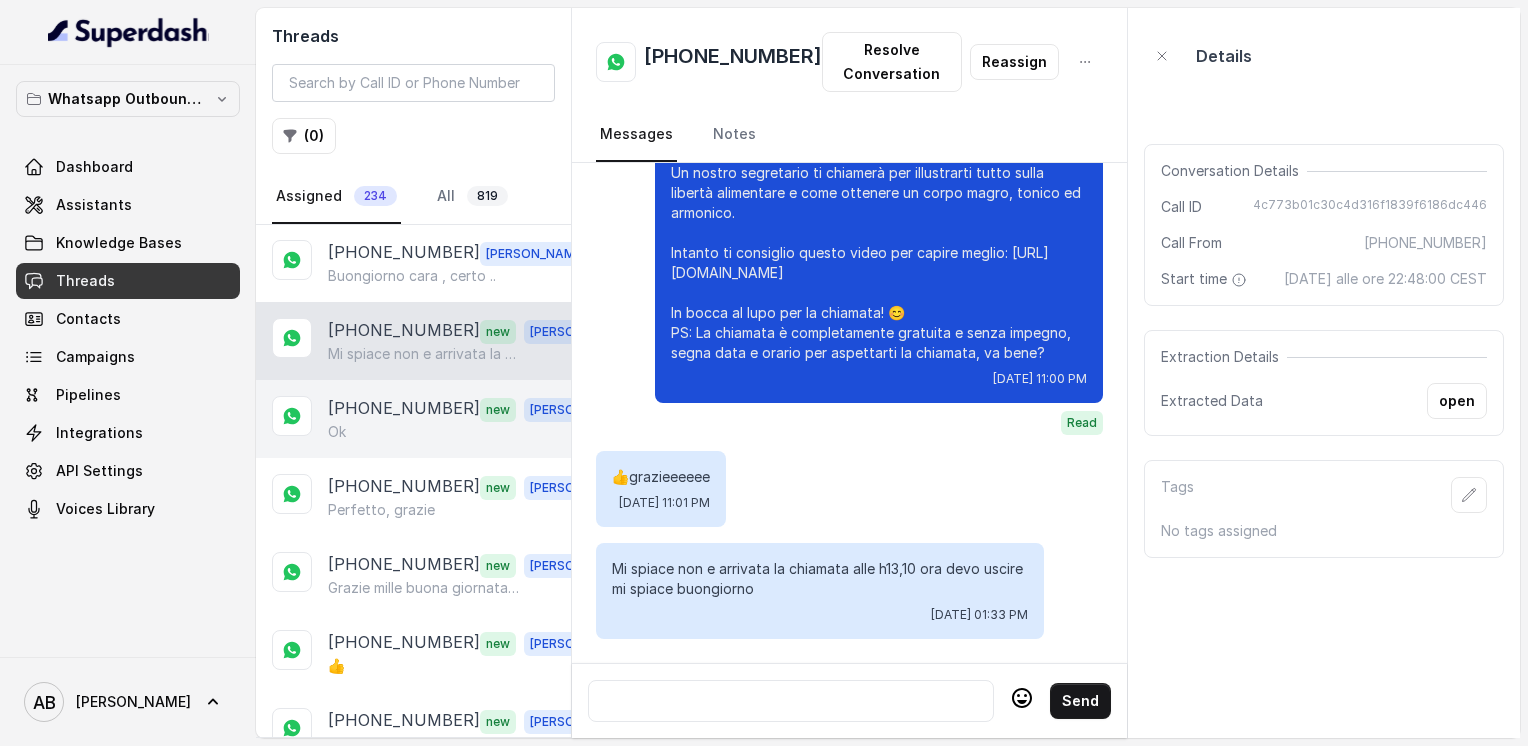 click on "[PHONE_NUMBER]   new [PERSON_NAME]" at bounding box center (413, 419) 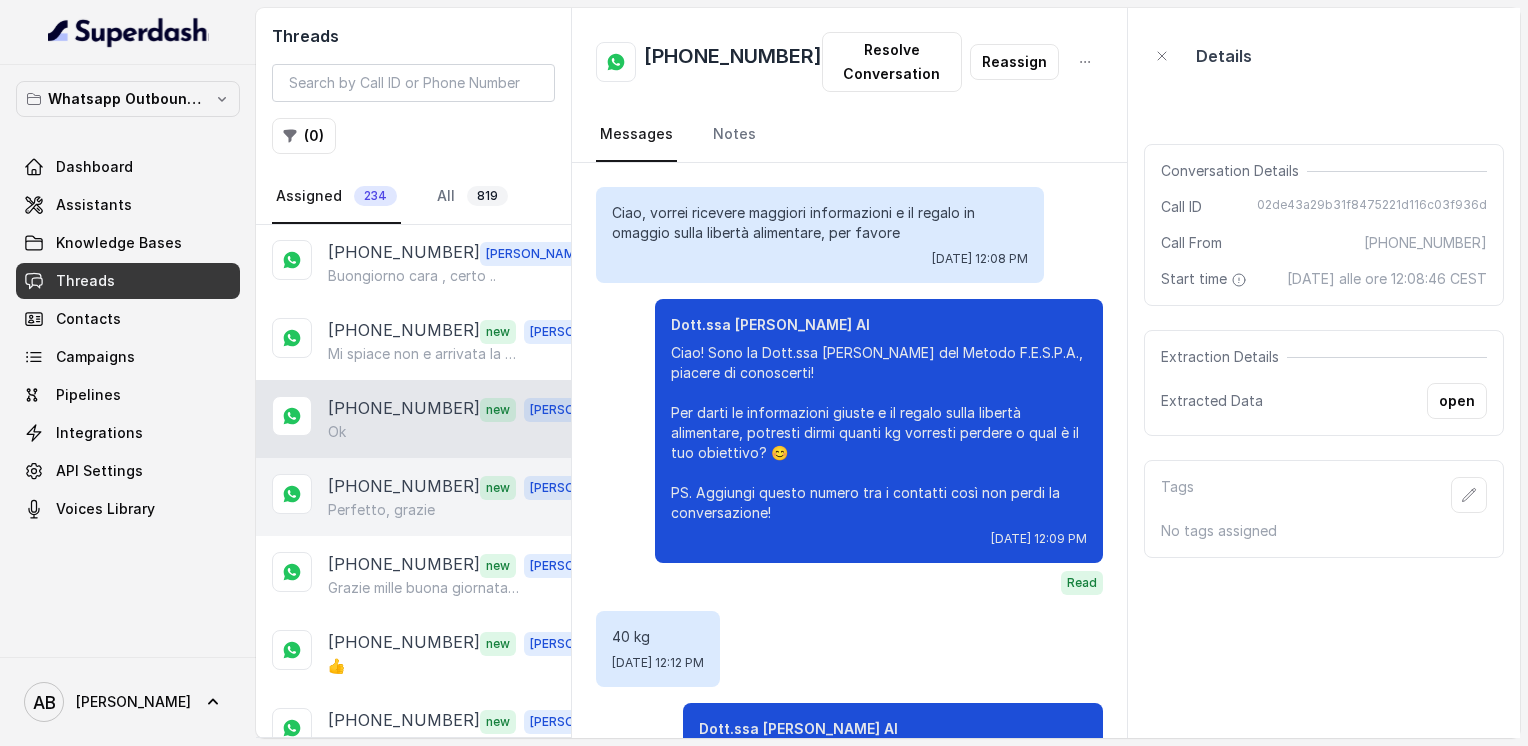 scroll, scrollTop: 2035, scrollLeft: 0, axis: vertical 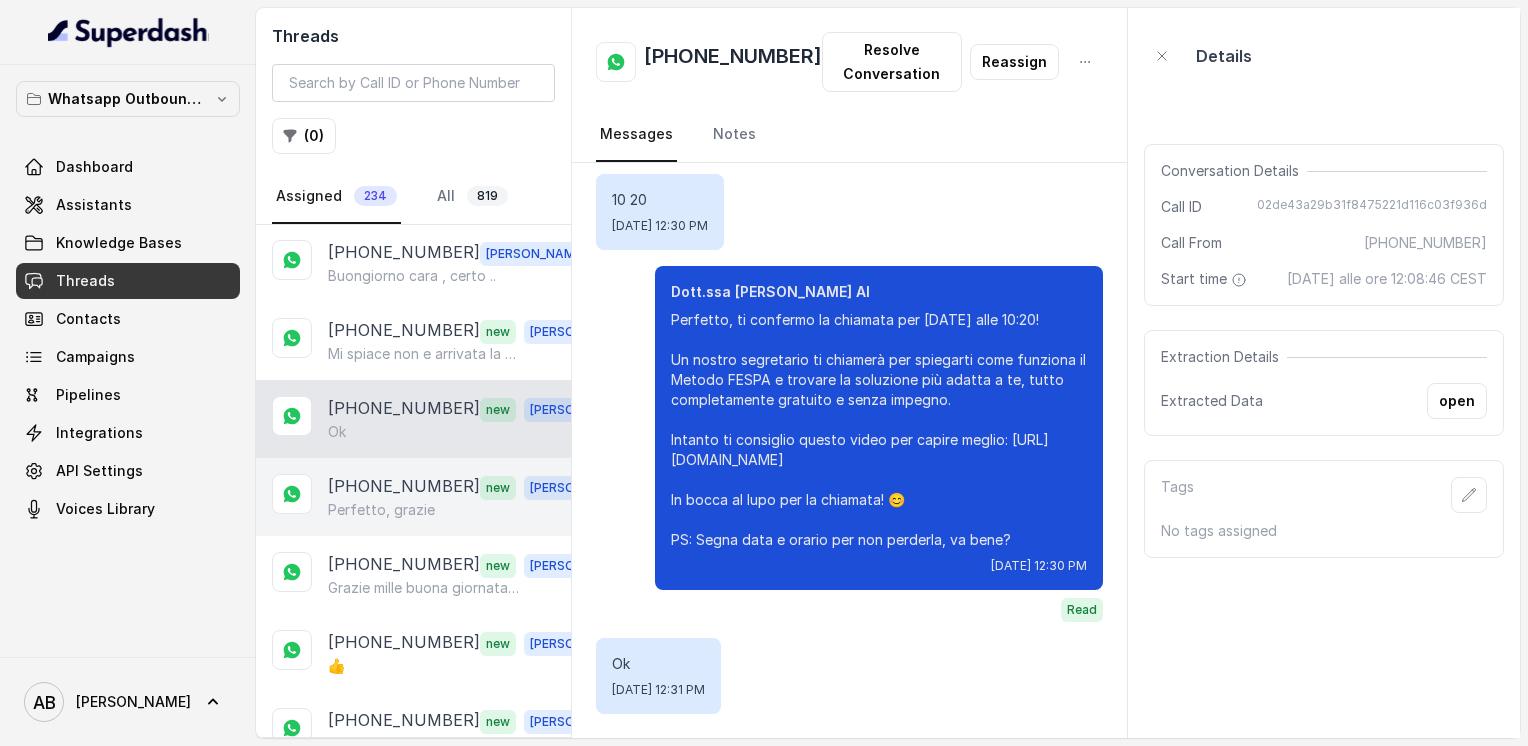 click on "[PHONE_NUMBER]" at bounding box center [404, 487] 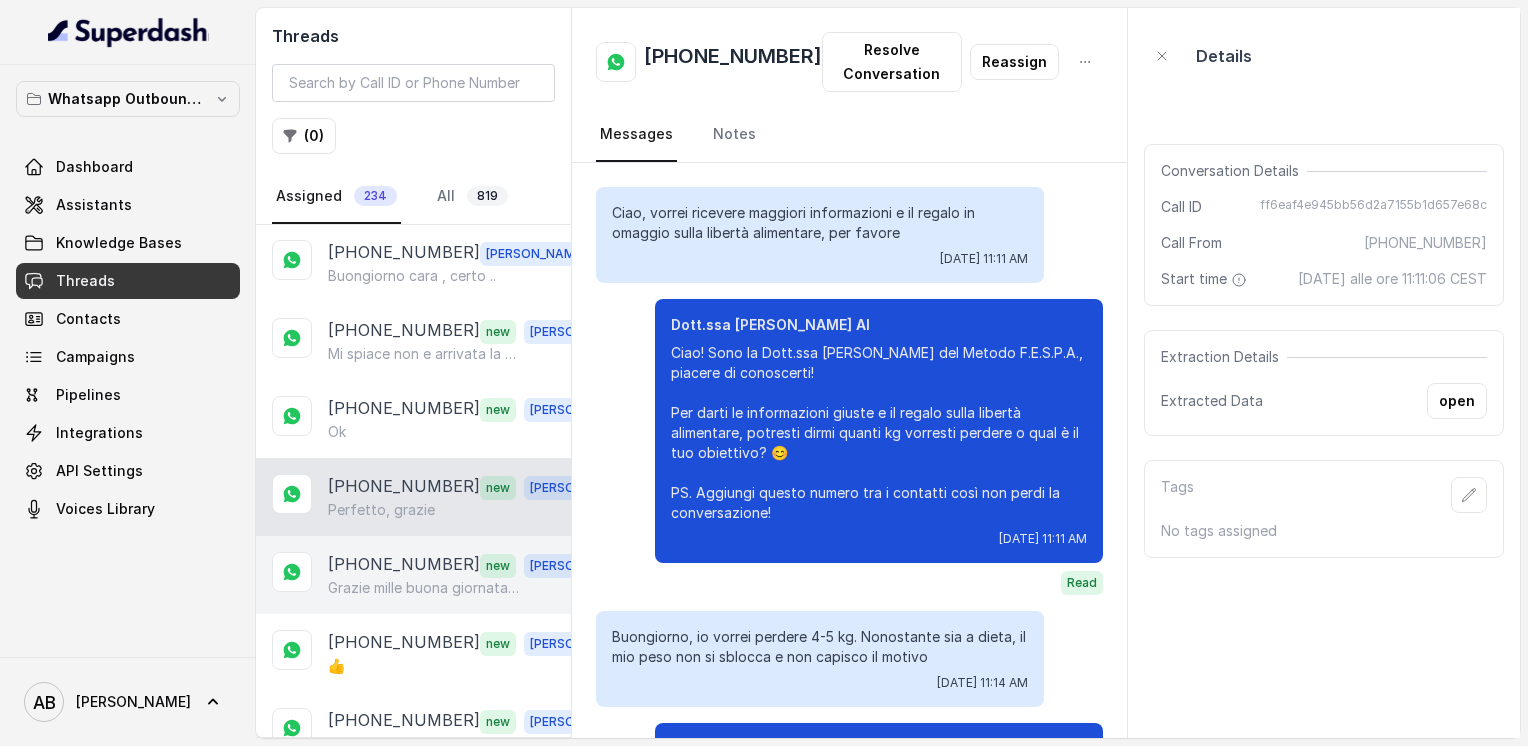 scroll, scrollTop: 2295, scrollLeft: 0, axis: vertical 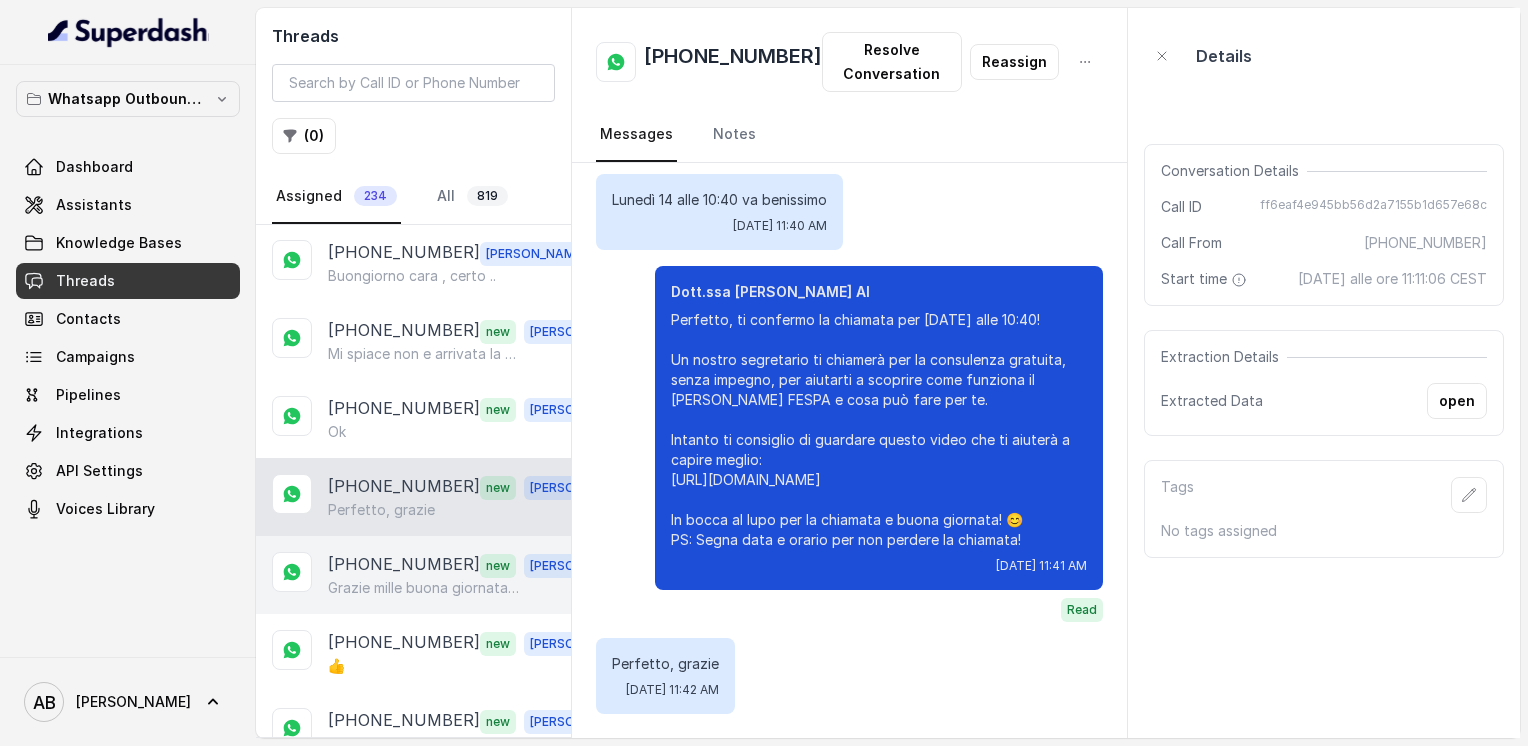 click on "[PHONE_NUMBER]" at bounding box center (404, 565) 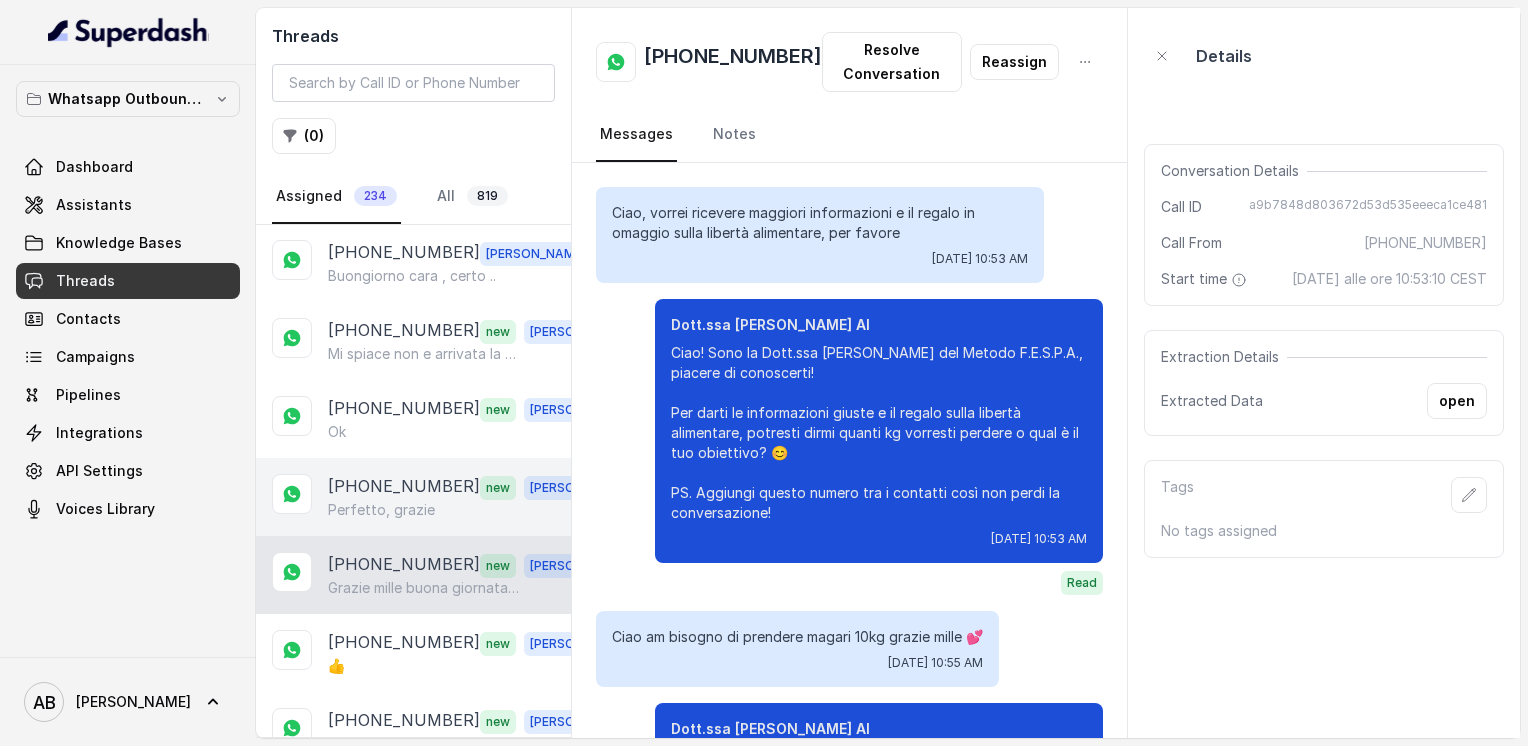 scroll, scrollTop: 1791, scrollLeft: 0, axis: vertical 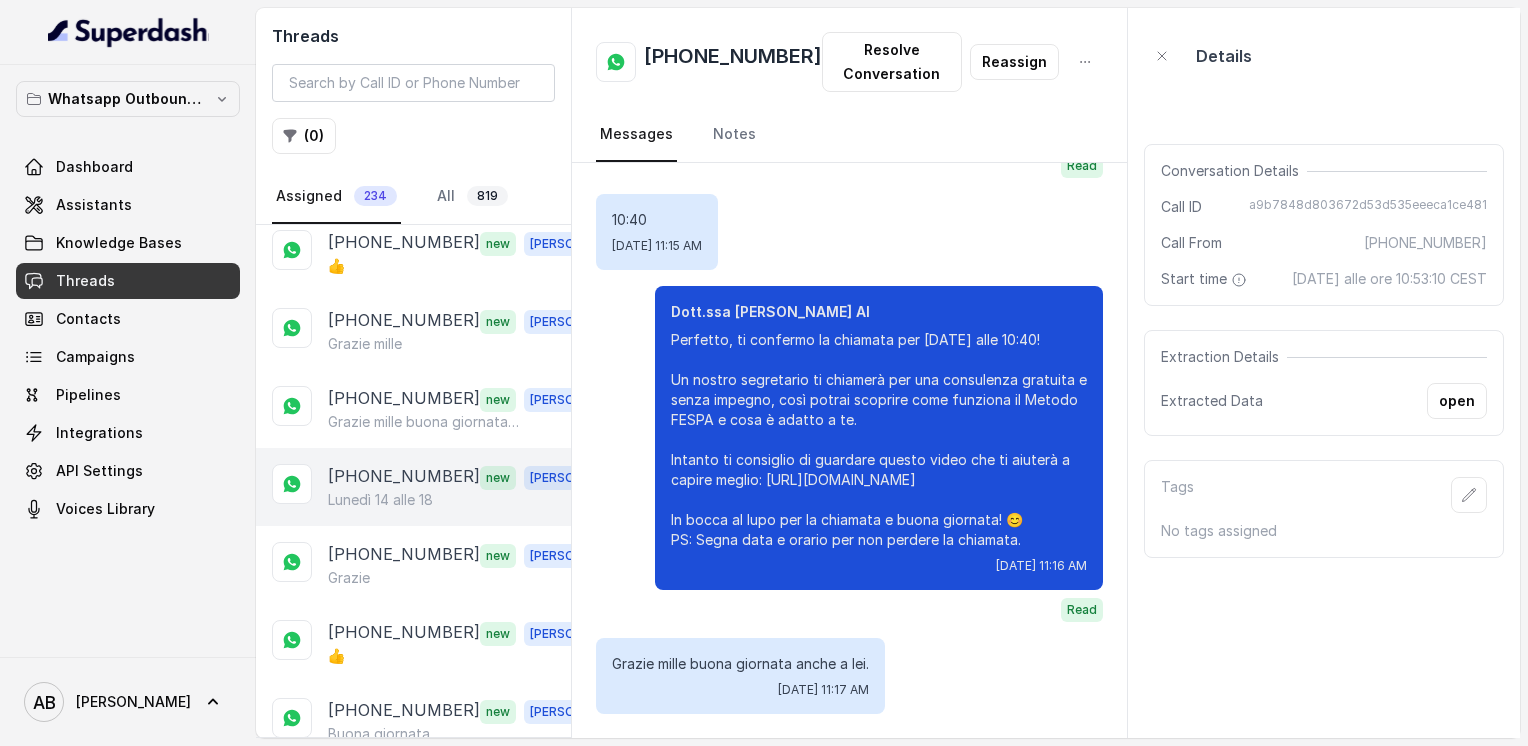 click on "[PHONE_NUMBER]" at bounding box center (404, 477) 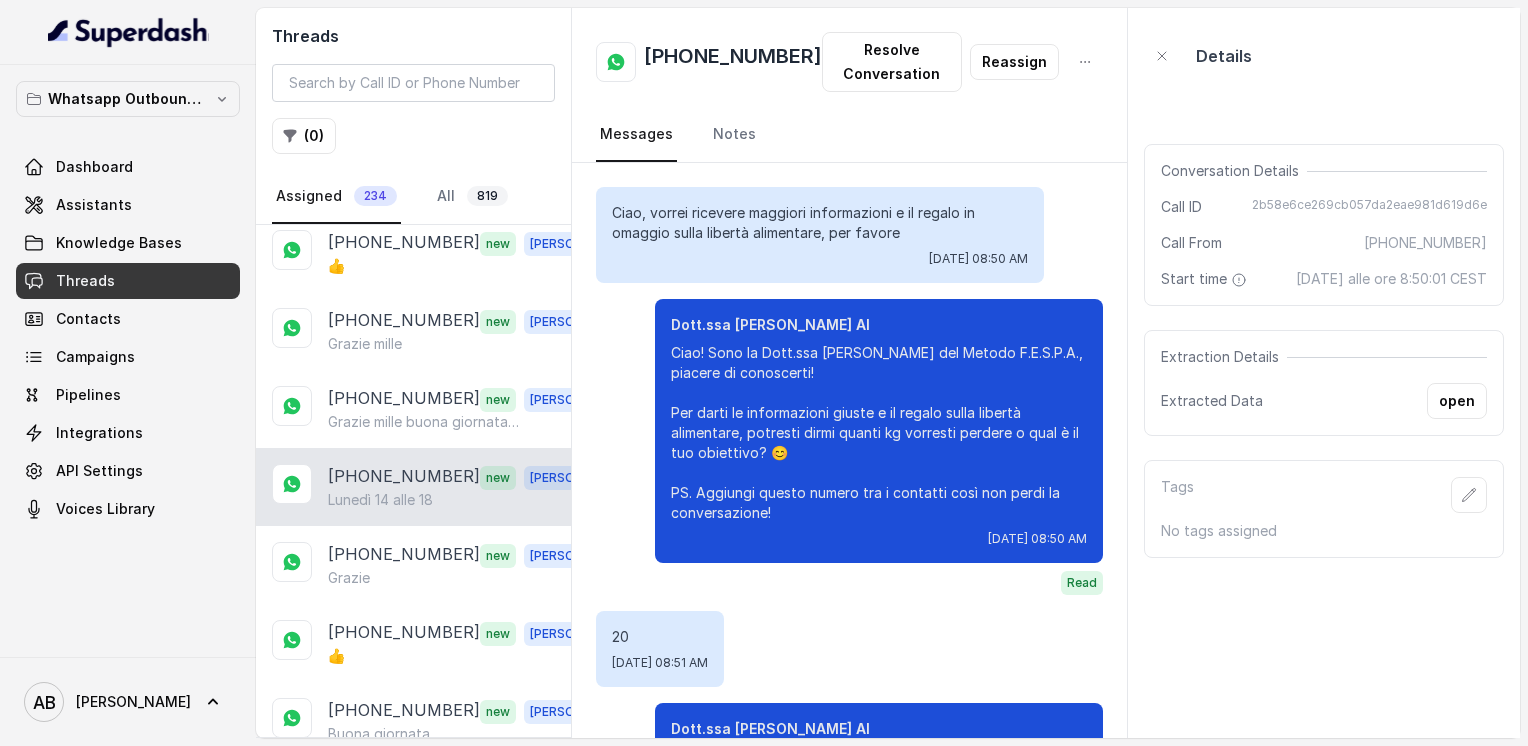 scroll, scrollTop: 1971, scrollLeft: 0, axis: vertical 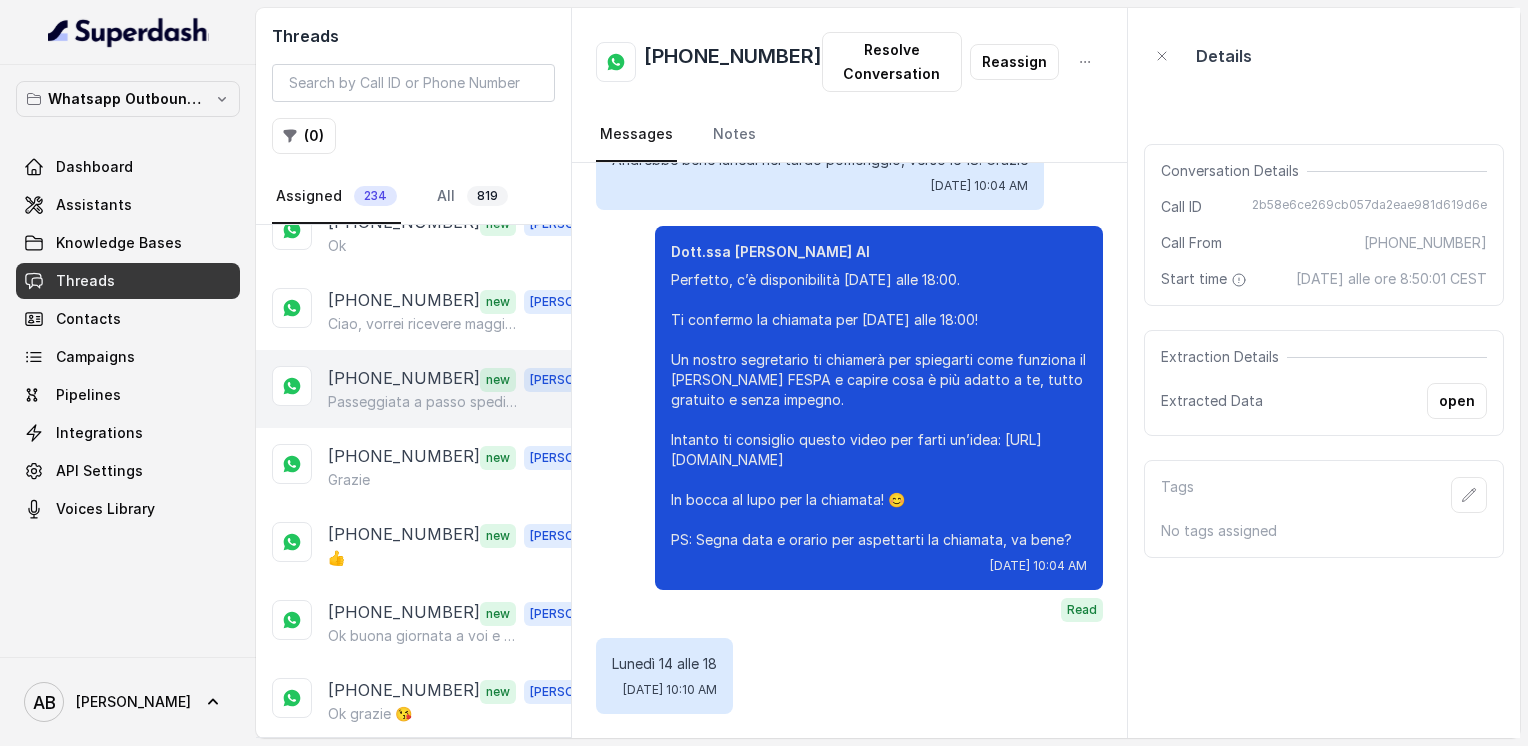 click on "[PHONE_NUMBER]   new [PERSON_NAME] a passo spedito" at bounding box center [413, 389] 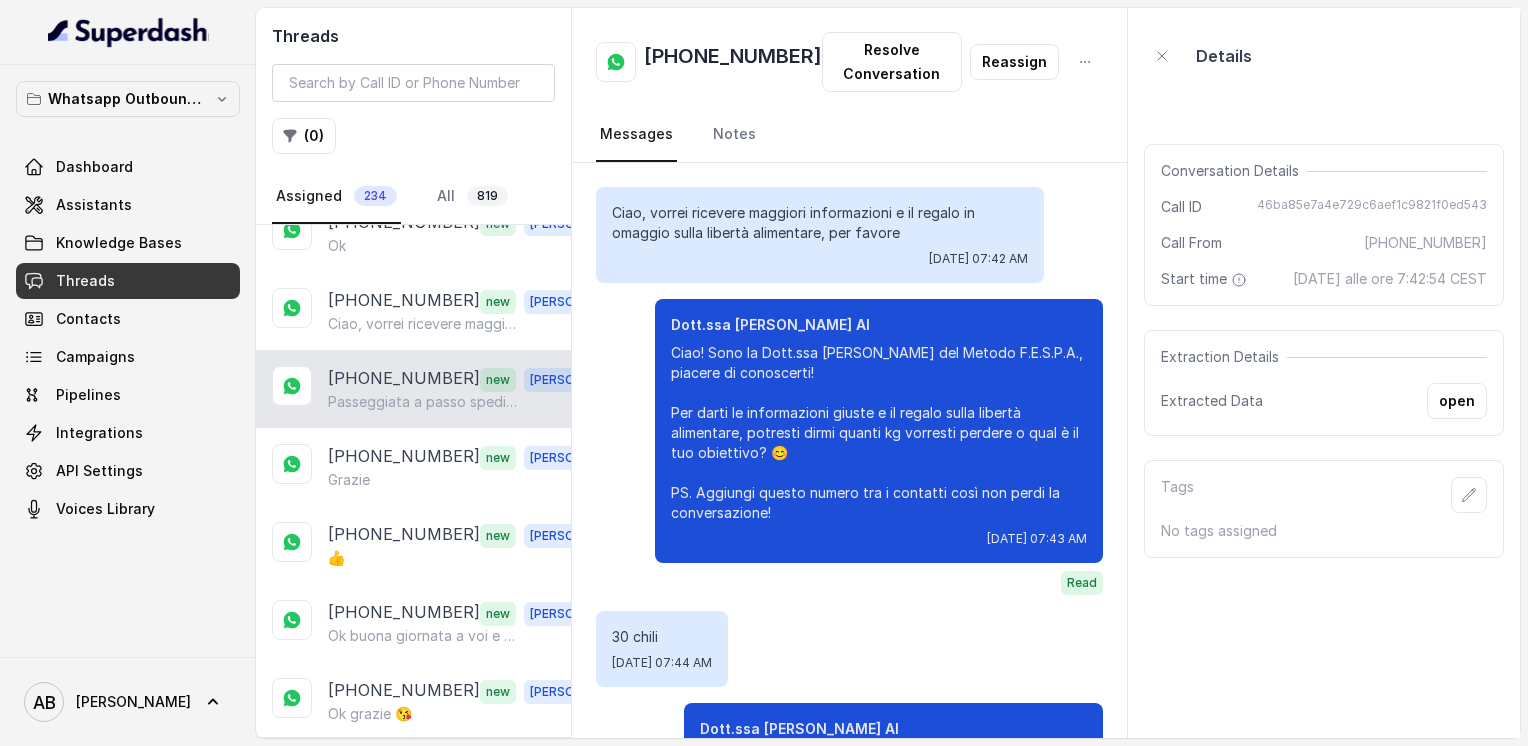 scroll, scrollTop: 1851, scrollLeft: 0, axis: vertical 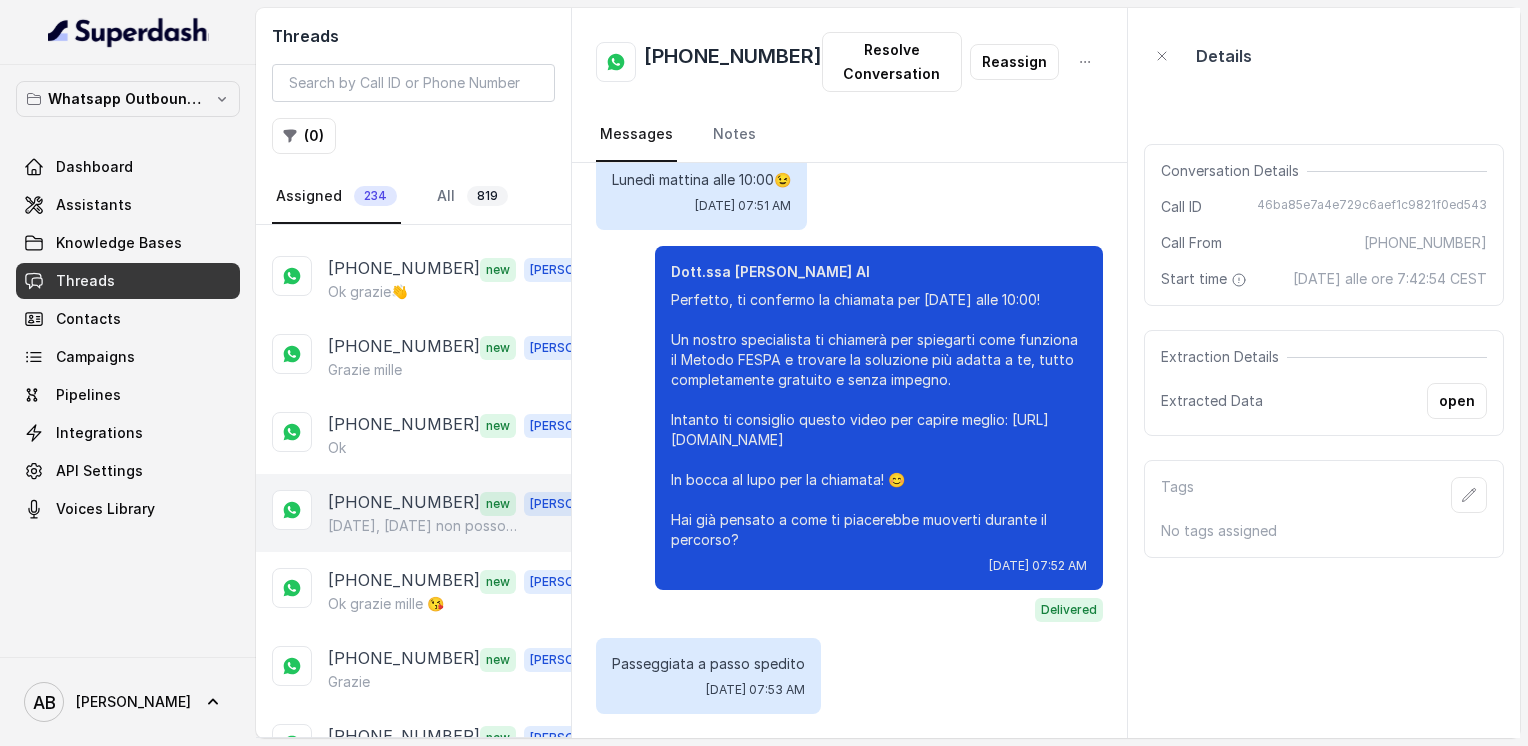 click on "[DATE], [DATE] non posso a quell' ora" at bounding box center [424, 526] 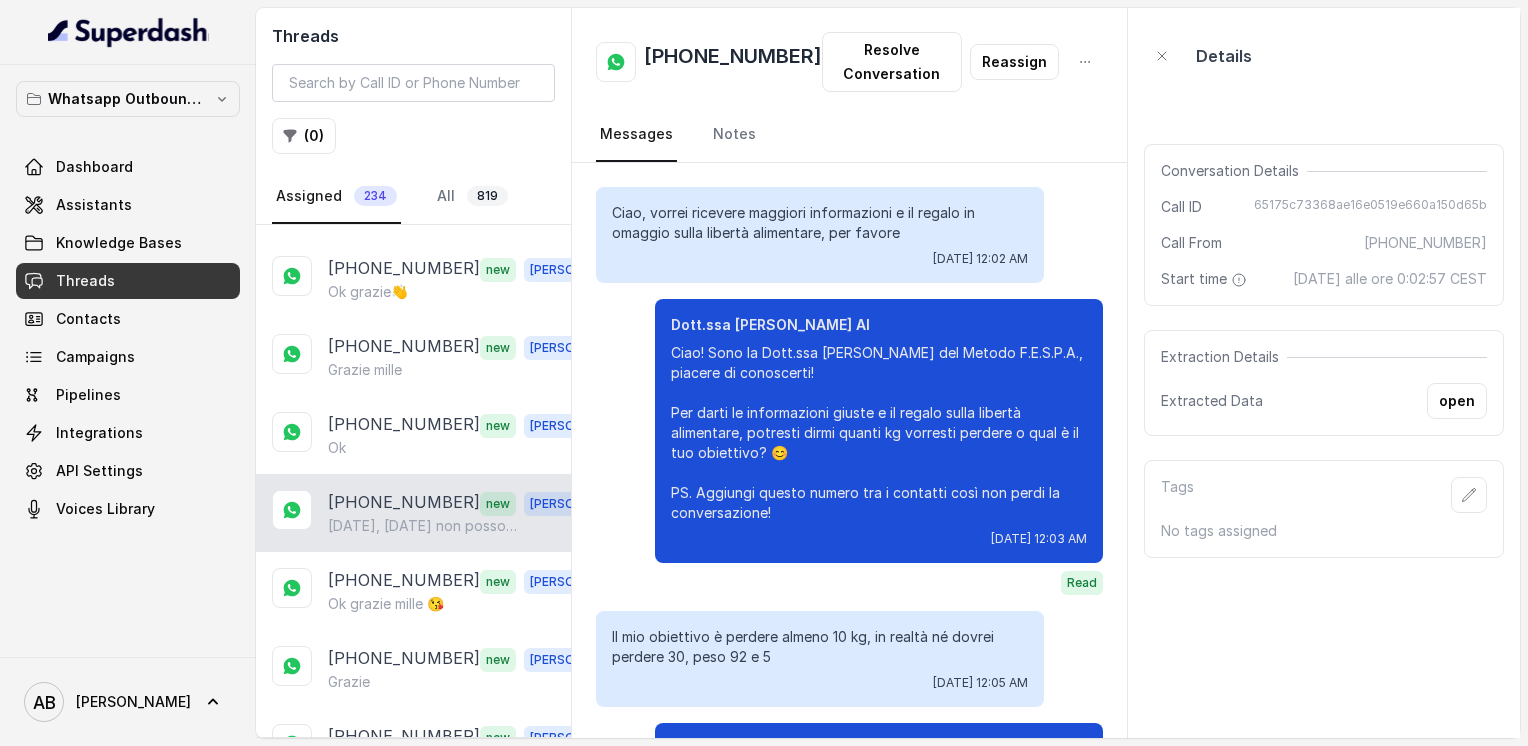 scroll, scrollTop: 2975, scrollLeft: 0, axis: vertical 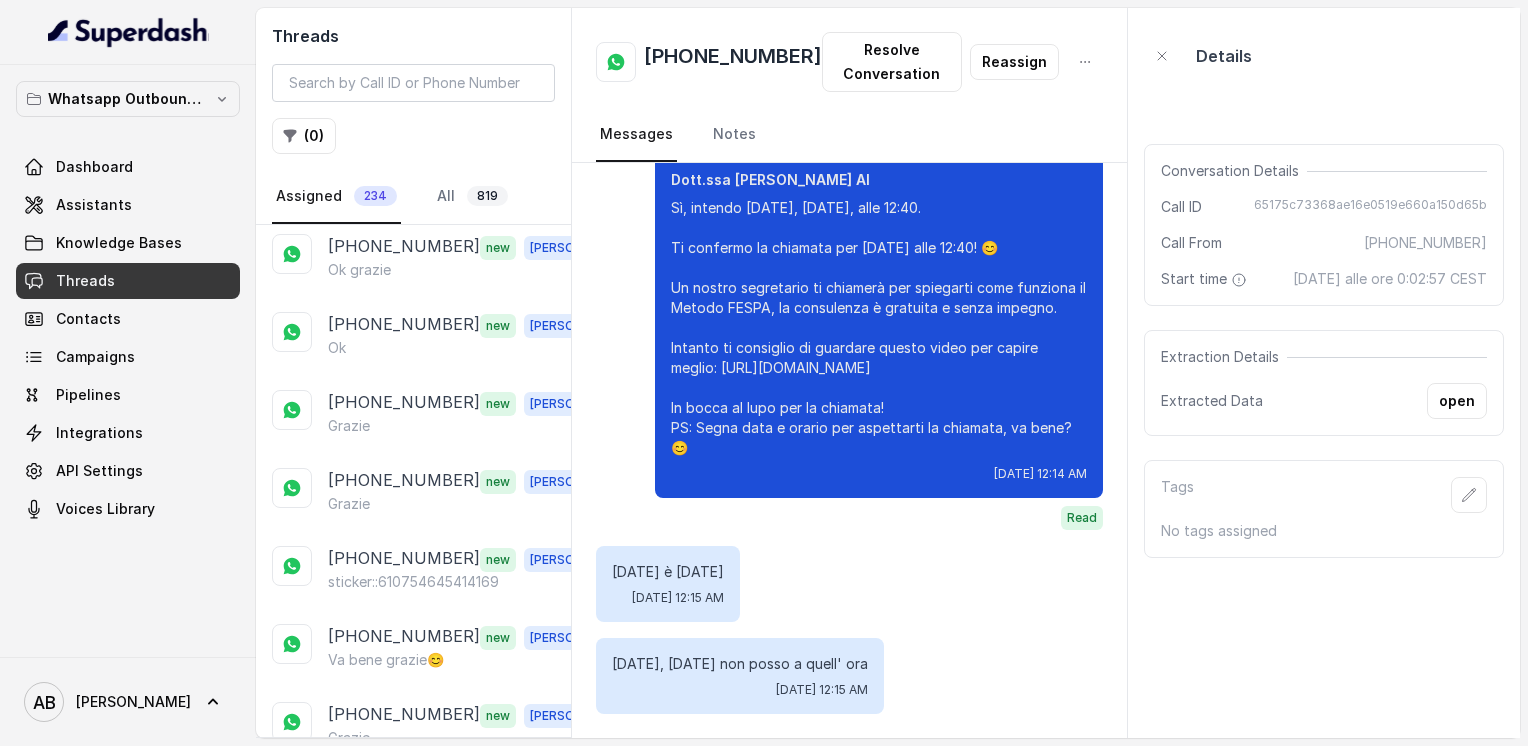 click on "Load more conversations" at bounding box center [414, 792] 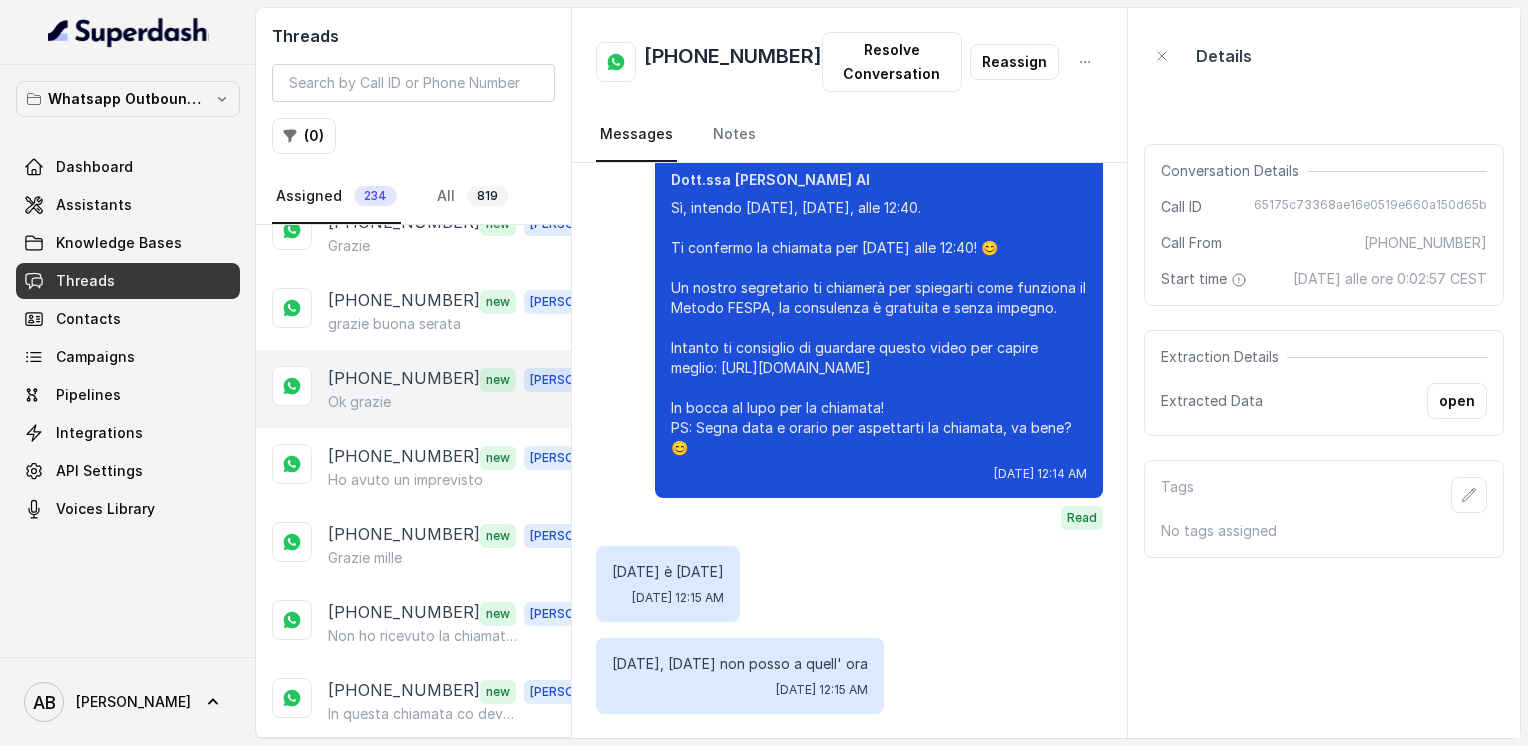 scroll, scrollTop: 7761, scrollLeft: 0, axis: vertical 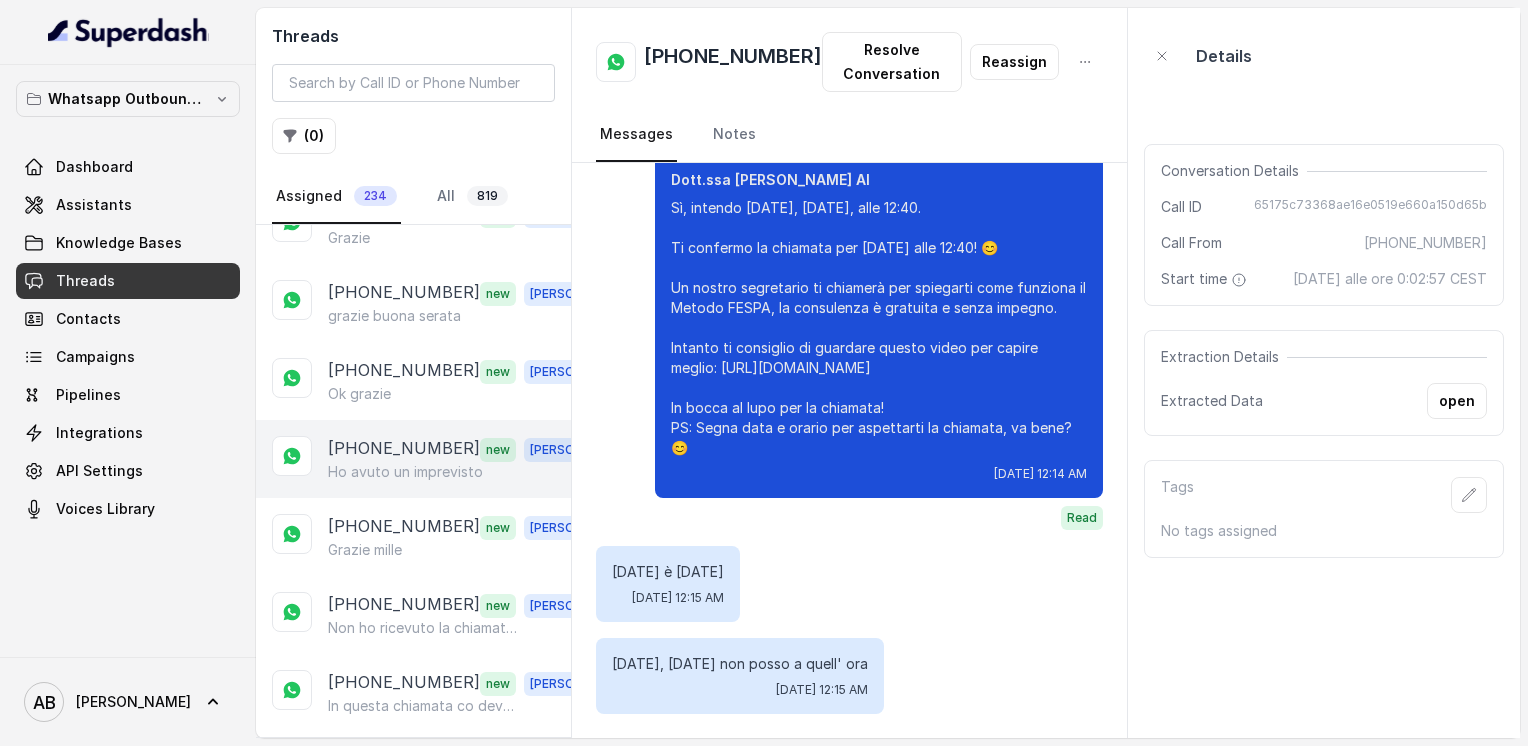 click on "Ho avuto un imprevisto" at bounding box center (405, 472) 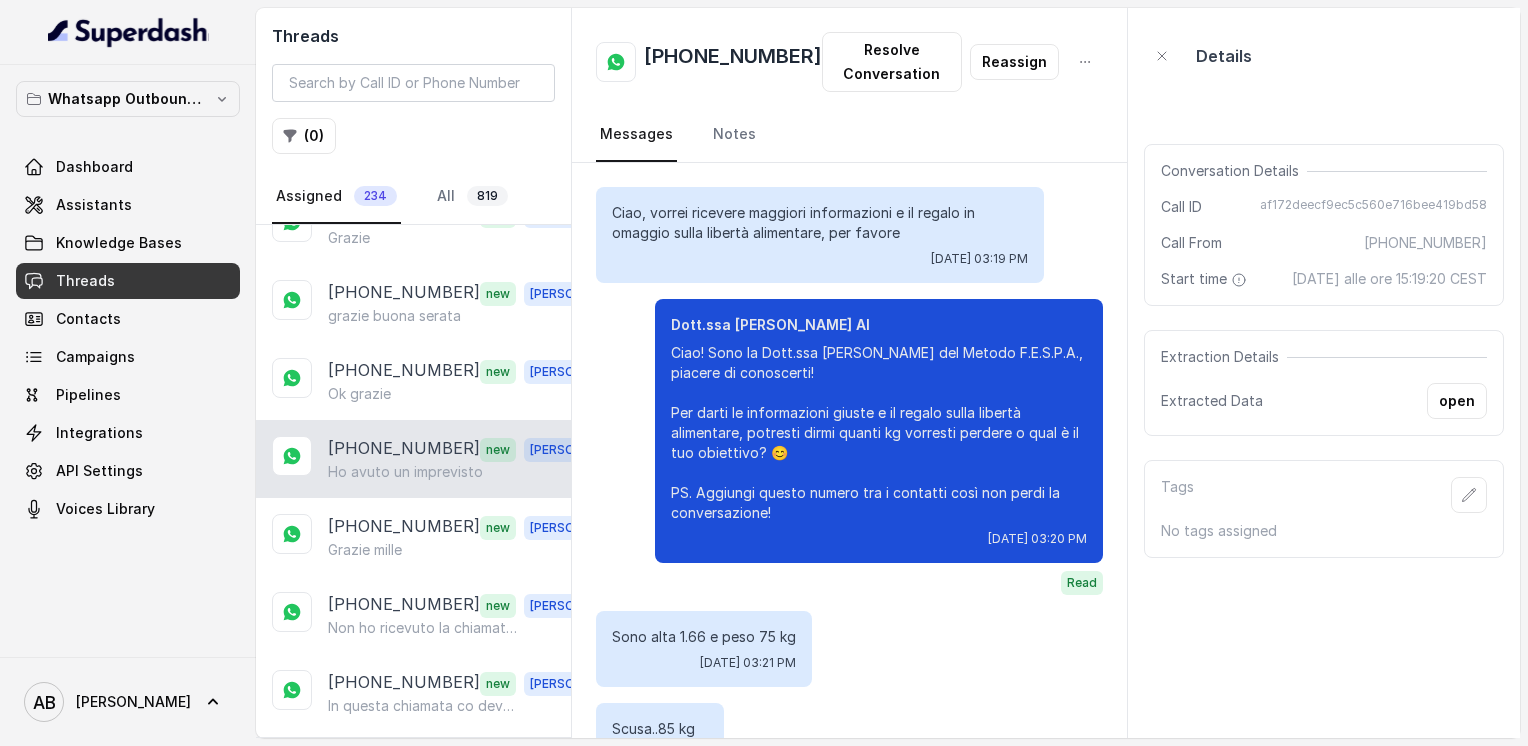 scroll, scrollTop: 3199, scrollLeft: 0, axis: vertical 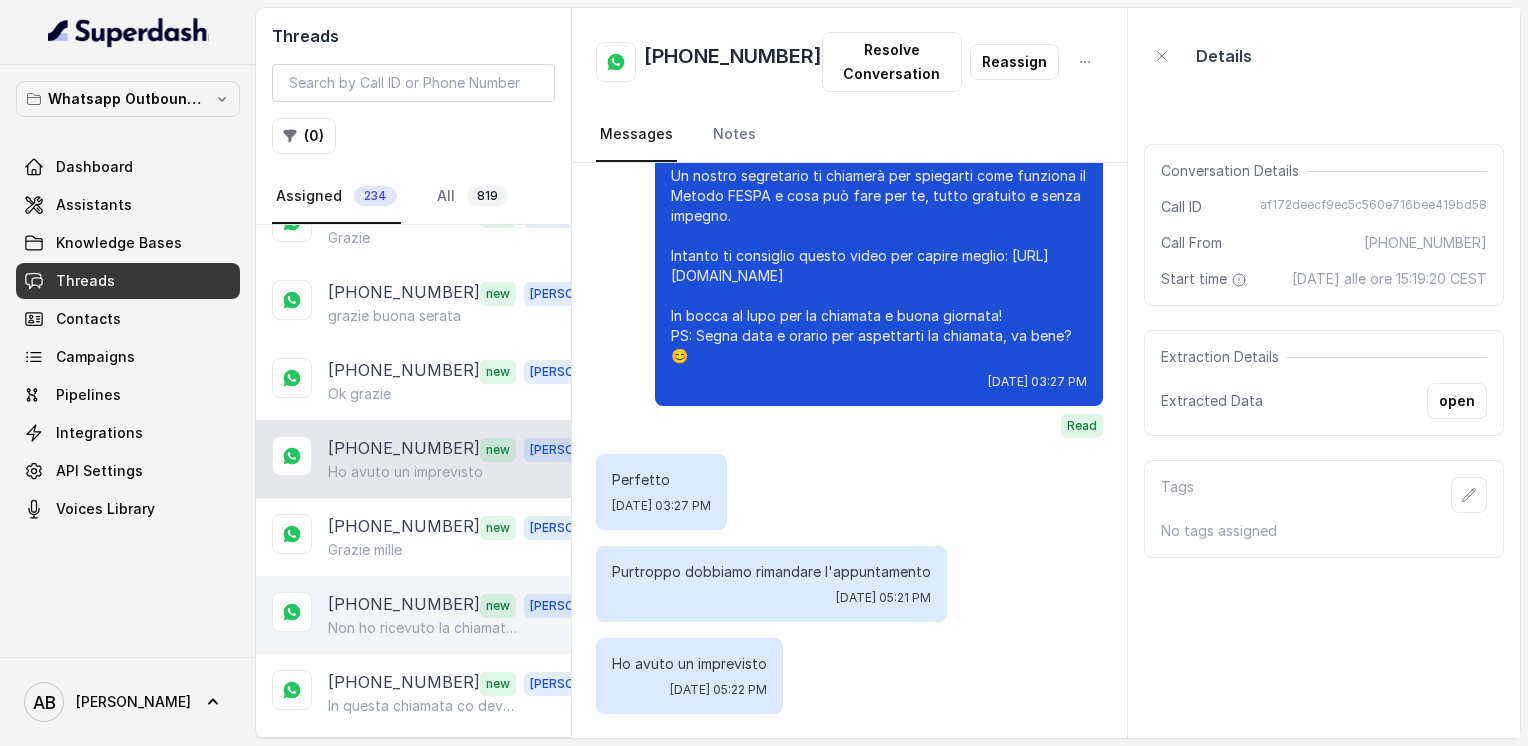 click on "[PHONE_NUMBER]   new [PERSON_NAME] ho ricevuto la chiamata di [DATE] alle 15.40...sto ancora aspettando..." at bounding box center [413, 615] 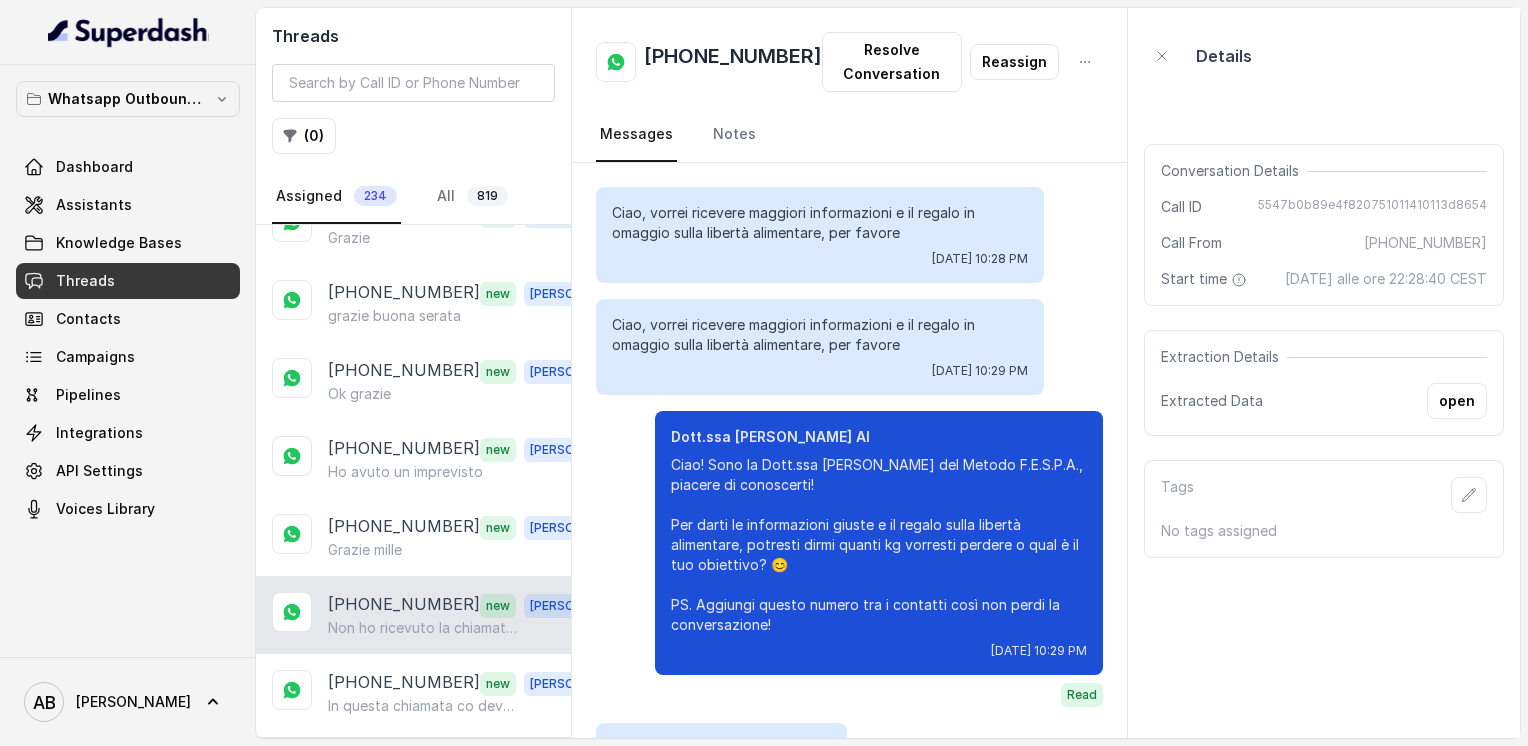 scroll, scrollTop: 3047, scrollLeft: 0, axis: vertical 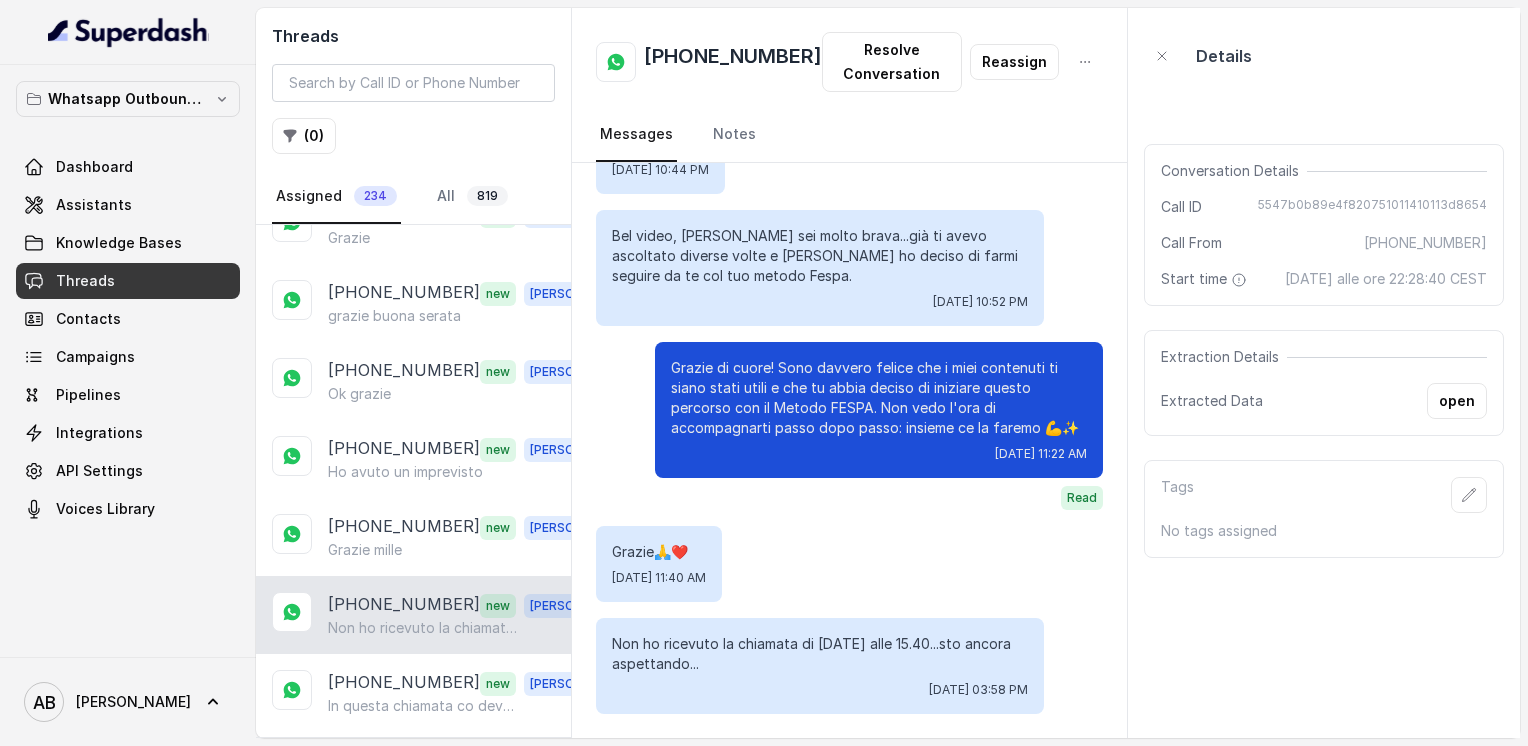 click on "[PHONE_NUMBER]" at bounding box center [733, 62] 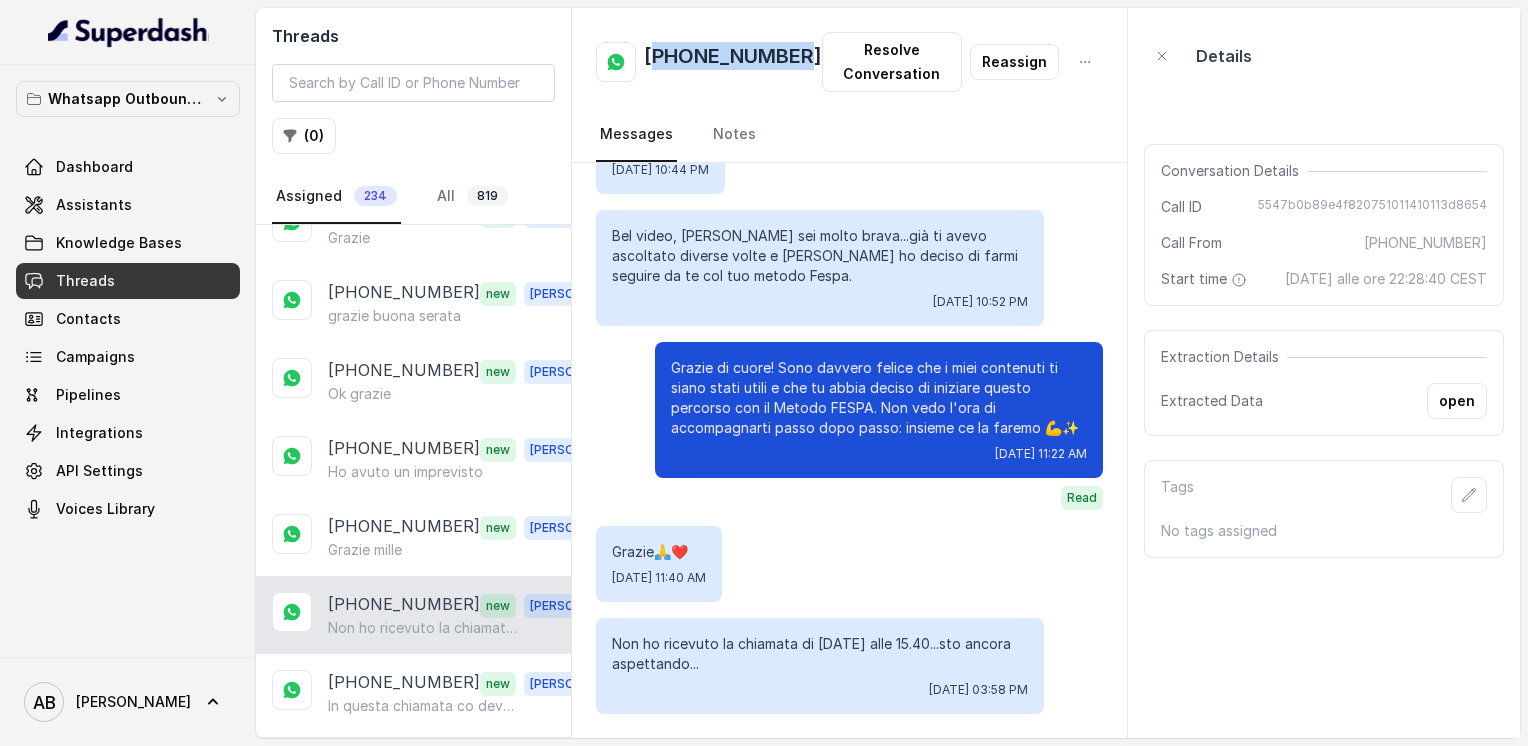 click on "[PHONE_NUMBER]" at bounding box center [733, 62] 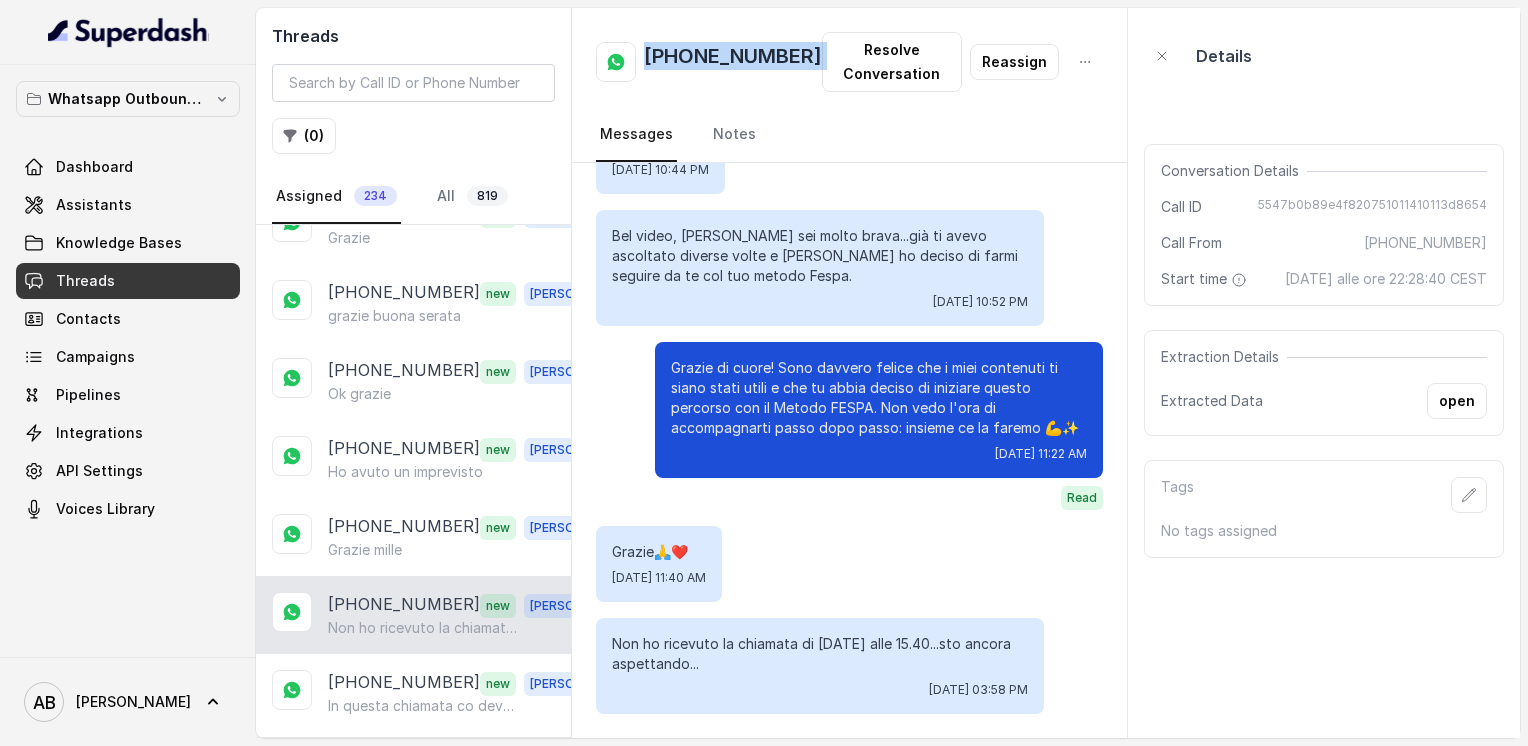 click on "[PHONE_NUMBER]" at bounding box center [733, 62] 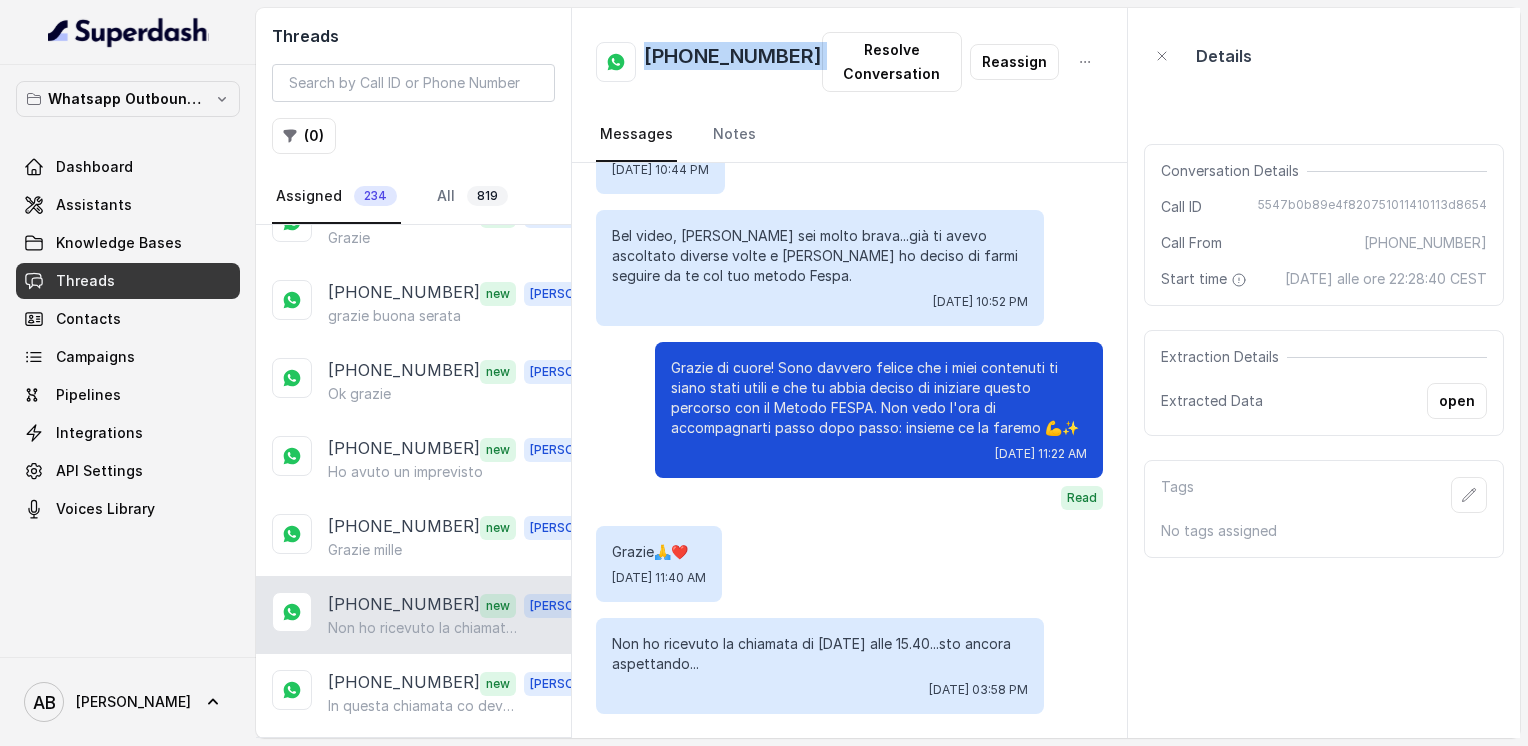 copy on "[PHONE_NUMBER]" 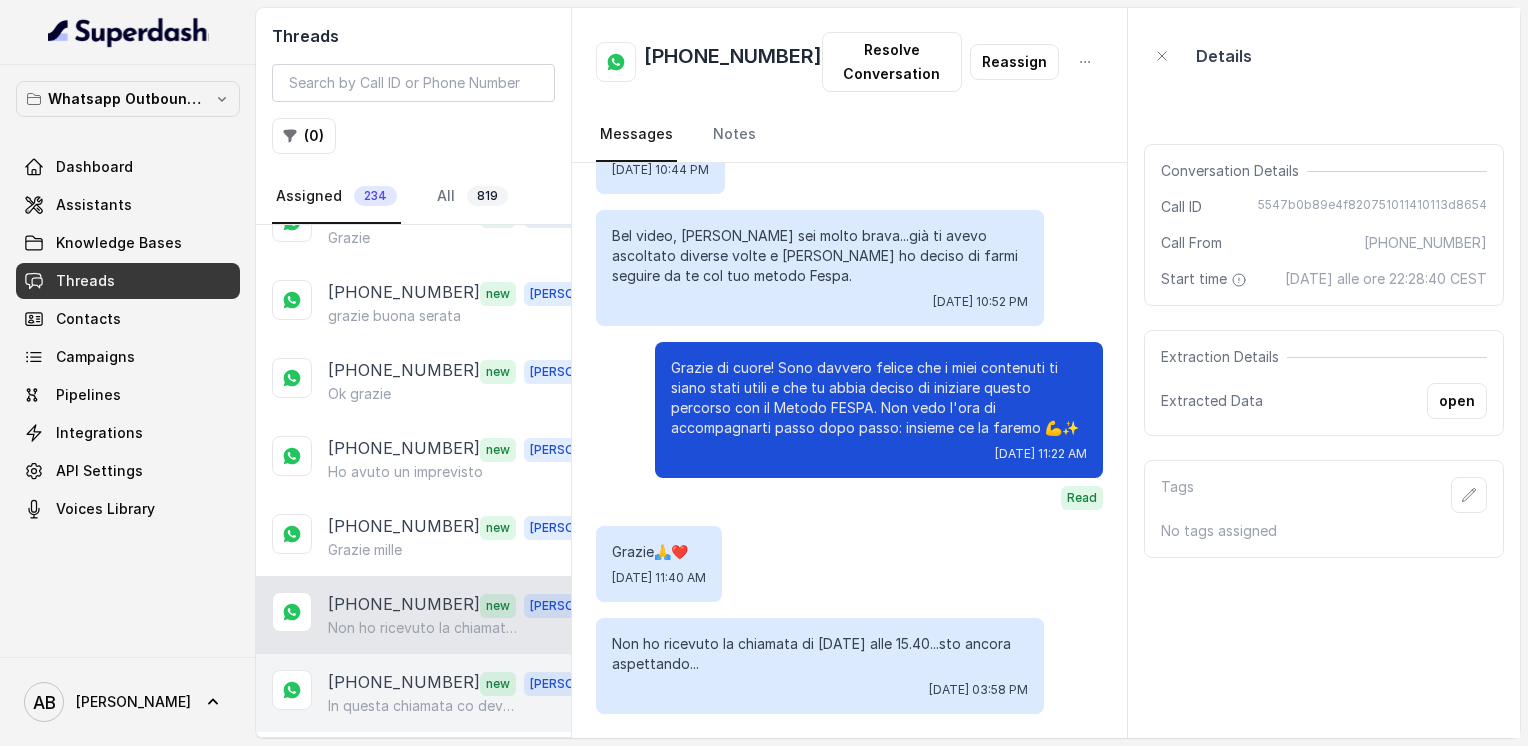 click on "In questa chiamata co devo essere solo io?" at bounding box center (424, 706) 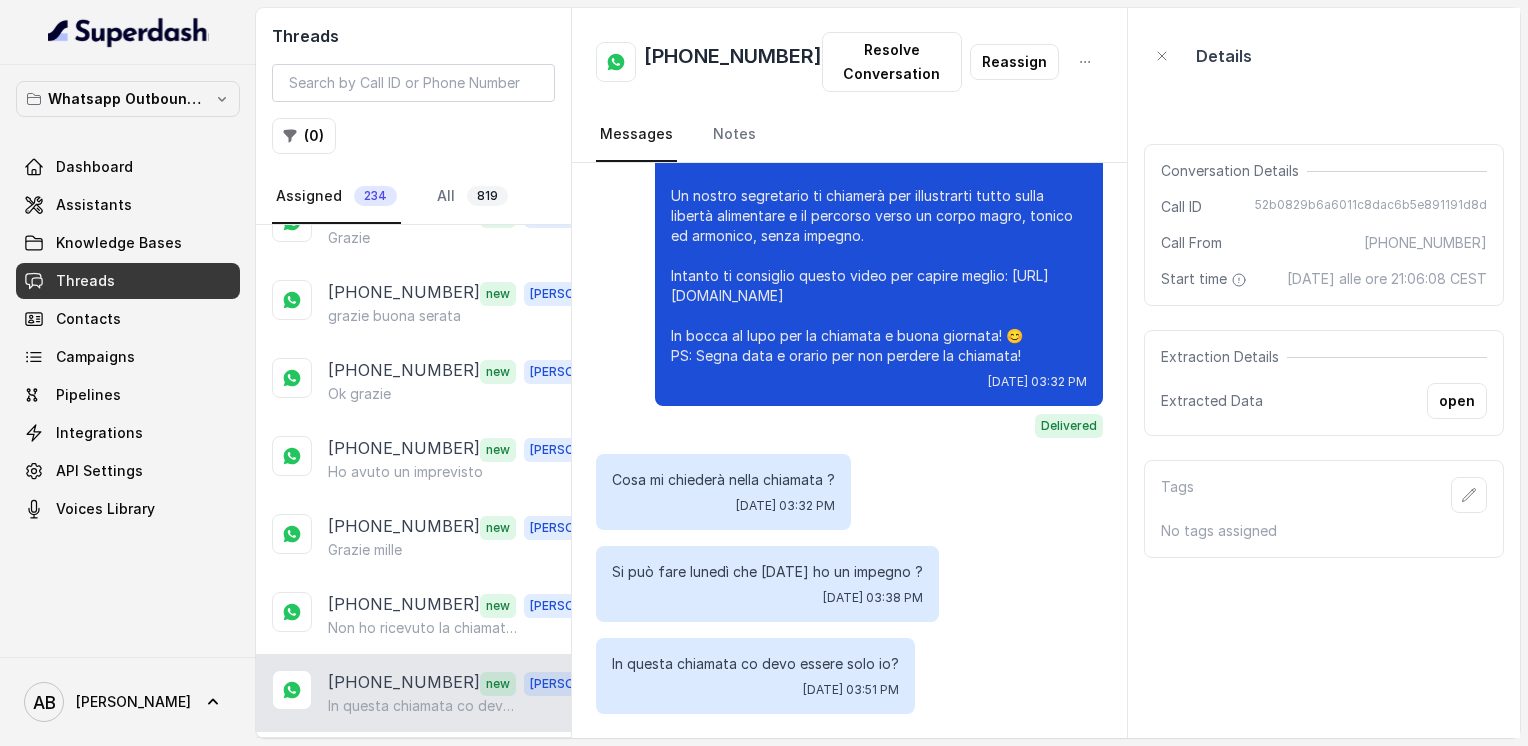 scroll, scrollTop: 2767, scrollLeft: 0, axis: vertical 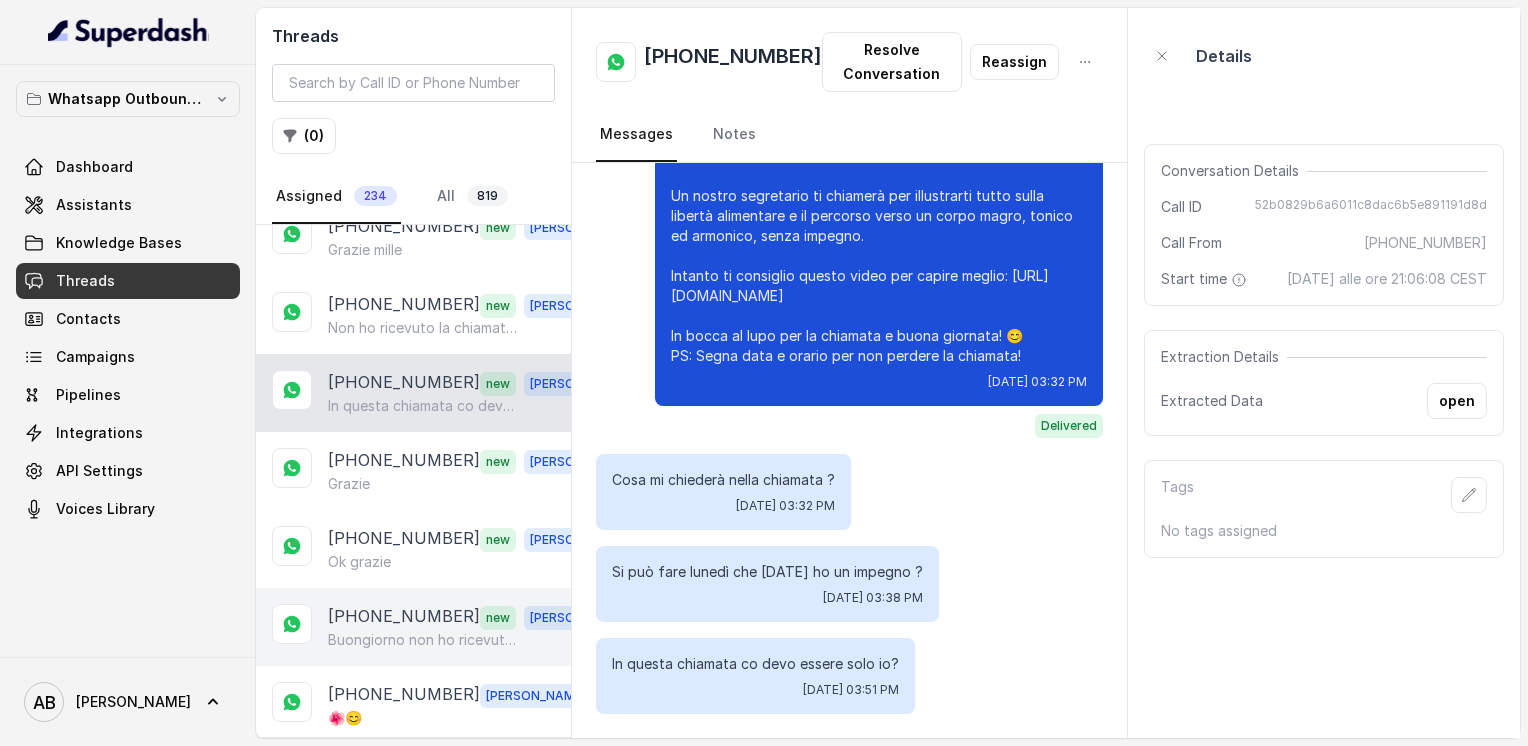 click on "Buongiorno non ho ricevuto telefonata [DATE] alle 14 grazie" at bounding box center [424, 640] 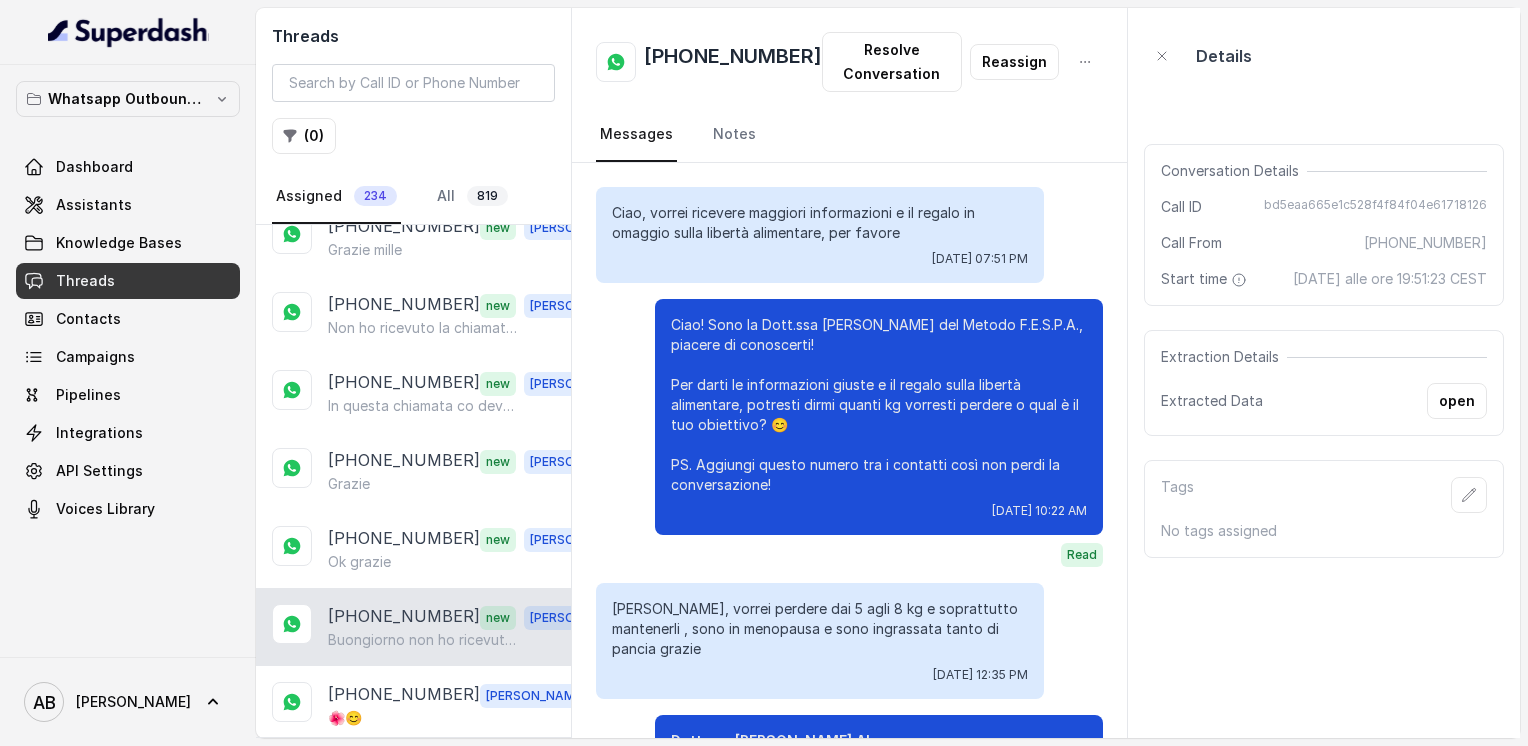 scroll, scrollTop: 1883, scrollLeft: 0, axis: vertical 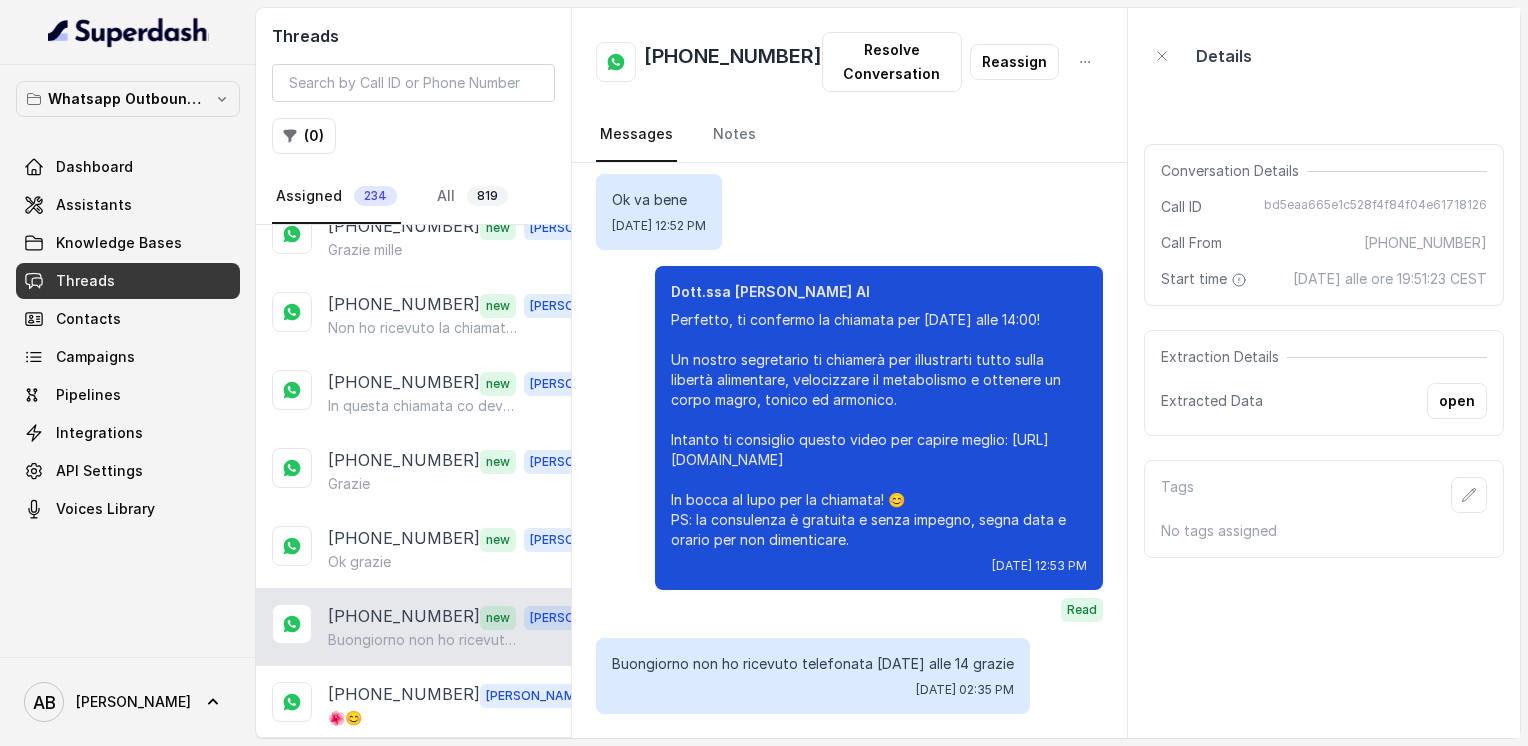 click on "[PHONE_NUMBER]" at bounding box center [733, 62] 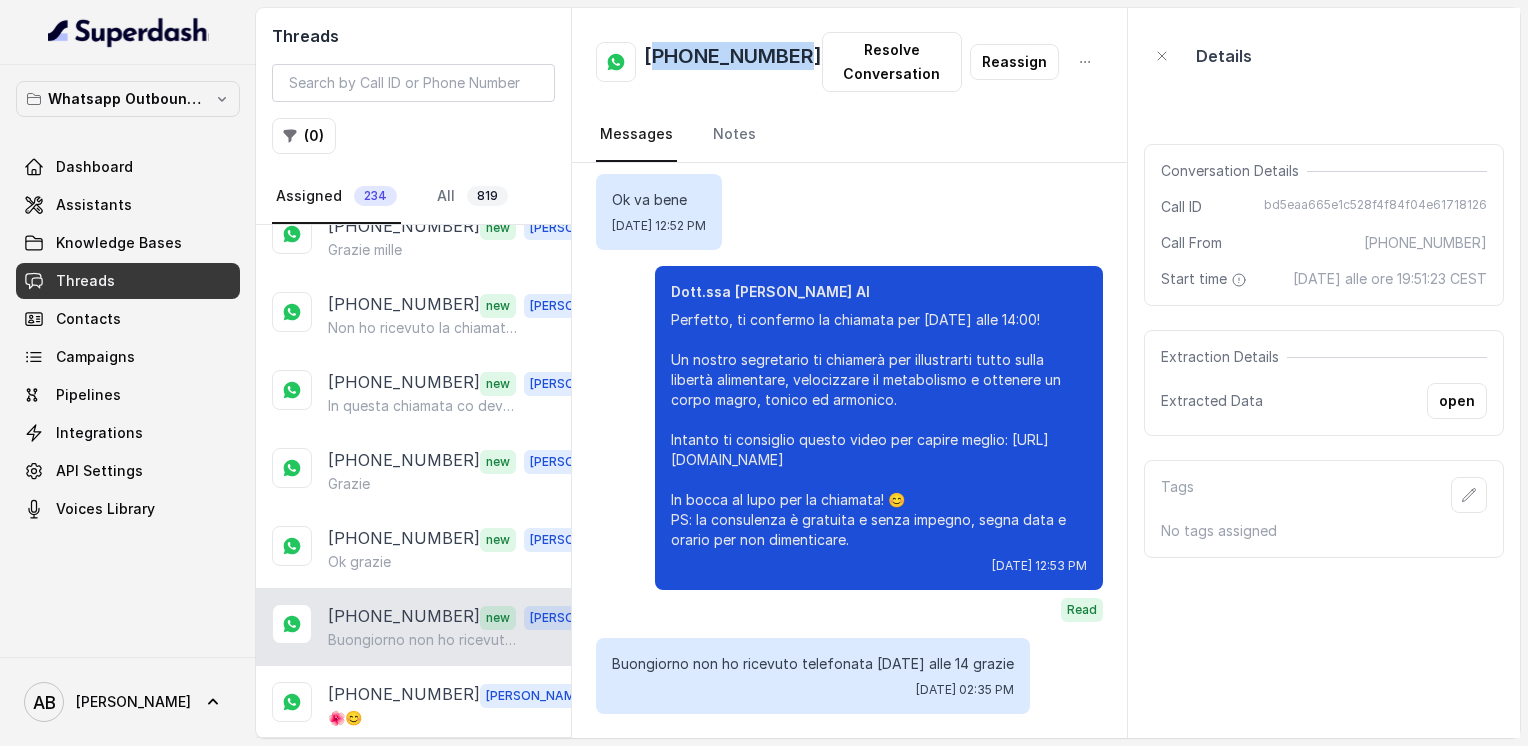click on "[PHONE_NUMBER]" at bounding box center (733, 62) 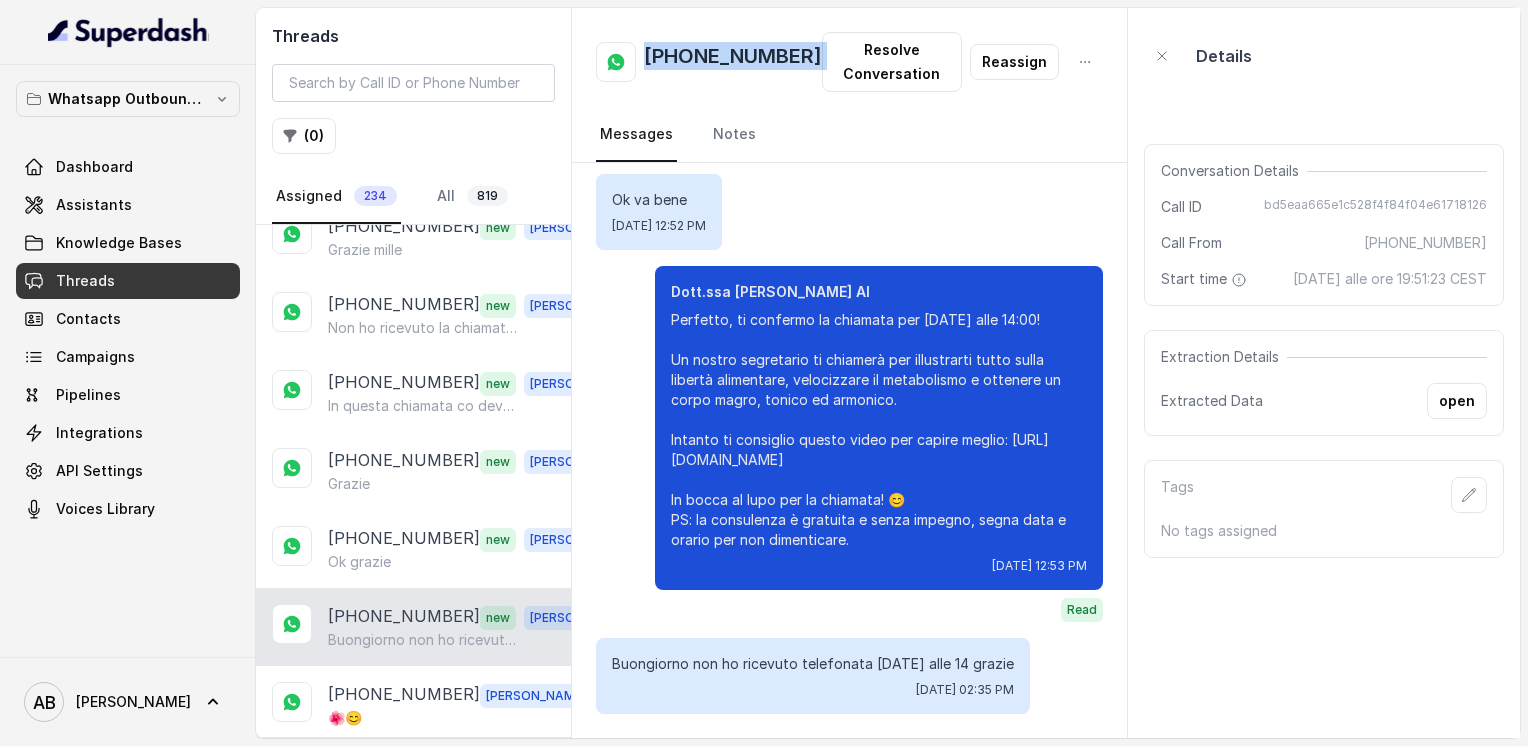 click on "[PHONE_NUMBER]" at bounding box center (733, 62) 